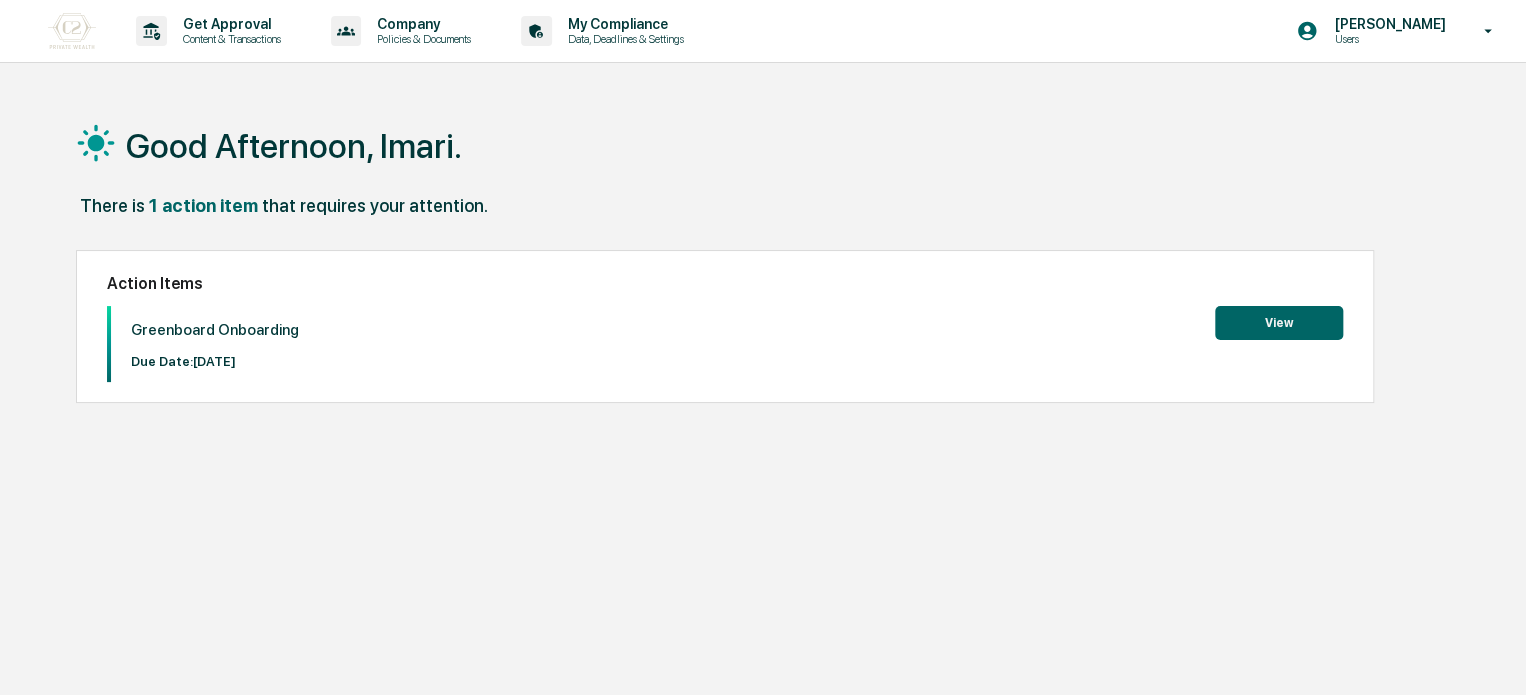 scroll, scrollTop: 0, scrollLeft: 0, axis: both 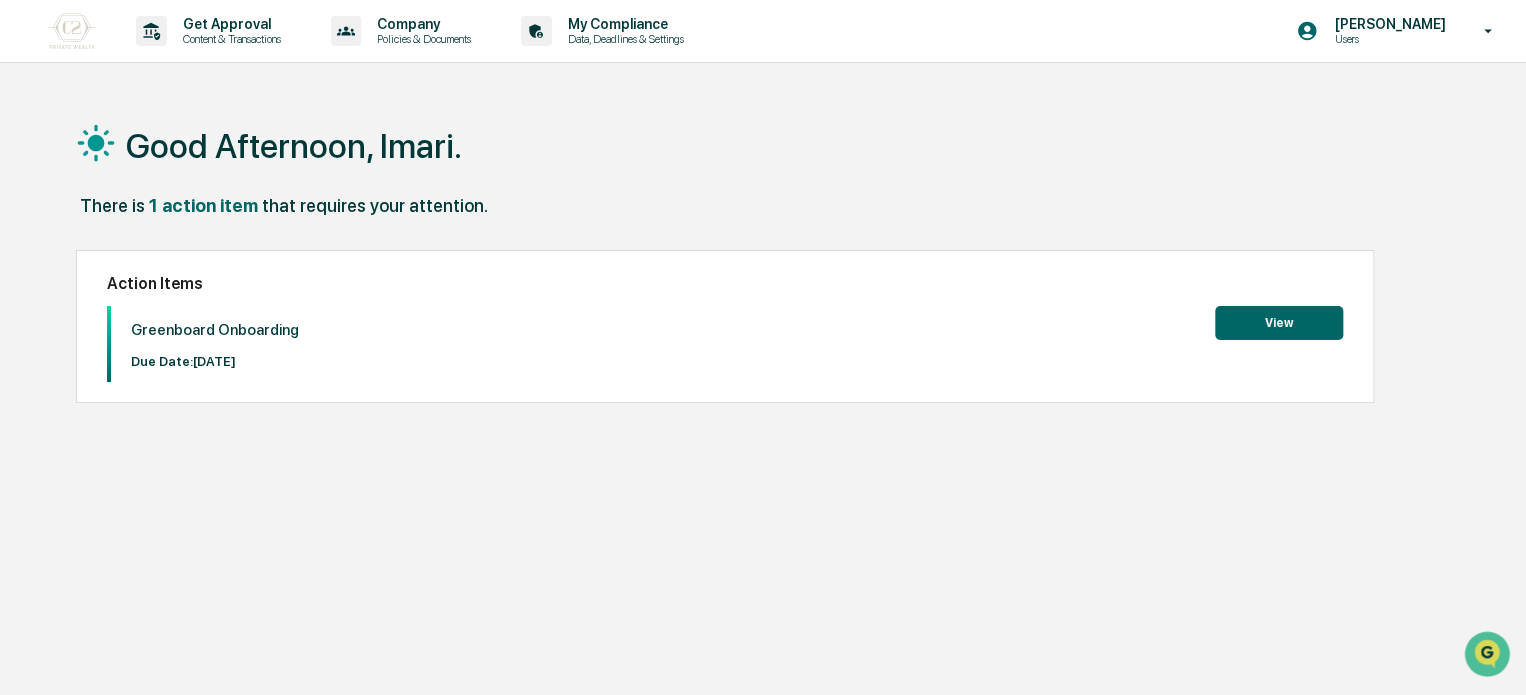click on "Greenboard Onboarding Due Date:  [DATE] View" at bounding box center [725, 344] 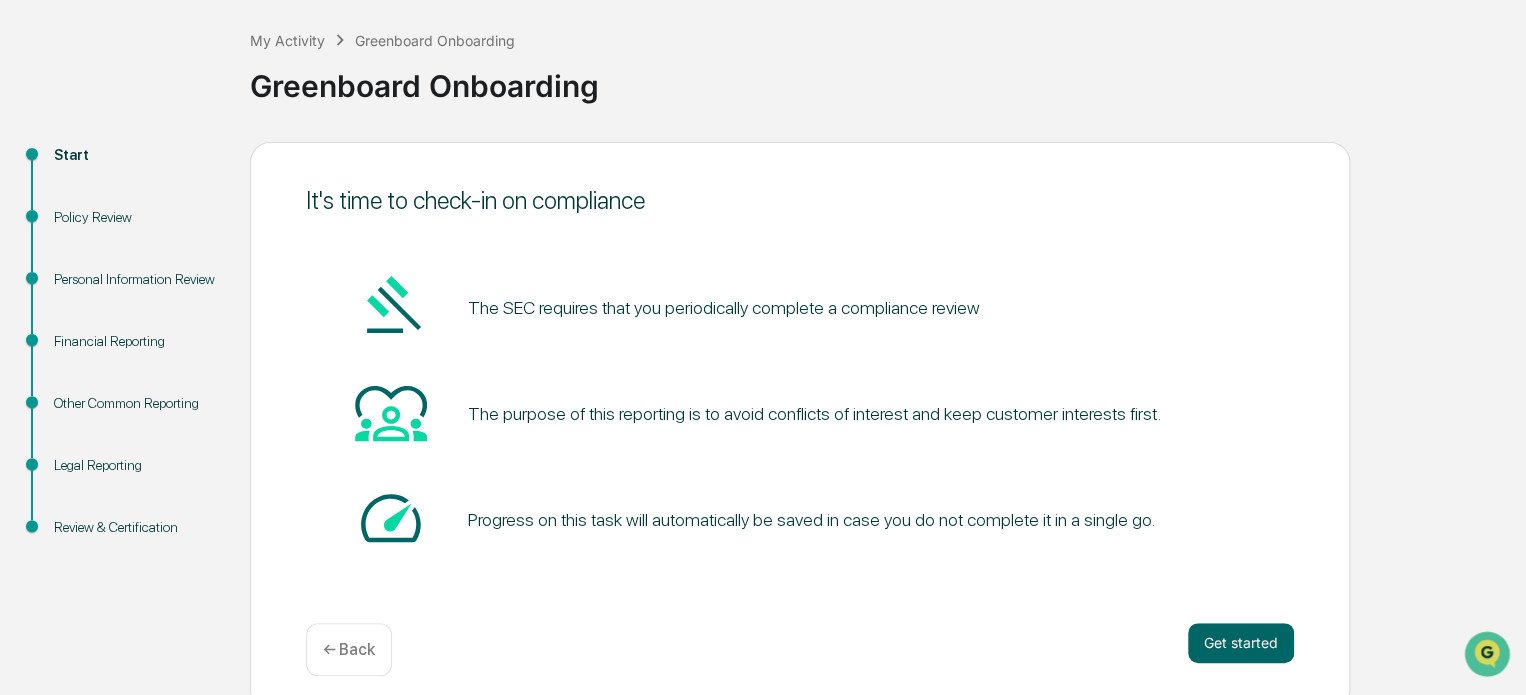 scroll, scrollTop: 109, scrollLeft: 0, axis: vertical 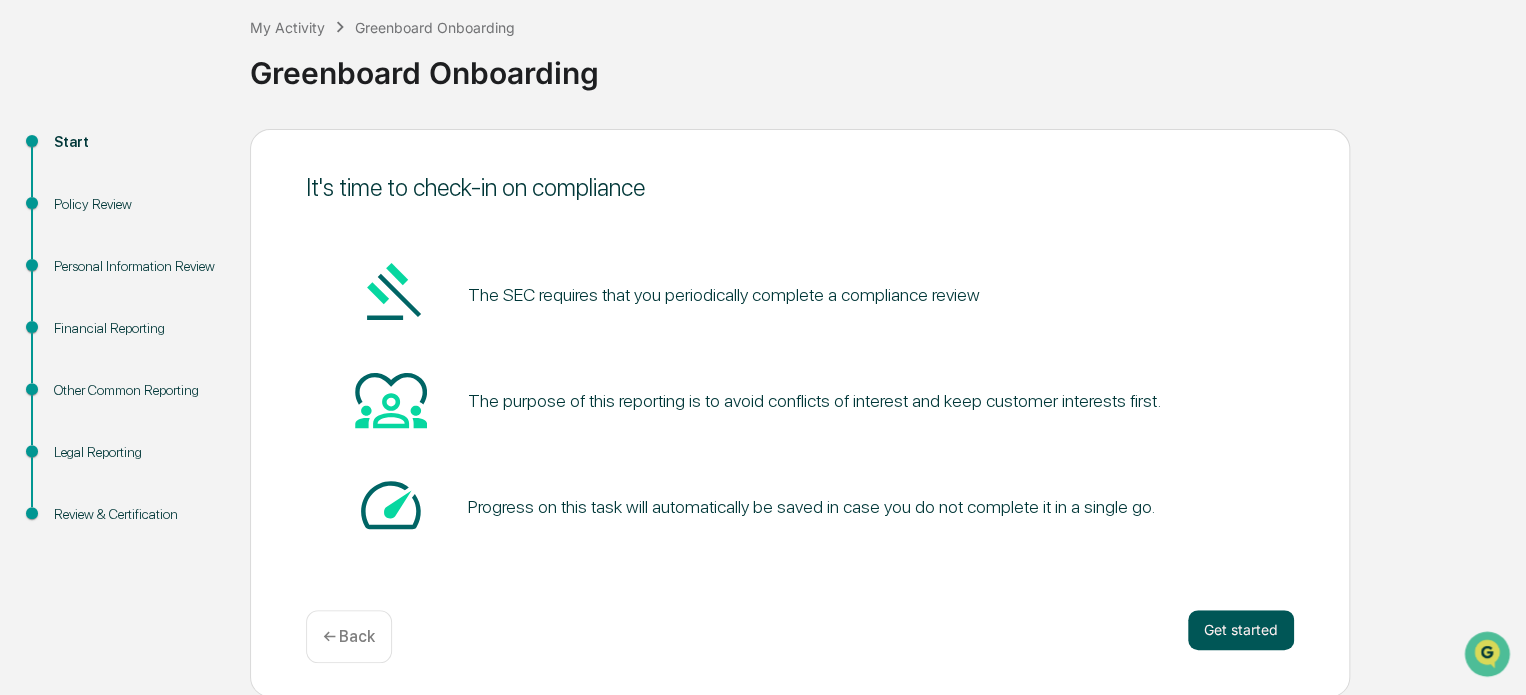 click on "Get started" at bounding box center [1241, 630] 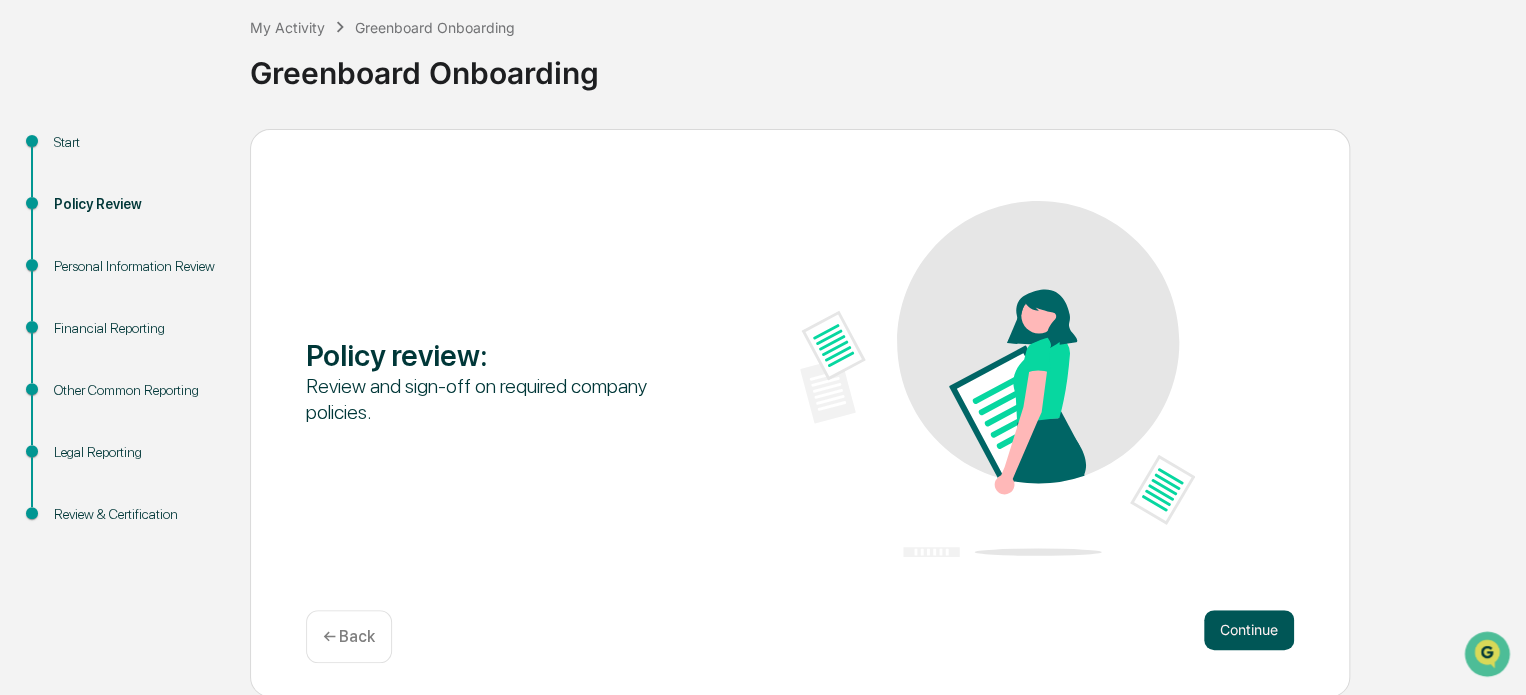 click on "Continue" at bounding box center (1249, 630) 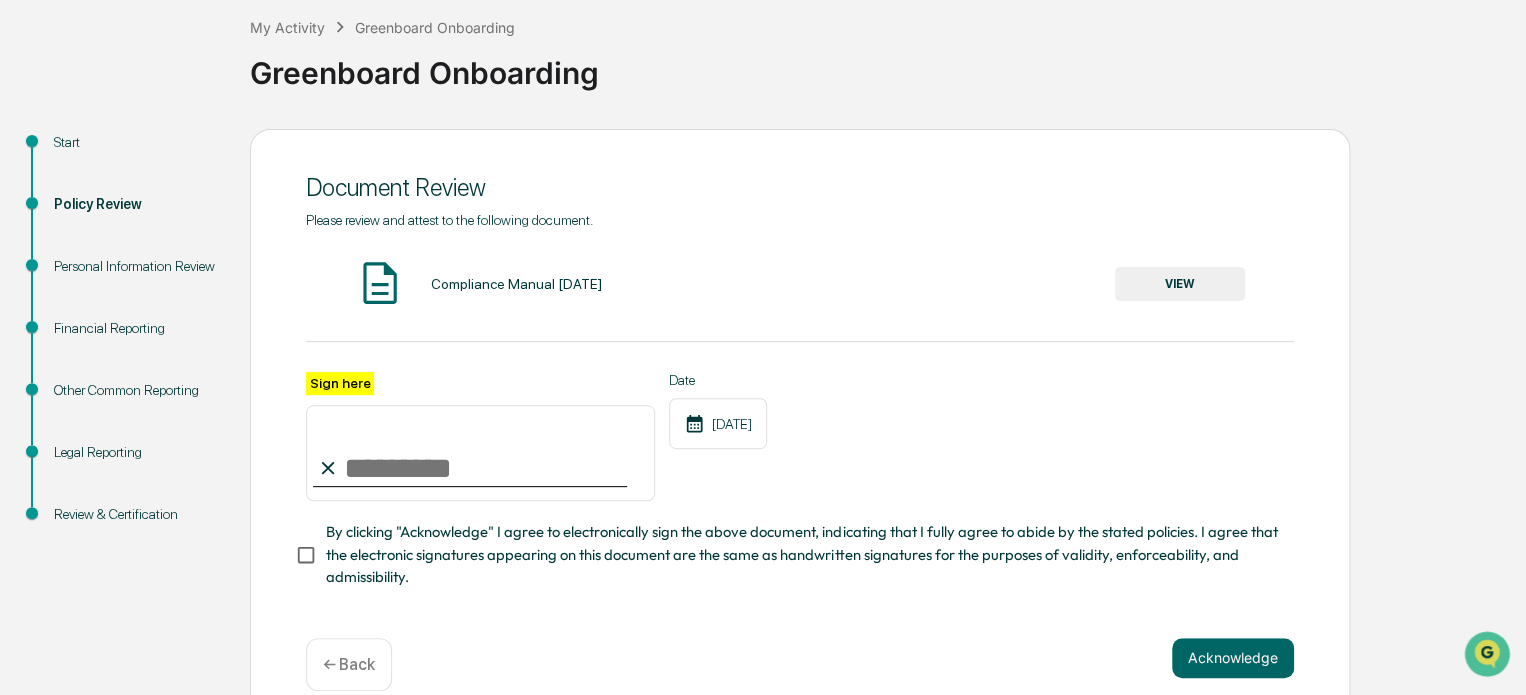 click on "Sign here" at bounding box center (480, 453) 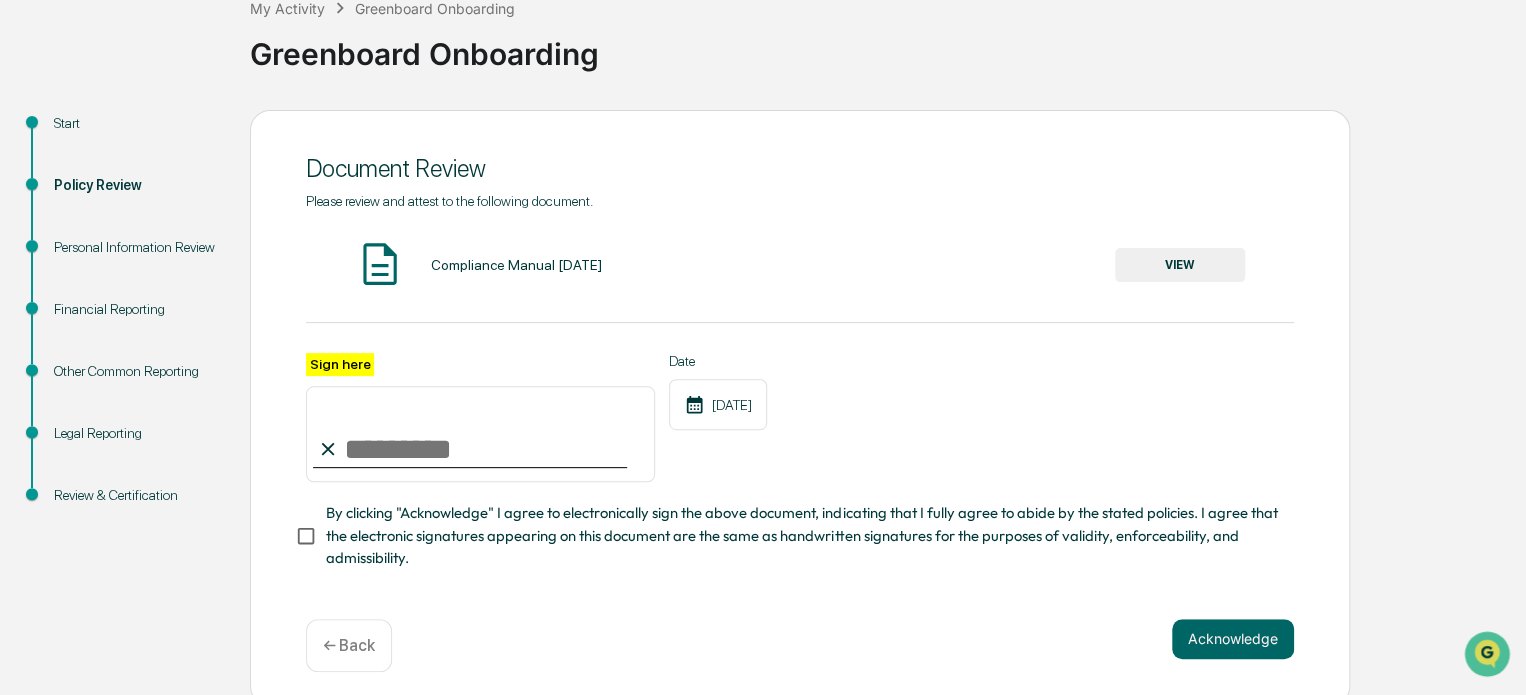 scroll, scrollTop: 145, scrollLeft: 0, axis: vertical 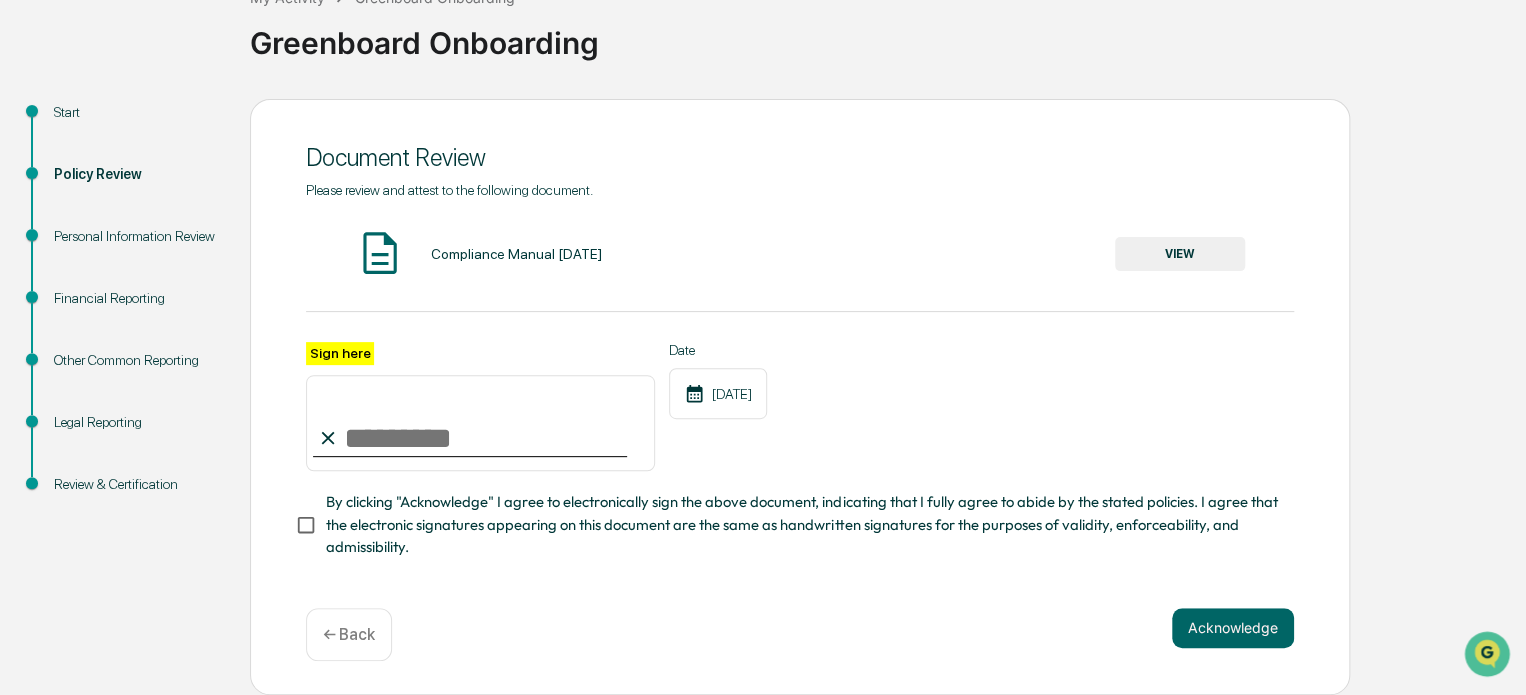 click on "VIEW" at bounding box center (1180, 254) 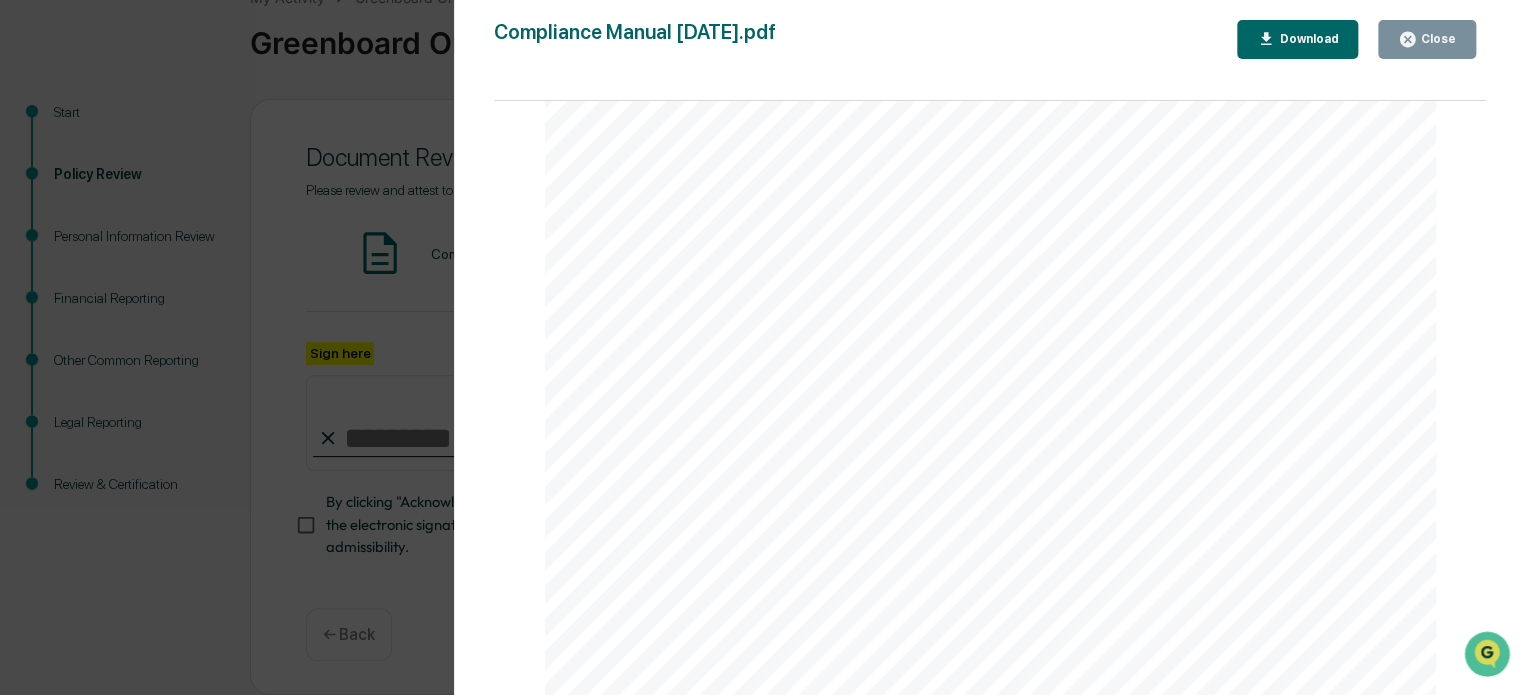 scroll, scrollTop: 12500, scrollLeft: 0, axis: vertical 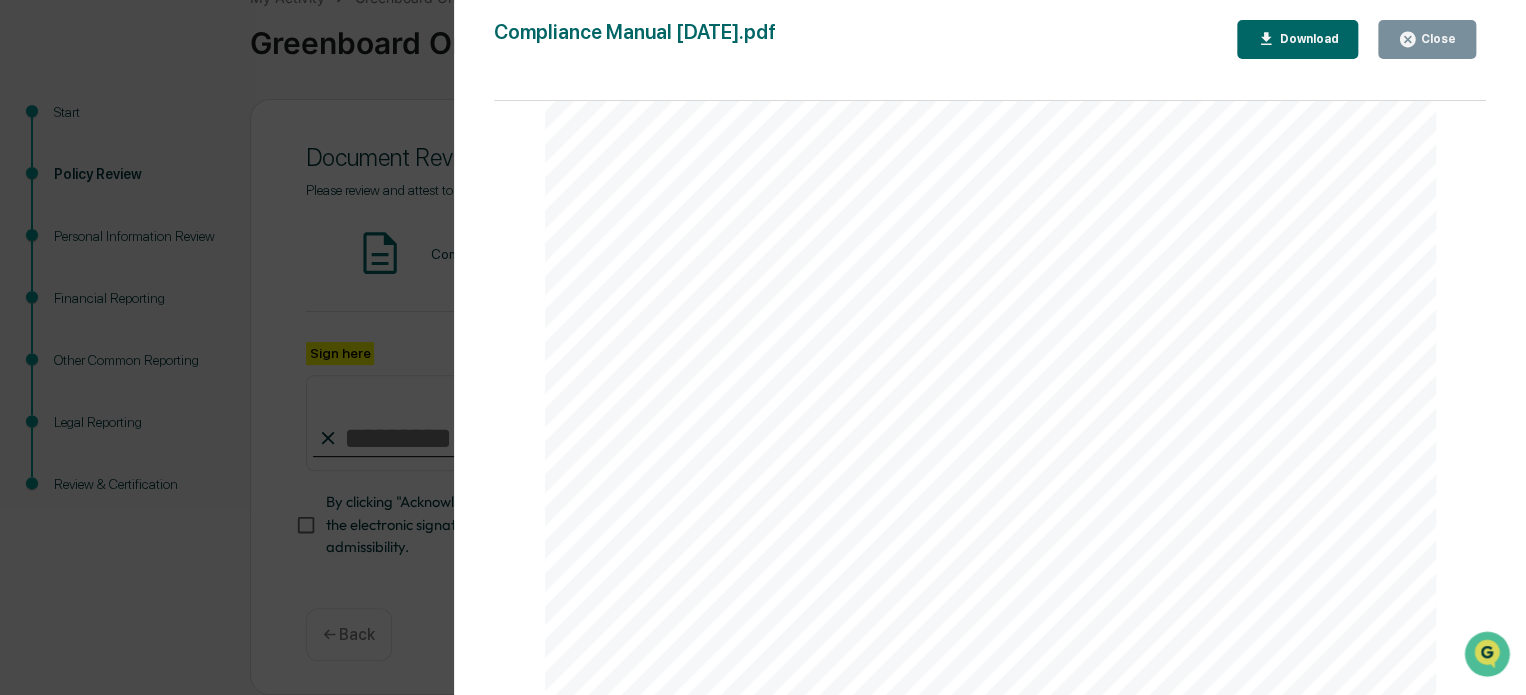 drag, startPoint x: 740, startPoint y: 199, endPoint x: 1108, endPoint y: 211, distance: 368.1956 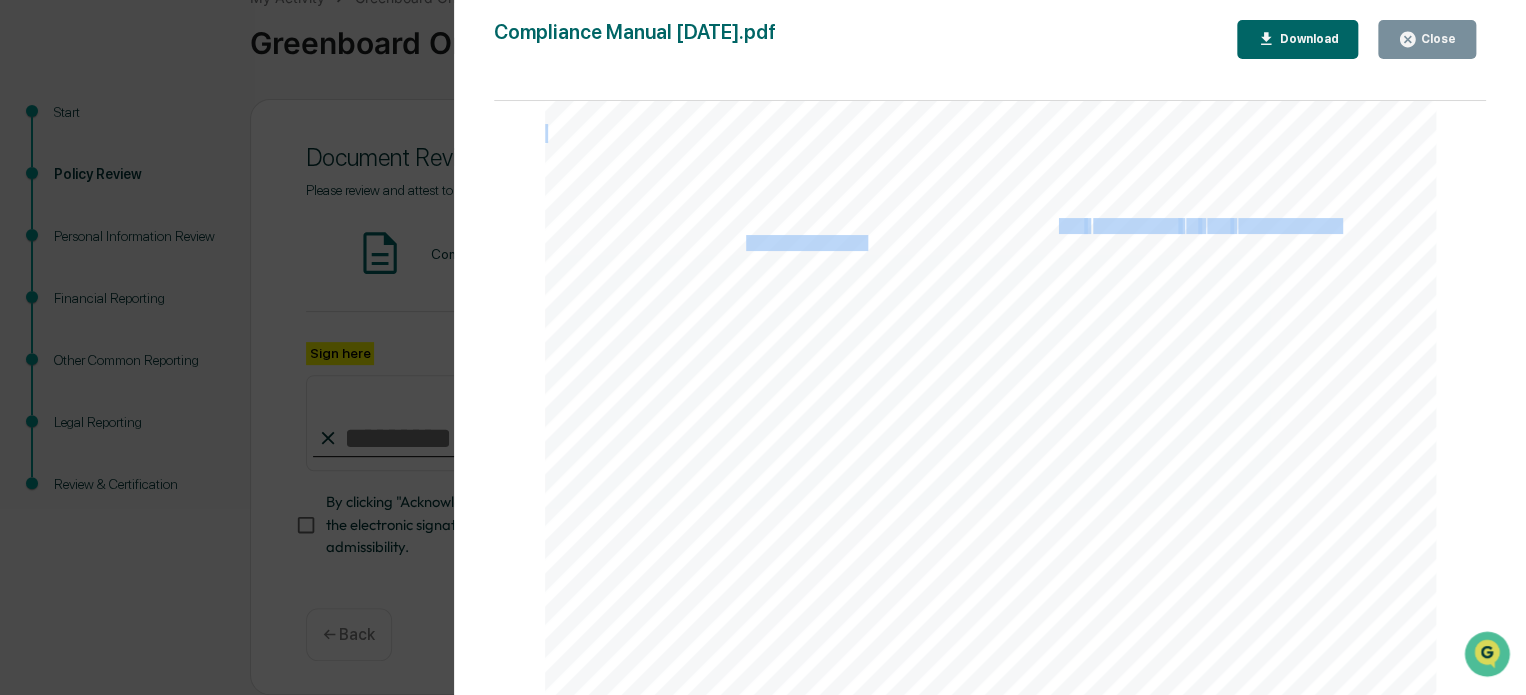 drag, startPoint x: 1053, startPoint y: 237, endPoint x: 863, endPoint y: 243, distance: 190.09471 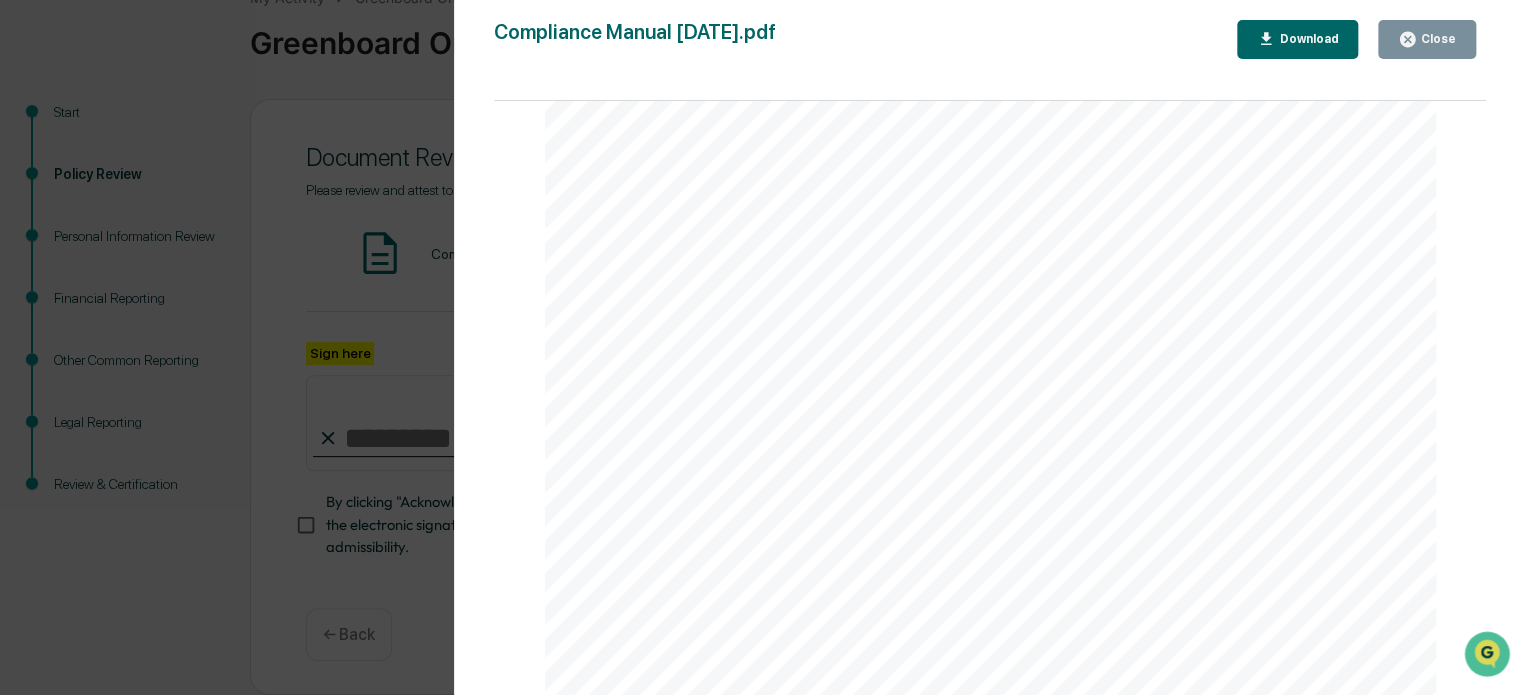 click on "Such memoranda shall:" at bounding box center (844, 268) 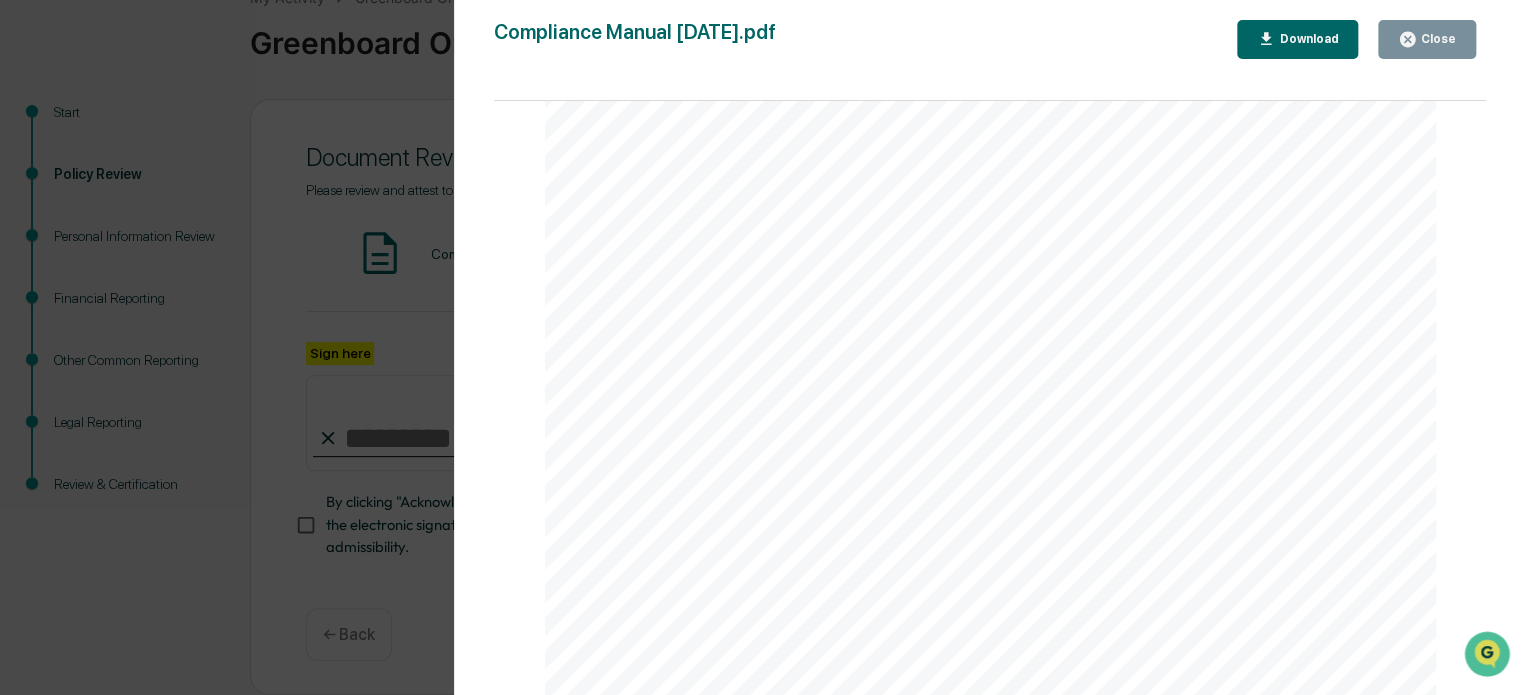 scroll, scrollTop: 20059, scrollLeft: 0, axis: vertical 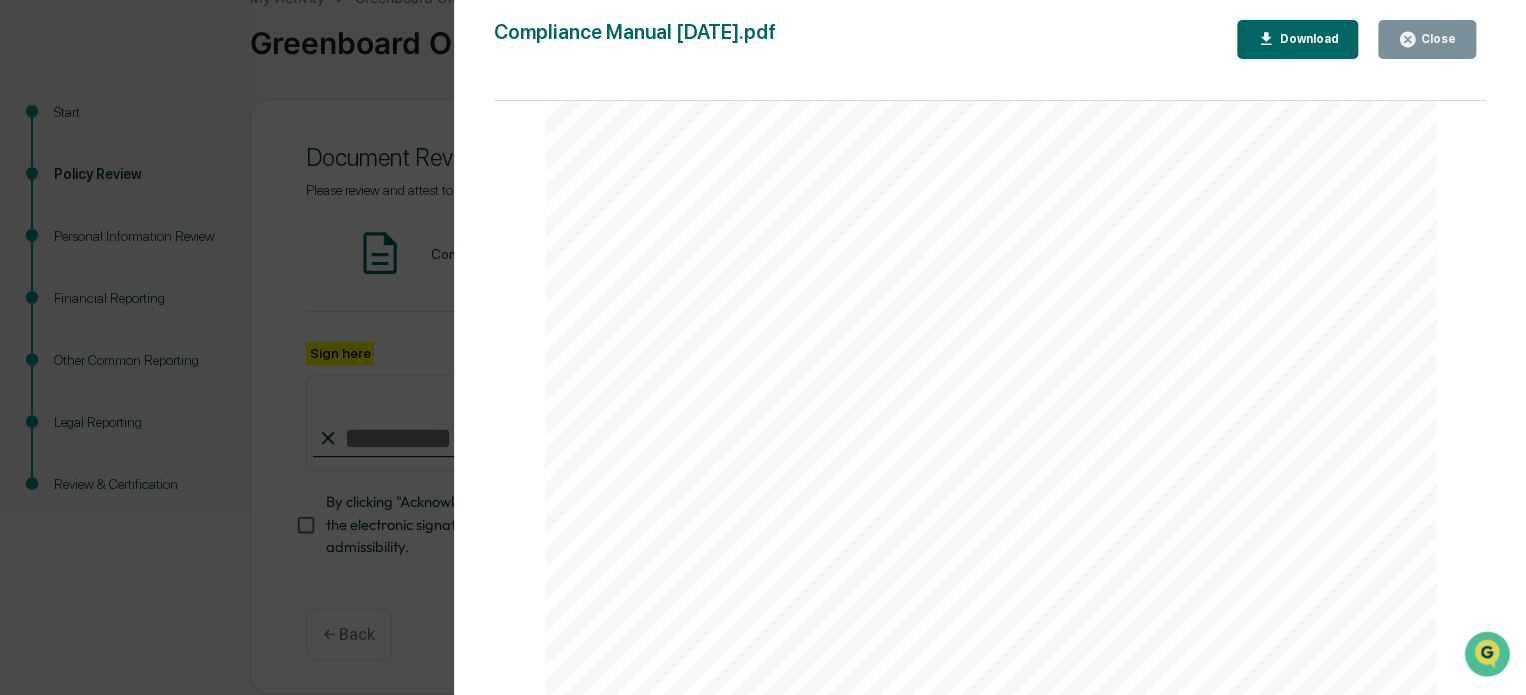 click on "© RIA Registrar   [DATE] 17 Officer or other designated senior executive of C2PW. This review shall be completed [DATE] of the close of the review period. The report shall include: a.   Testing a sample of transactions (across different types and sizes) b.   Identify deficiencies in the policies and procedures c.   How any deficiencies are rectified. The CCO (or designee) shall, as outlined in the report: a.   Certify receipt and their review of this report. b.   Certify that C2PW has in place policies and procedures (e.g. Rollover Analysis Form) that are prudently designed to adhere to the provisions of the exemption including but not limited to the Impartial Conduct Standards. c.   Certify that C2PW has in place a process that is prudently designed to modify such policies and procedures as business, regulatory, or legislative conditions dictate. d.   Certify that C2PW has tested the effectiveness of the policies and procedures. to   [EMAIL_ADDRESS][DOMAIN_NAME] resulting losses. 7.3   7.4   points: a." at bounding box center [991, -19335] 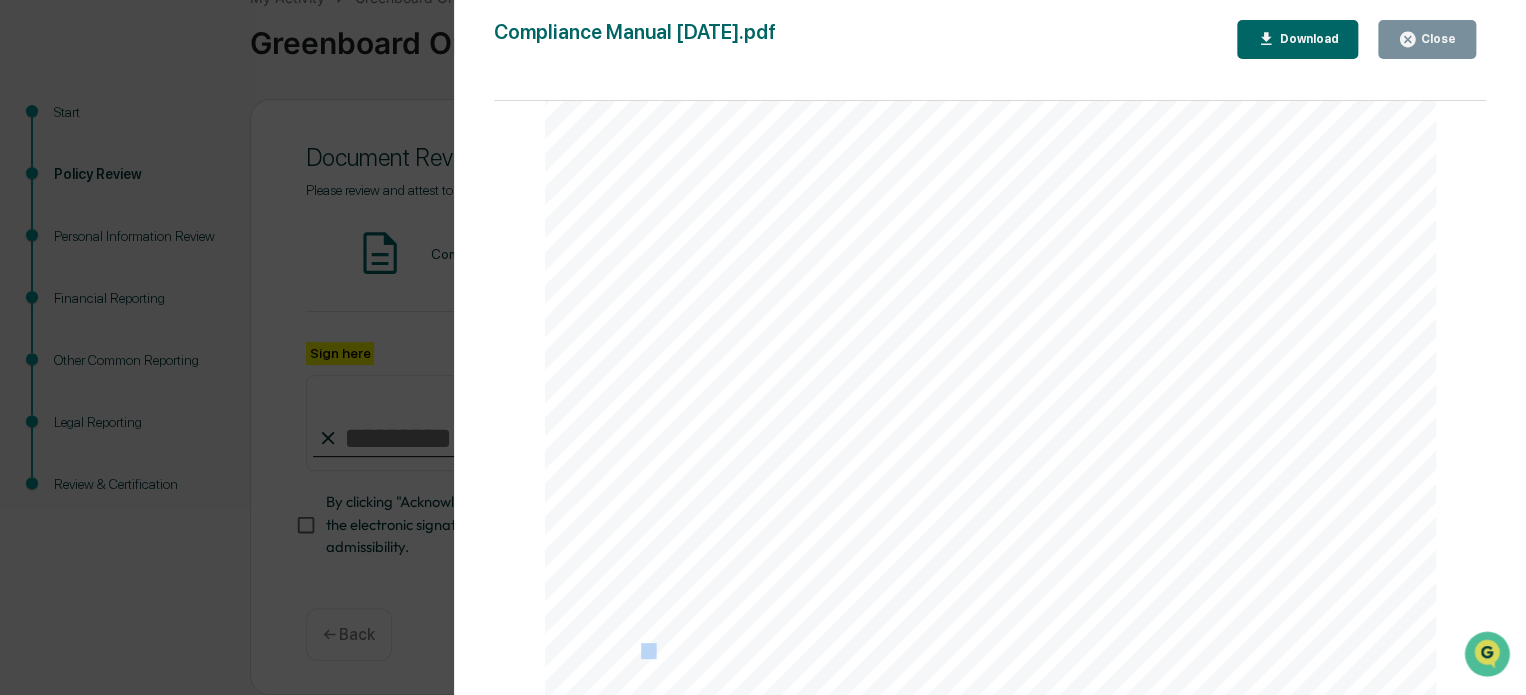 click on "© RIA Registrar   [DATE] 17 Officer or other designated senior executive of C2PW. This review shall be completed [DATE] of the close of the review period. The report shall include: a.   Testing a sample of transactions (across different types and sizes) b.   Identify deficiencies in the policies and procedures c.   How any deficiencies are rectified. The CCO (or designee) shall, as outlined in the report: a.   Certify receipt and their review of this report. b.   Certify that C2PW has in place policies and procedures (e.g. Rollover Analysis Form) that are prudently designed to adhere to the provisions of the exemption including but not limited to the Impartial Conduct Standards. c.   Certify that C2PW has in place a process that is prudently designed to modify such policies and procedures as business, regulatory, or legislative conditions dictate. d.   Certify that C2PW has tested the effectiveness of the policies and procedures. to   [EMAIL_ADDRESS][DOMAIN_NAME] resulting losses. 7.3   7.4   points: a." at bounding box center [991, -19335] 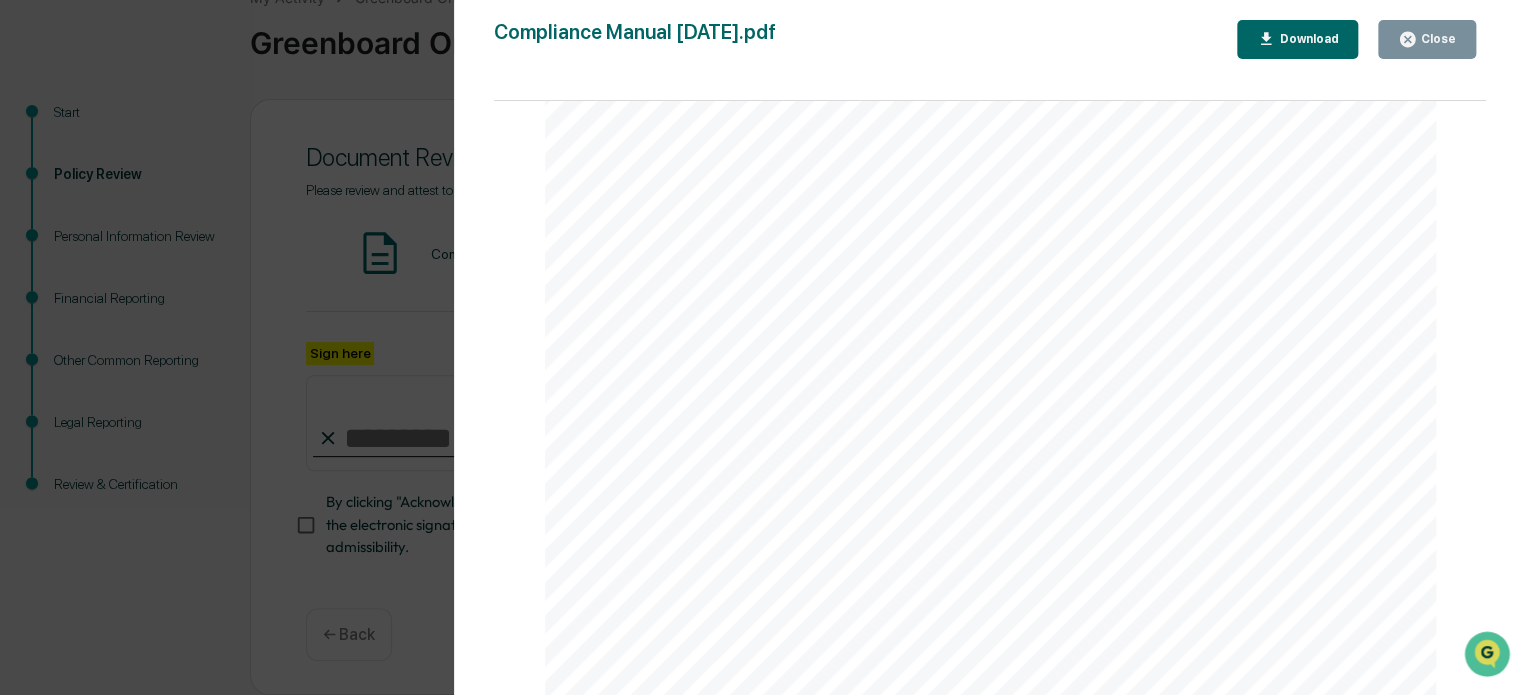 click on "during such period. C2PW’s Record Keeping Checklist is attached (Exhibit C)." at bounding box center [932, 308] 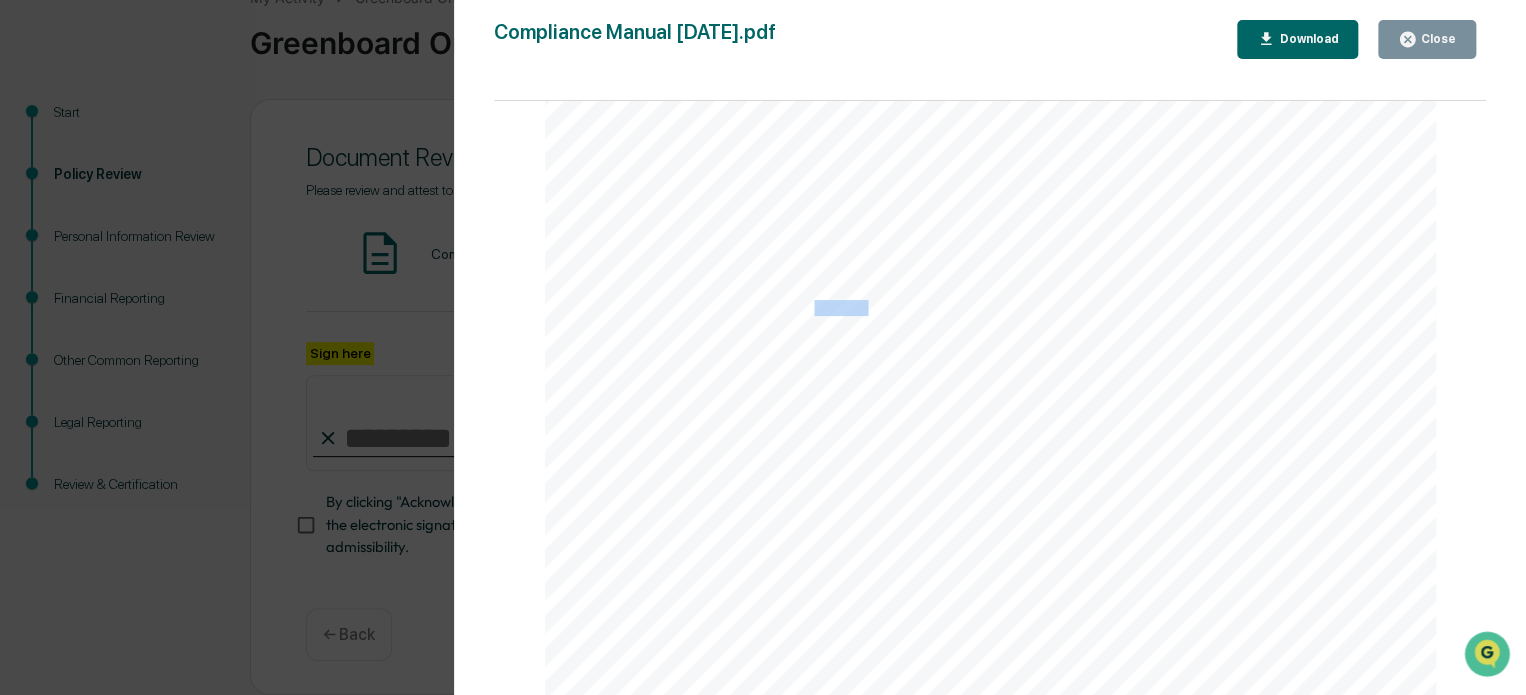 click on "during such period. C2PW’s Record Keeping Checklist is attached (Exhibit C)." at bounding box center (932, 308) 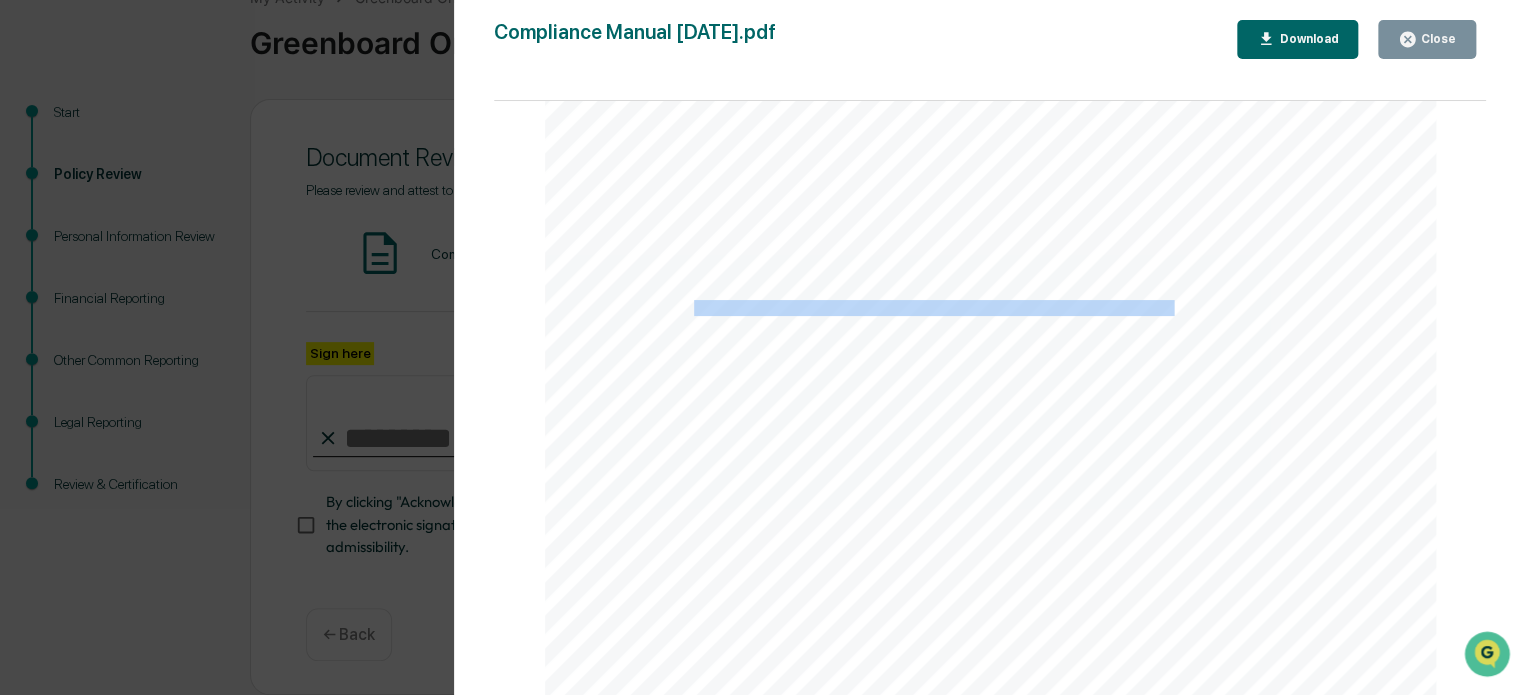 click on "during such period. C2PW’s Record Keeping Checklist is attached (Exhibit C)." at bounding box center (932, 308) 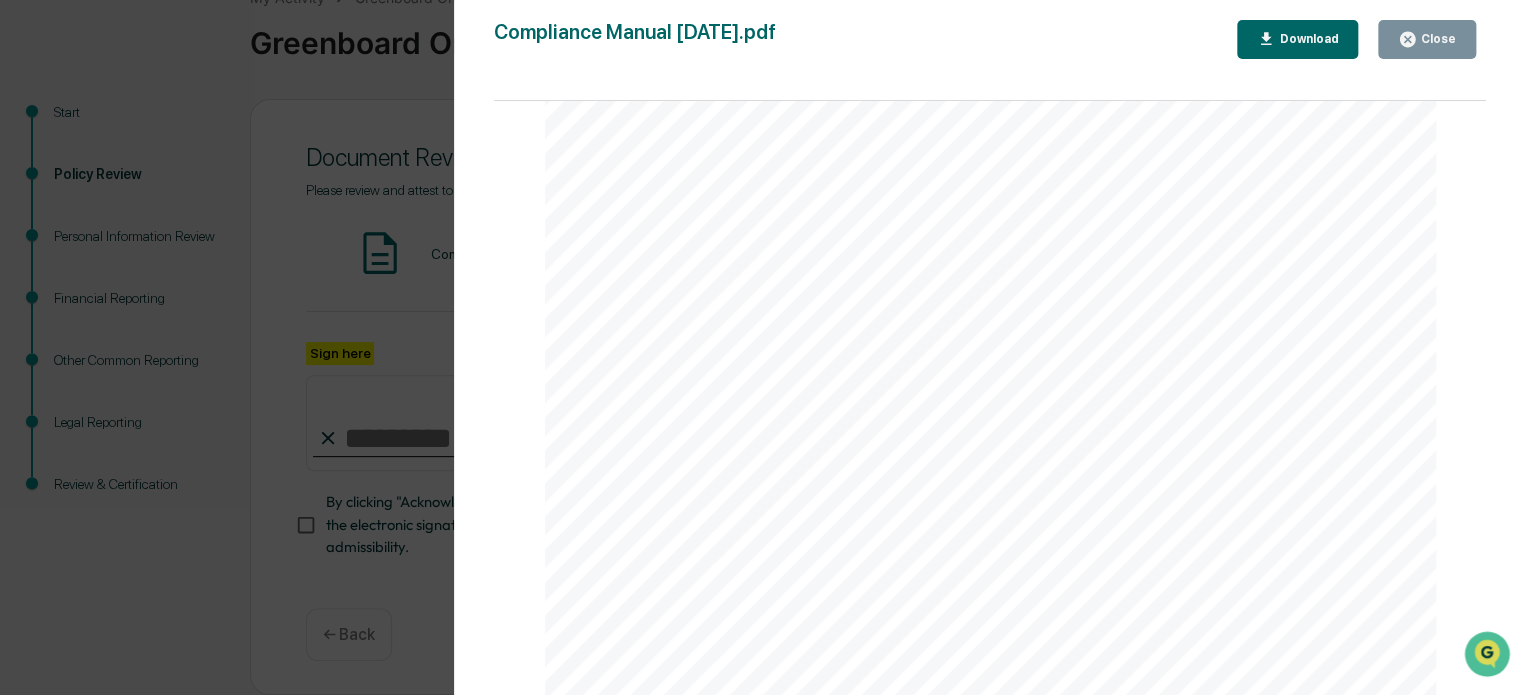 click on "© RIA Registrar   [DATE] 17 Officer or other designated senior executive of C2PW. This review shall be completed [DATE] of the close of the review period. The report shall include: a.   Testing a sample of transactions (across different types and sizes) b.   Identify deficiencies in the policies and procedures c.   How any deficiencies are rectified. The CCO (or designee) shall, as outlined in the report: a.   Certify receipt and their review of this report. b.   Certify that C2PW has in place policies and procedures (e.g. Rollover Analysis Form) that are prudently designed to adhere to the provisions of the exemption including but not limited to the Impartial Conduct Standards. c.   Certify that C2PW has in place a process that is prudently designed to modify such policies and procedures as business, regulatory, or legislative conditions dictate. d.   Certify that C2PW has tested the effectiveness of the policies and procedures. to   [EMAIL_ADDRESS][DOMAIN_NAME] resulting losses. 7.3   7.4   points: a." at bounding box center (991, -19335) 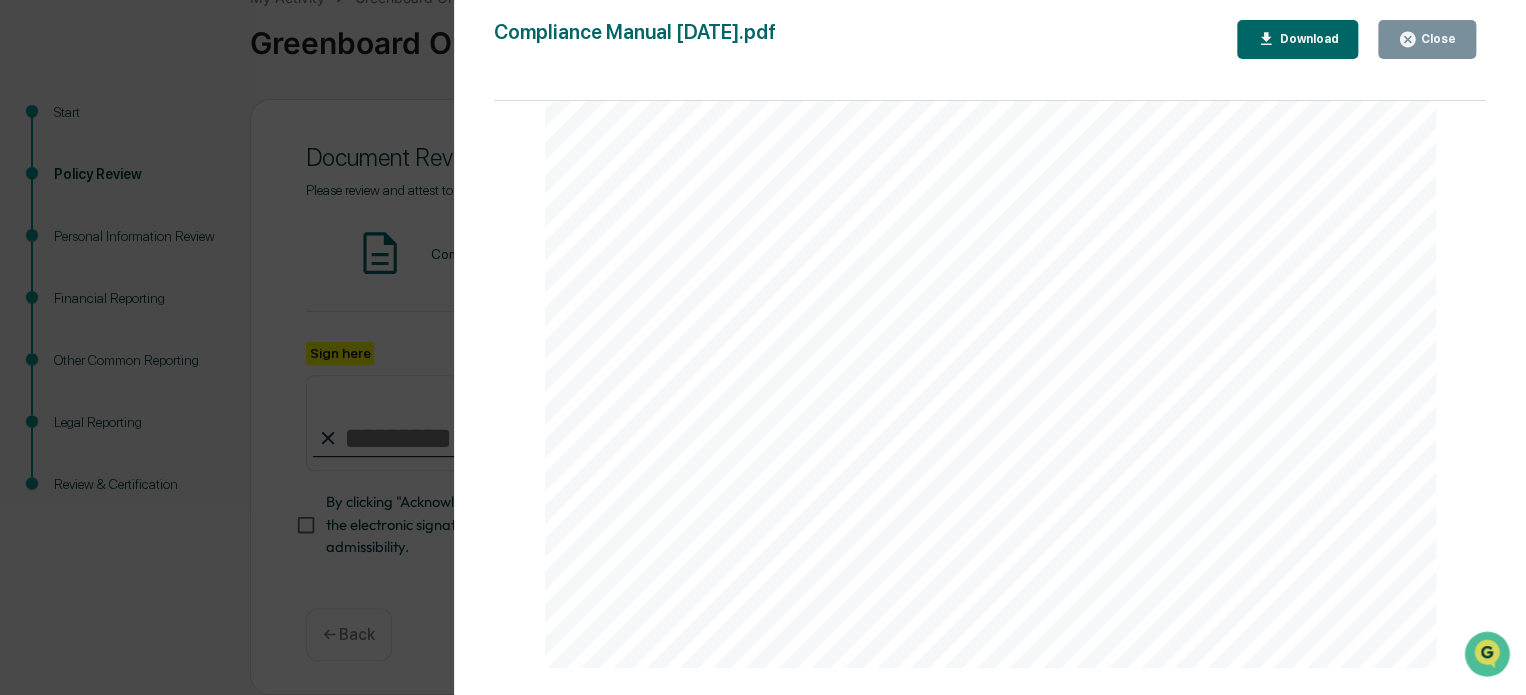 scroll, scrollTop: 20159, scrollLeft: 0, axis: vertical 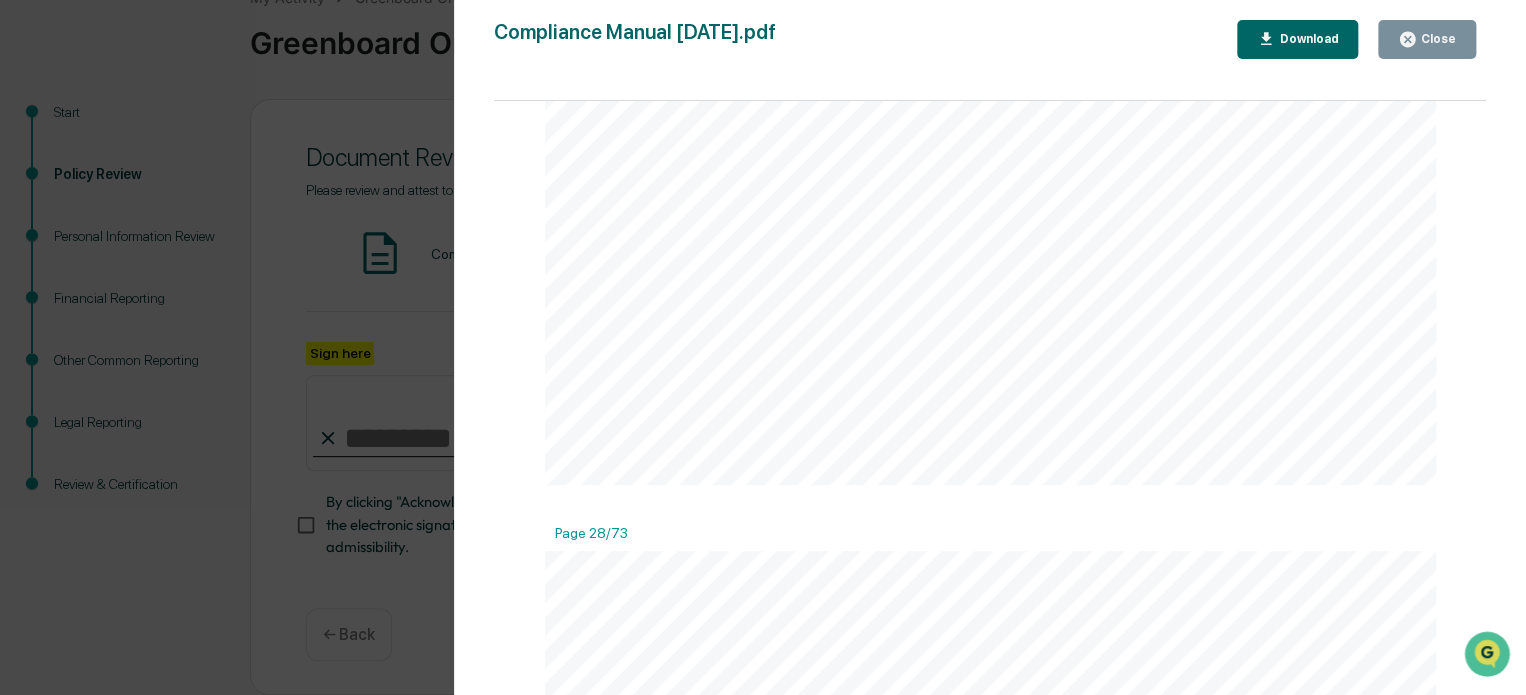 click on "(ii) Calculated over the same time period, and using the same type of return and methodology, as" at bounding box center [1030, 352] 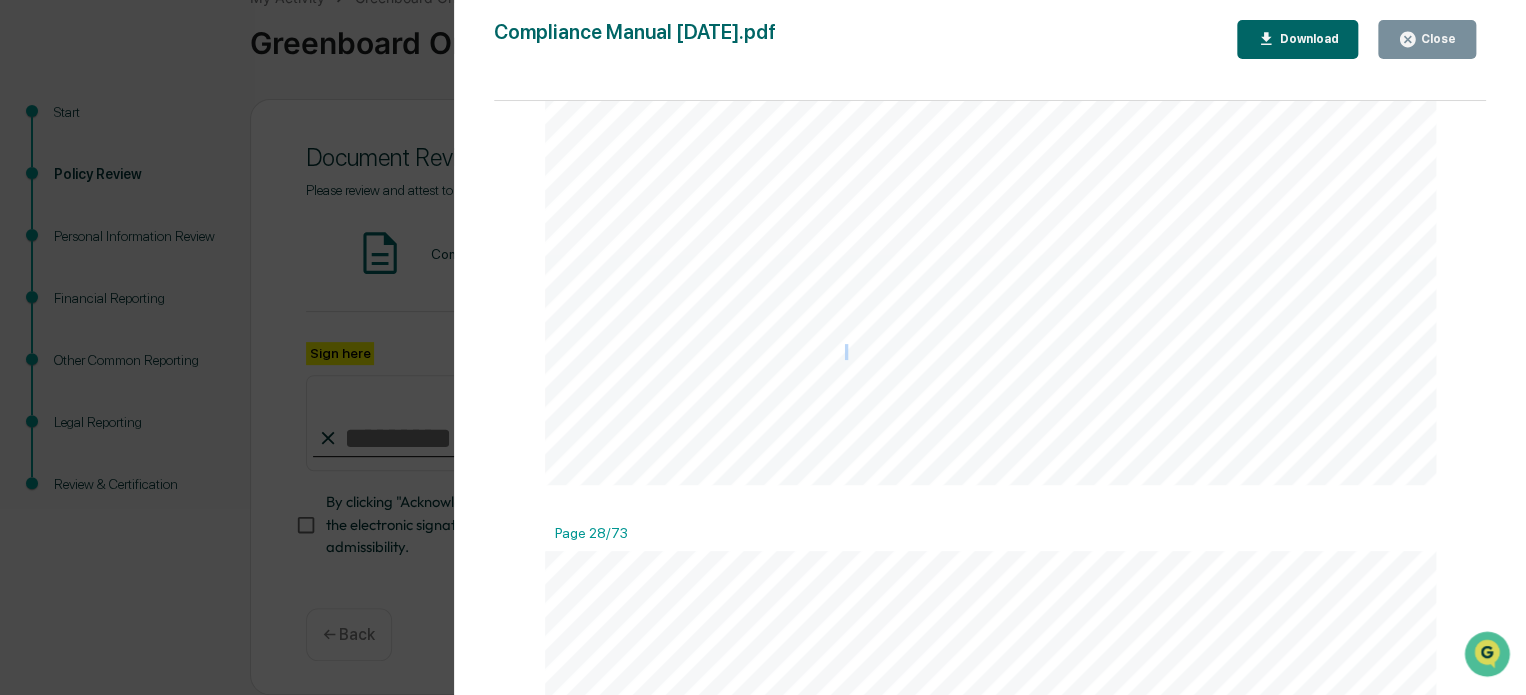 click on "(ii) Calculated over the same time period, and using the same type of return and methodology, as" at bounding box center [1030, 352] 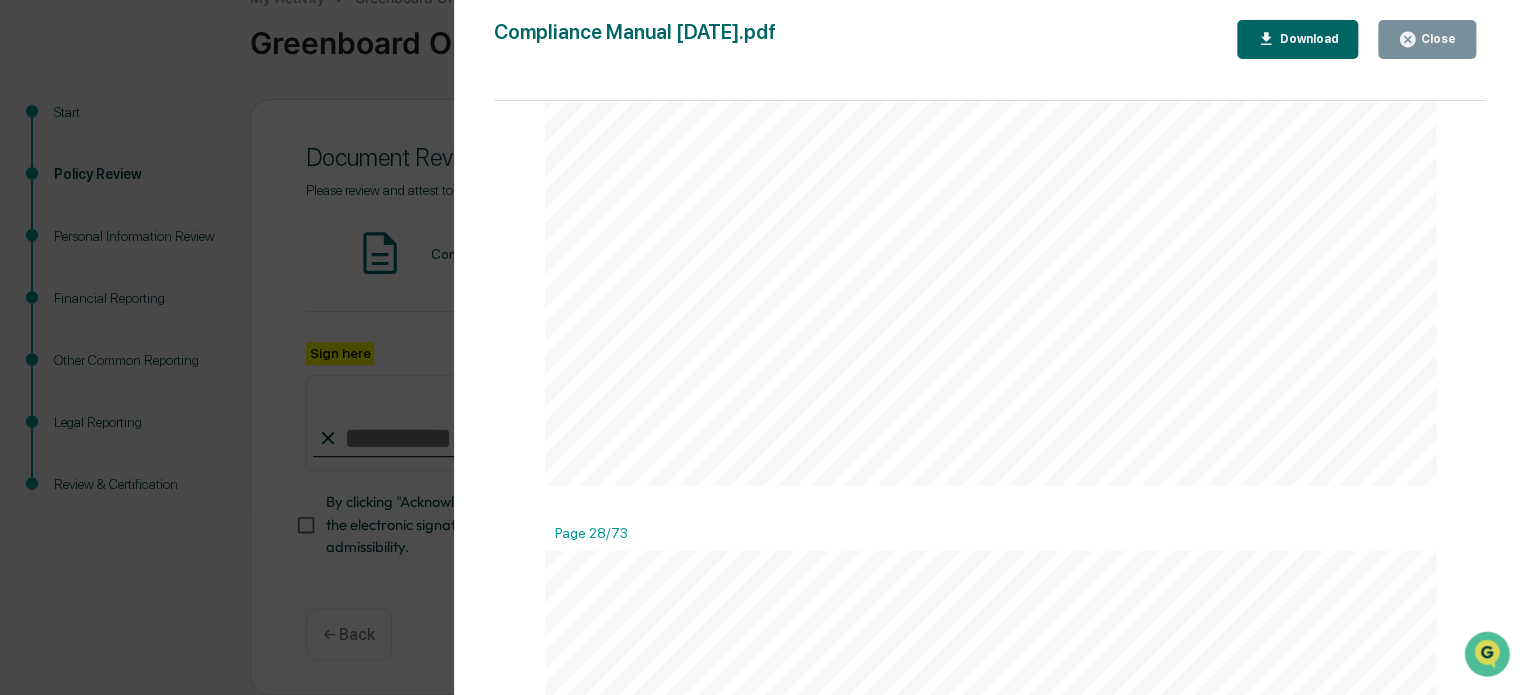 click on "(ii) Calculated over the same time period, and using the same type of return and methodology, as" at bounding box center (1030, 352) 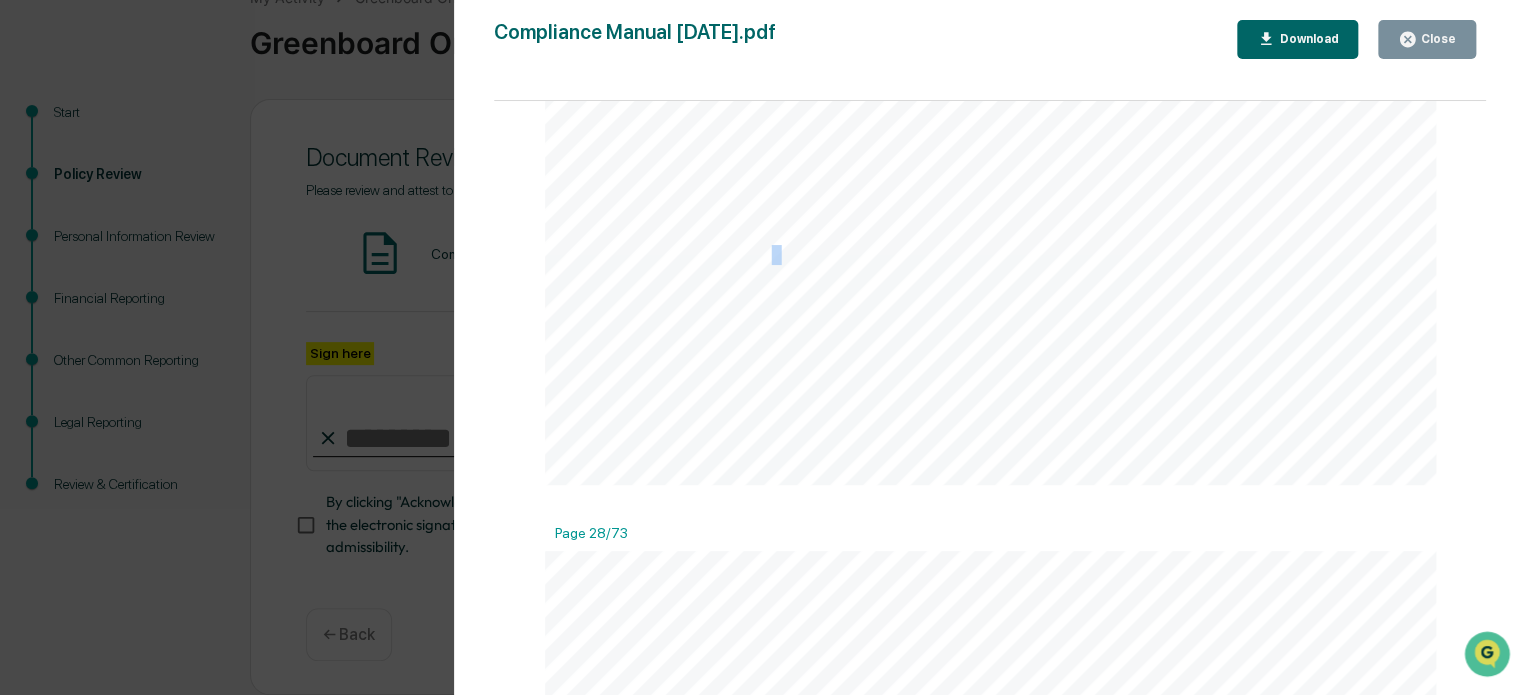 drag, startPoint x: 1047, startPoint y: 429, endPoint x: 849, endPoint y: 315, distance: 228.47319 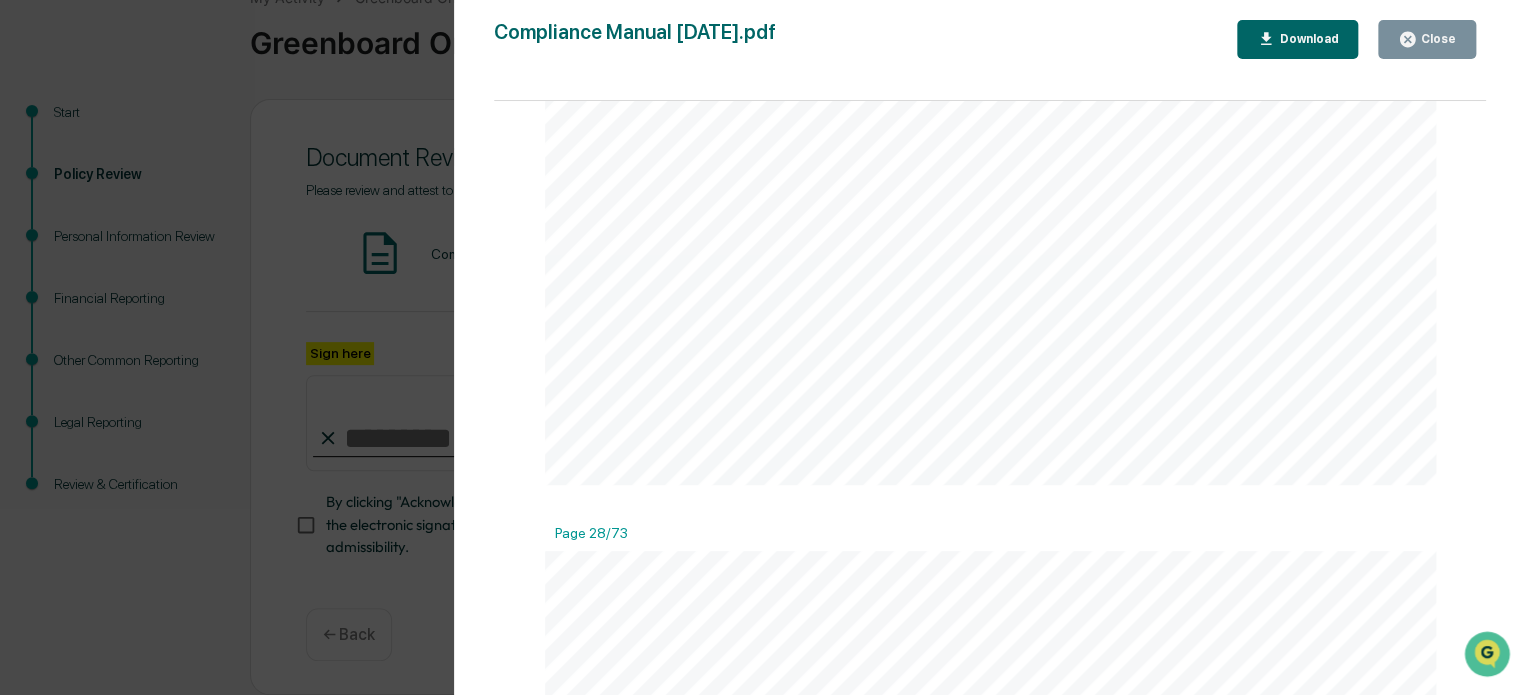 click on "(i) With at least equal prominence to, and in a format designed to facilitate comparison with, the" at bounding box center (1029, 317) 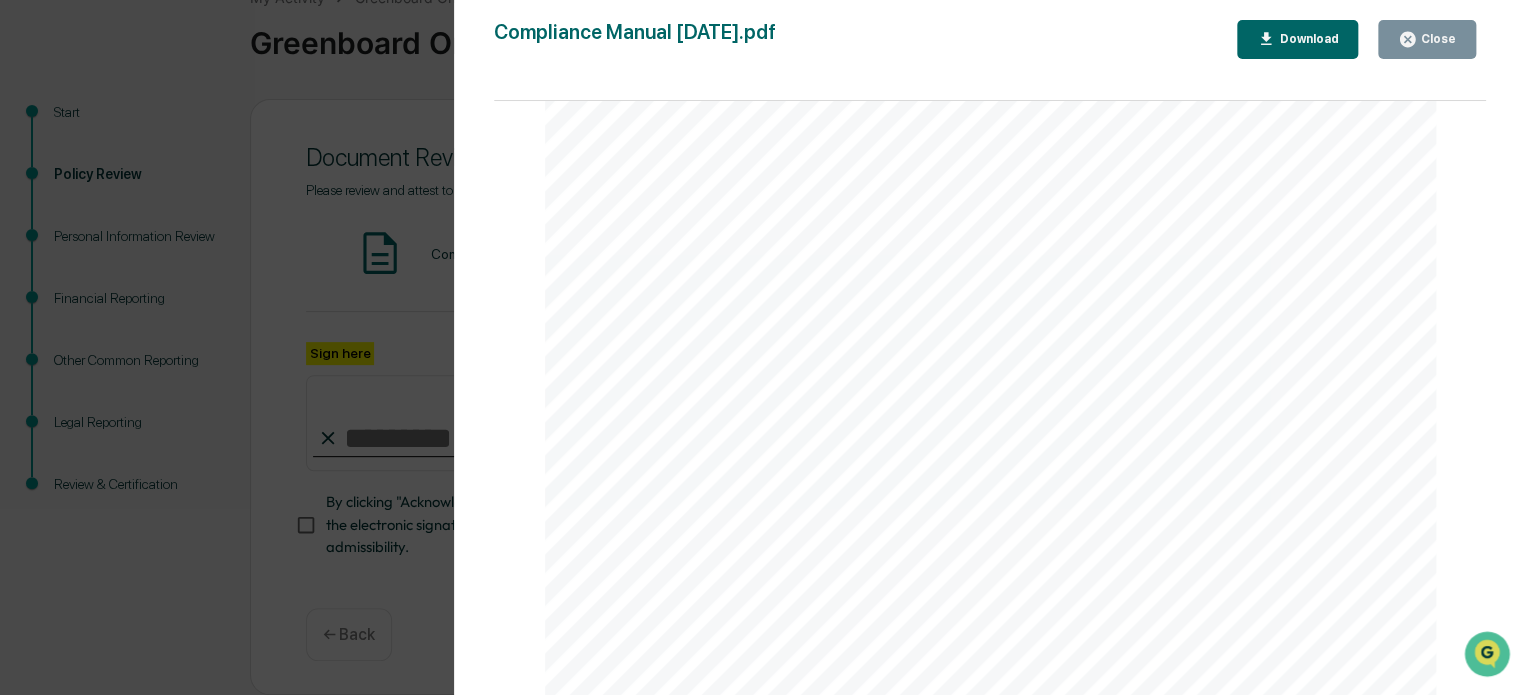 scroll, scrollTop: 43109, scrollLeft: 0, axis: vertical 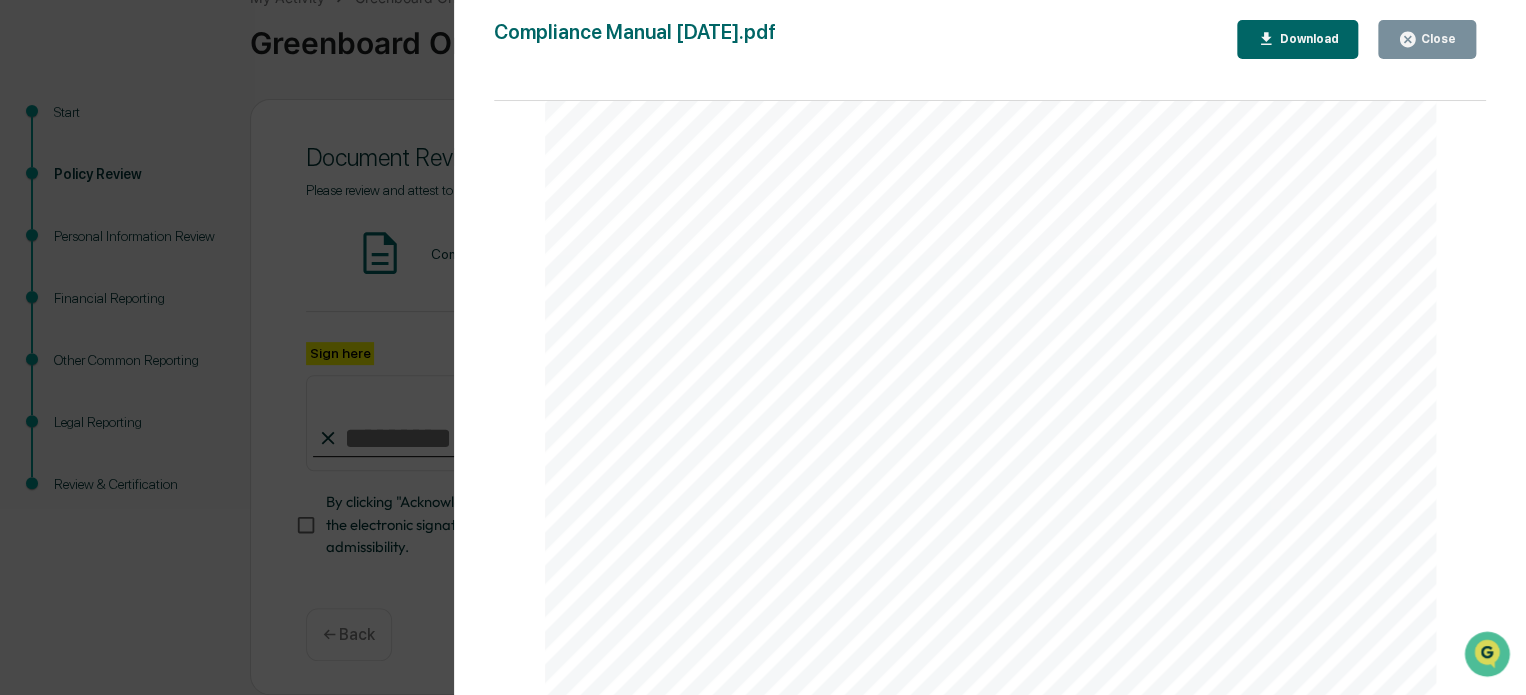 click on "Close" at bounding box center [1427, 39] 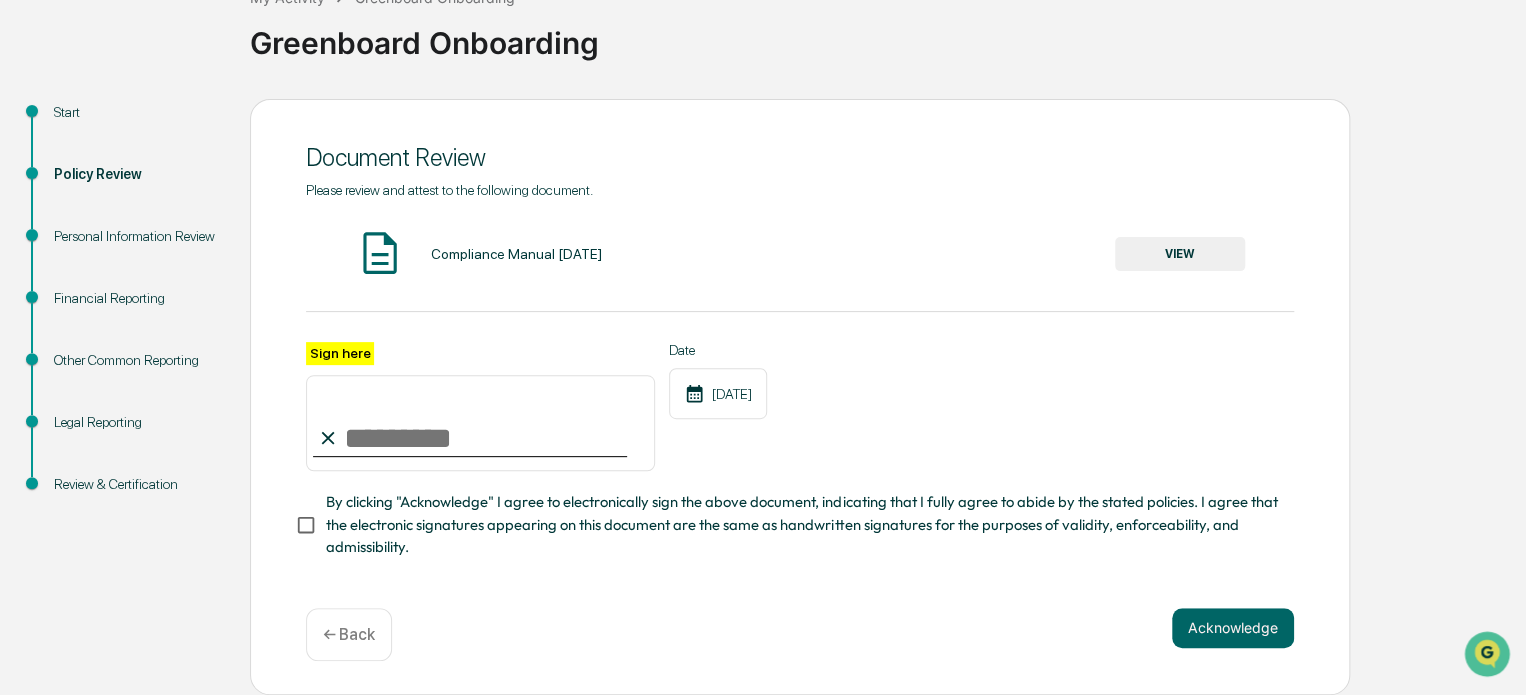 click on "Sign here" at bounding box center [480, 423] 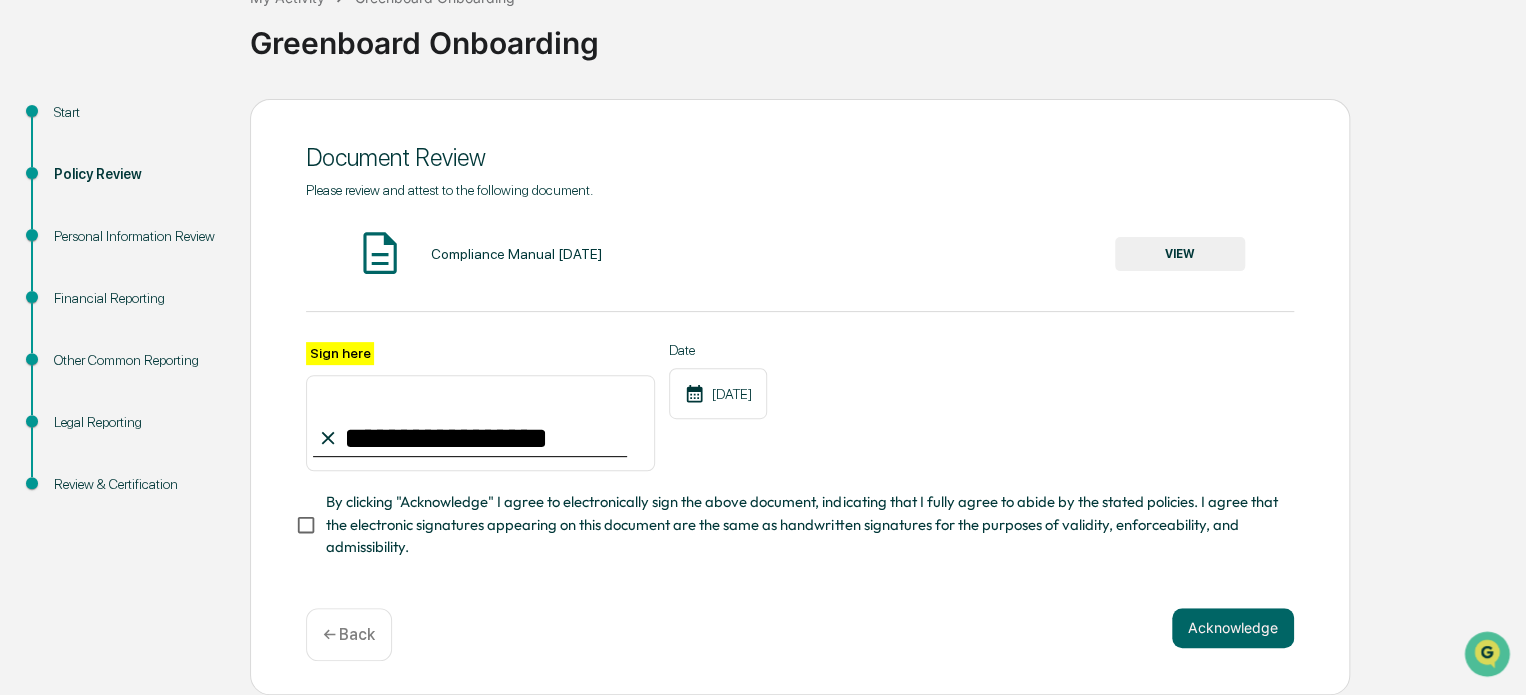 type on "**********" 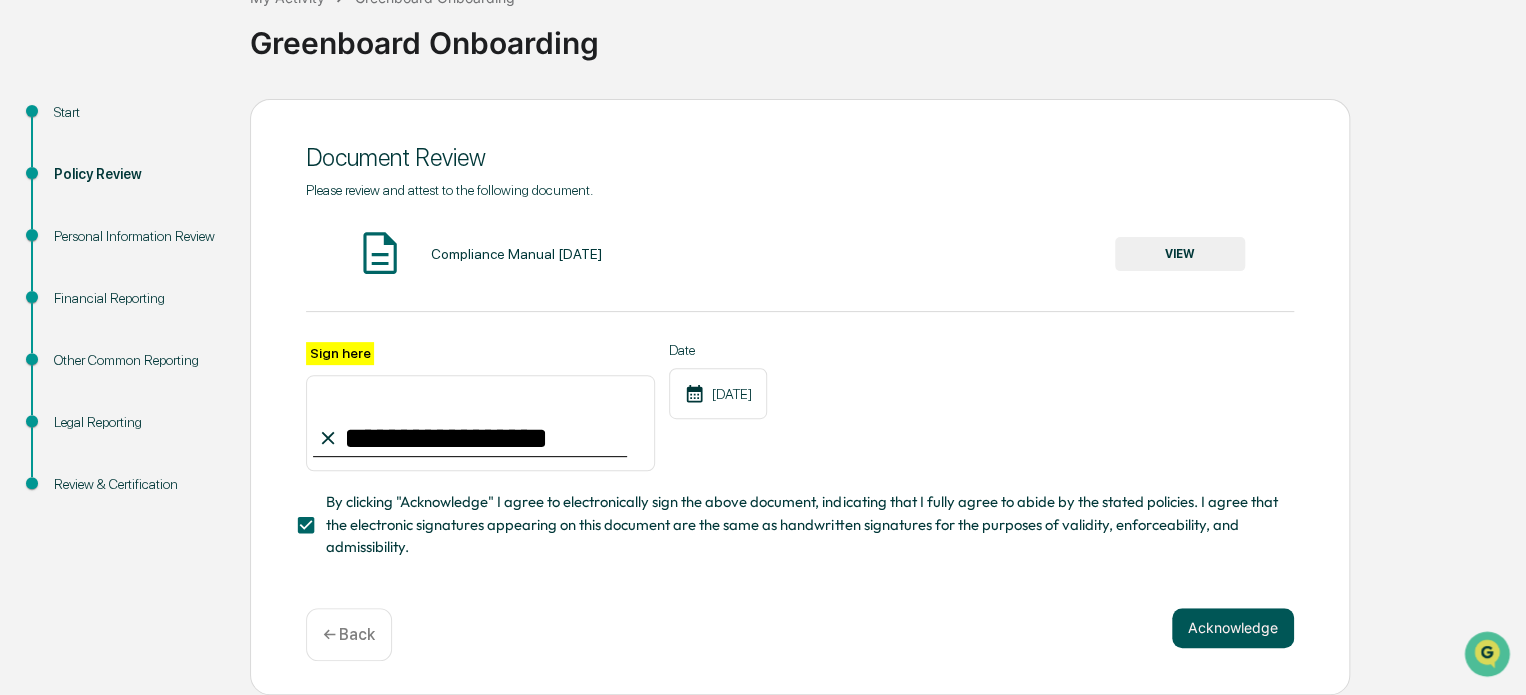 click on "Acknowledge" at bounding box center (1233, 628) 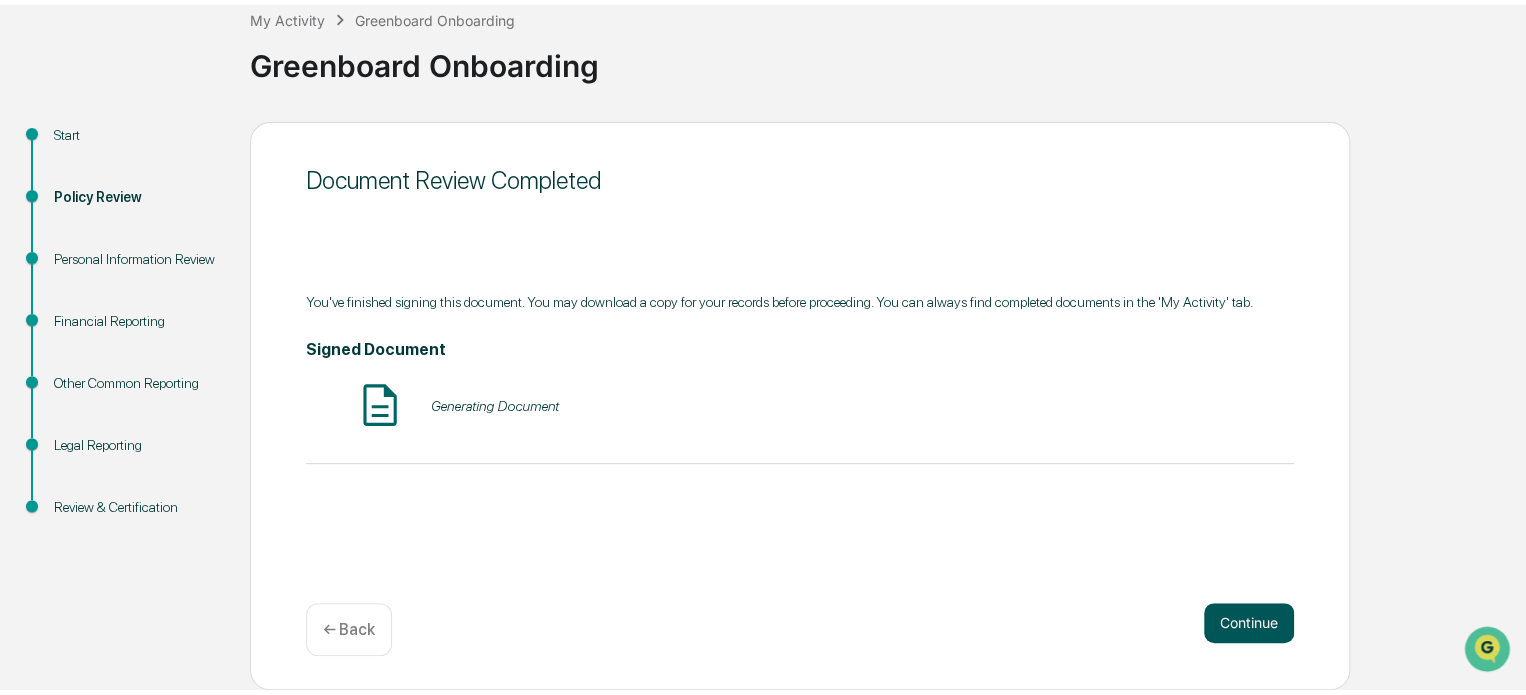 scroll, scrollTop: 109, scrollLeft: 0, axis: vertical 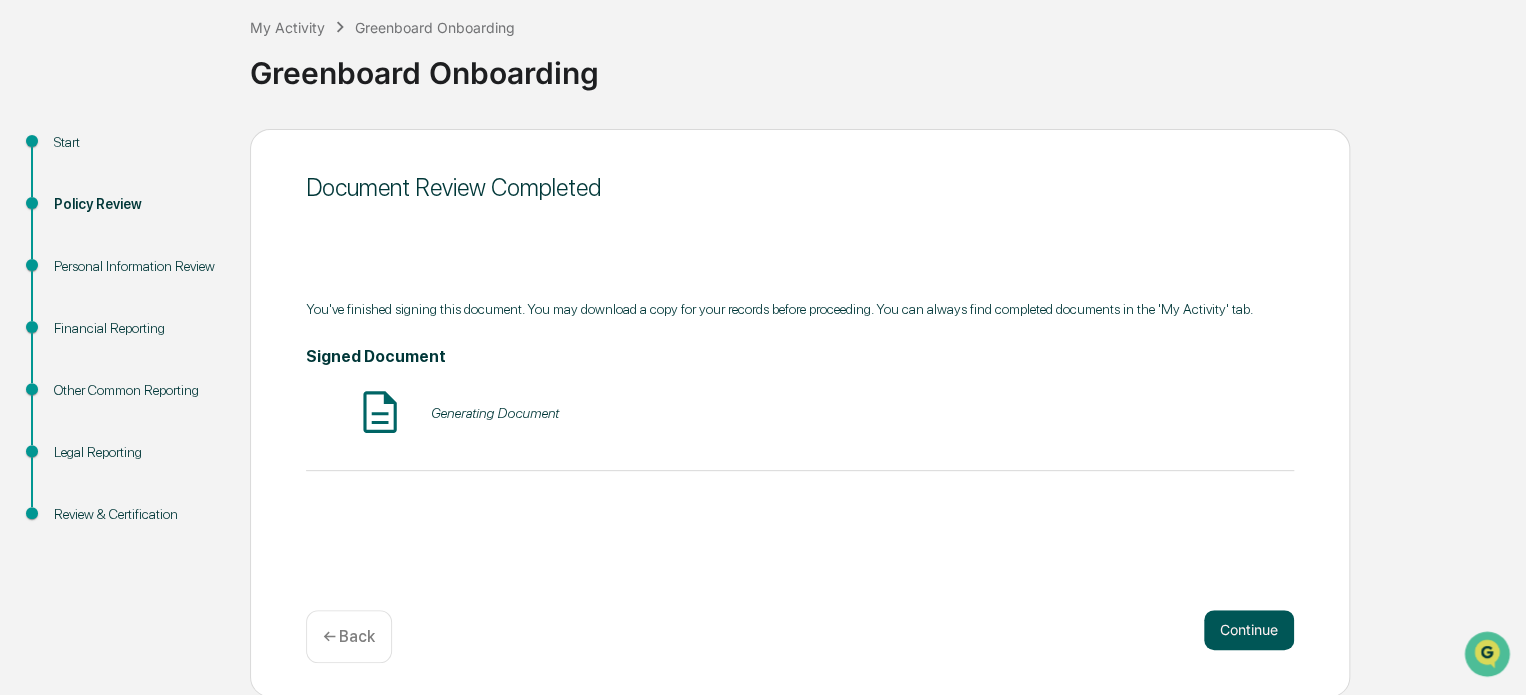 click on "Continue" at bounding box center [1249, 630] 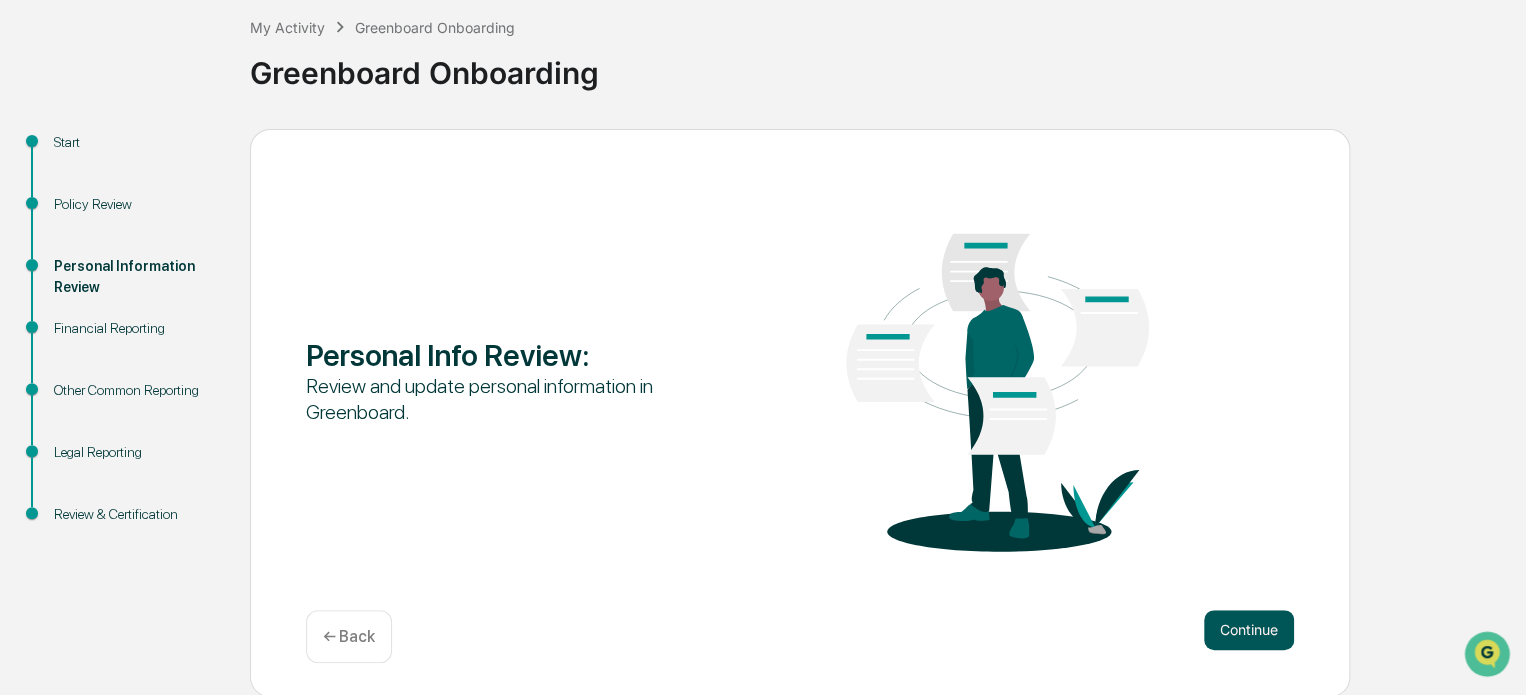 click on "Continue" at bounding box center (1249, 630) 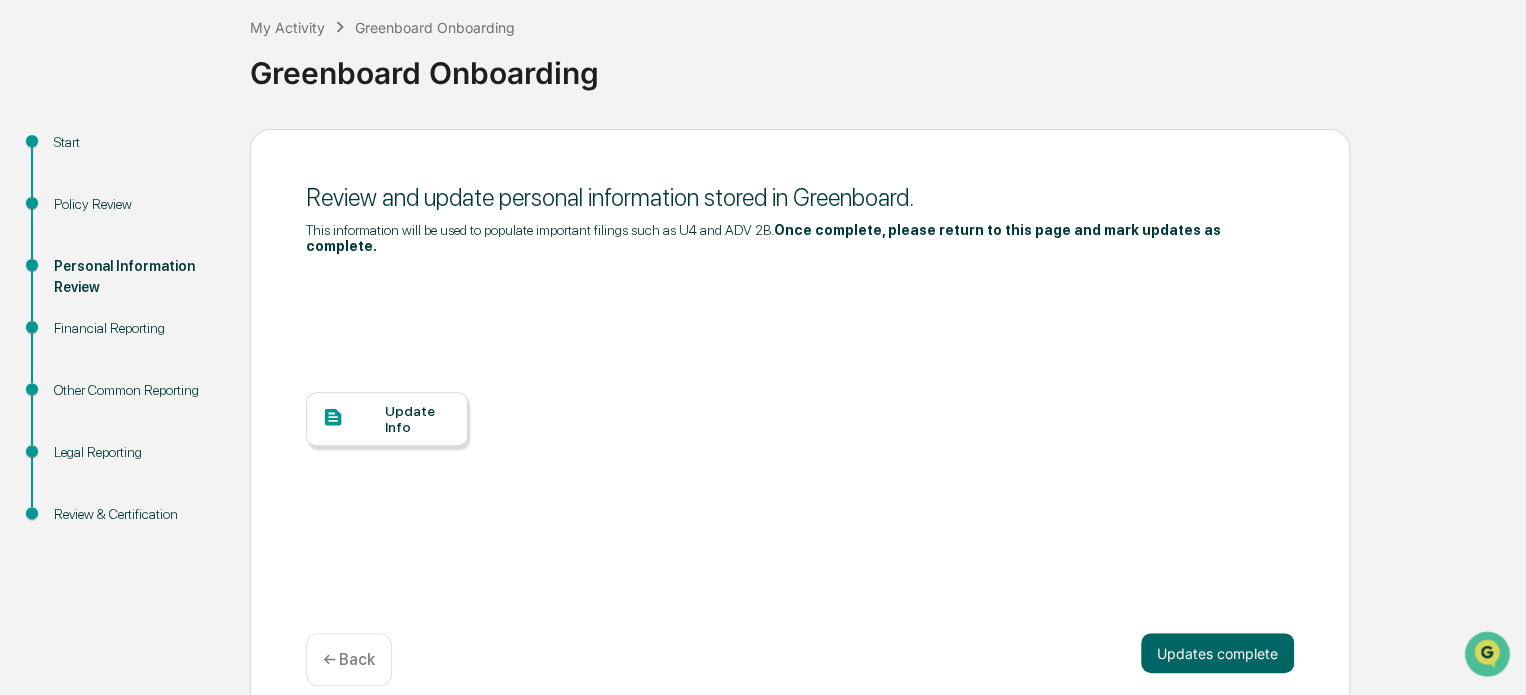 click at bounding box center (353, 418) 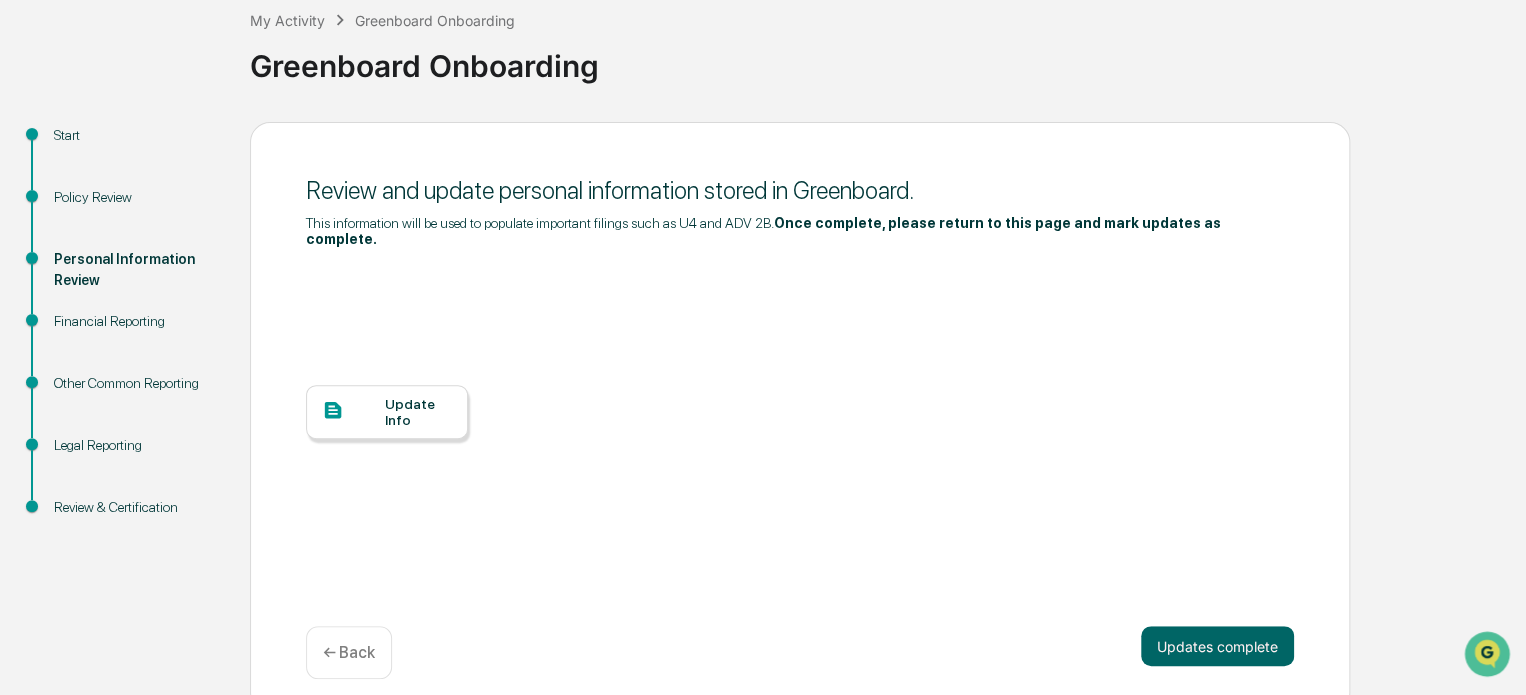 scroll, scrollTop: 118, scrollLeft: 0, axis: vertical 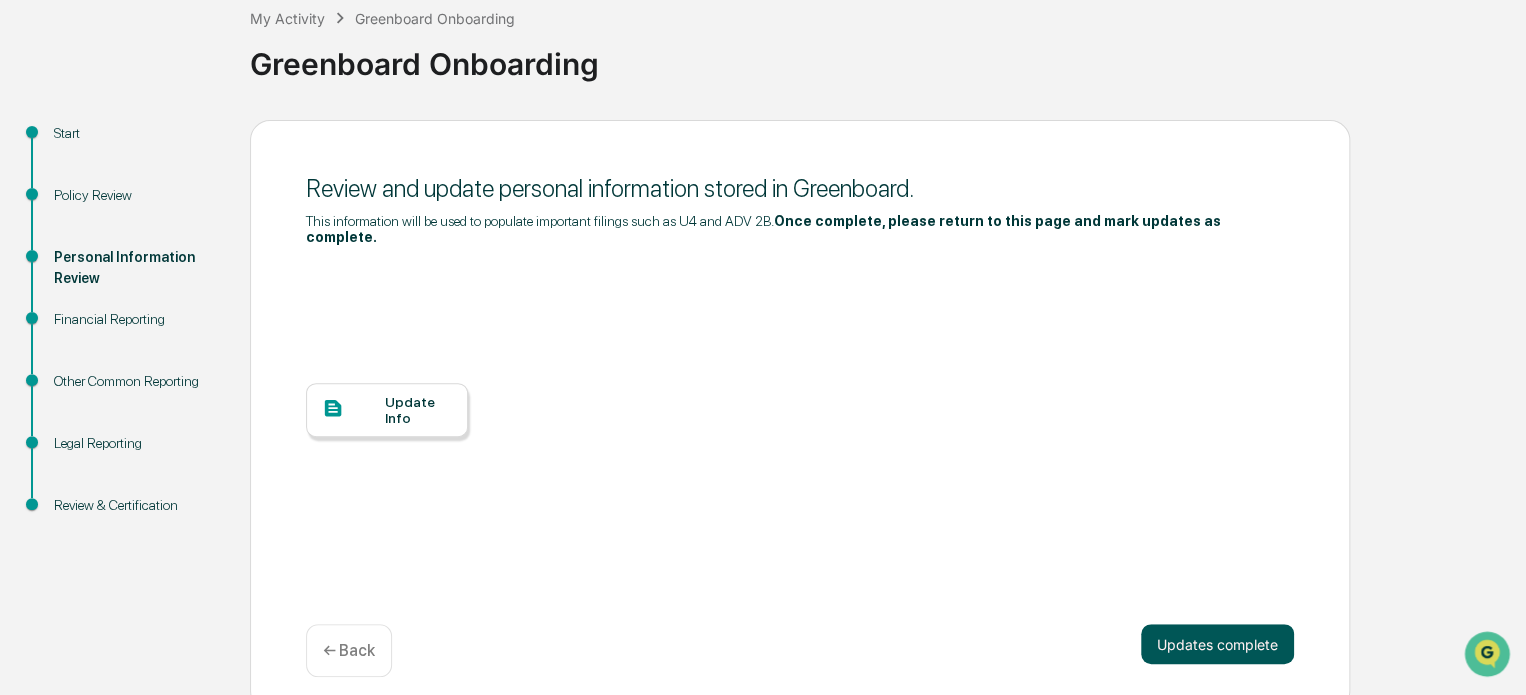 click on "Updates complete" at bounding box center (1217, 644) 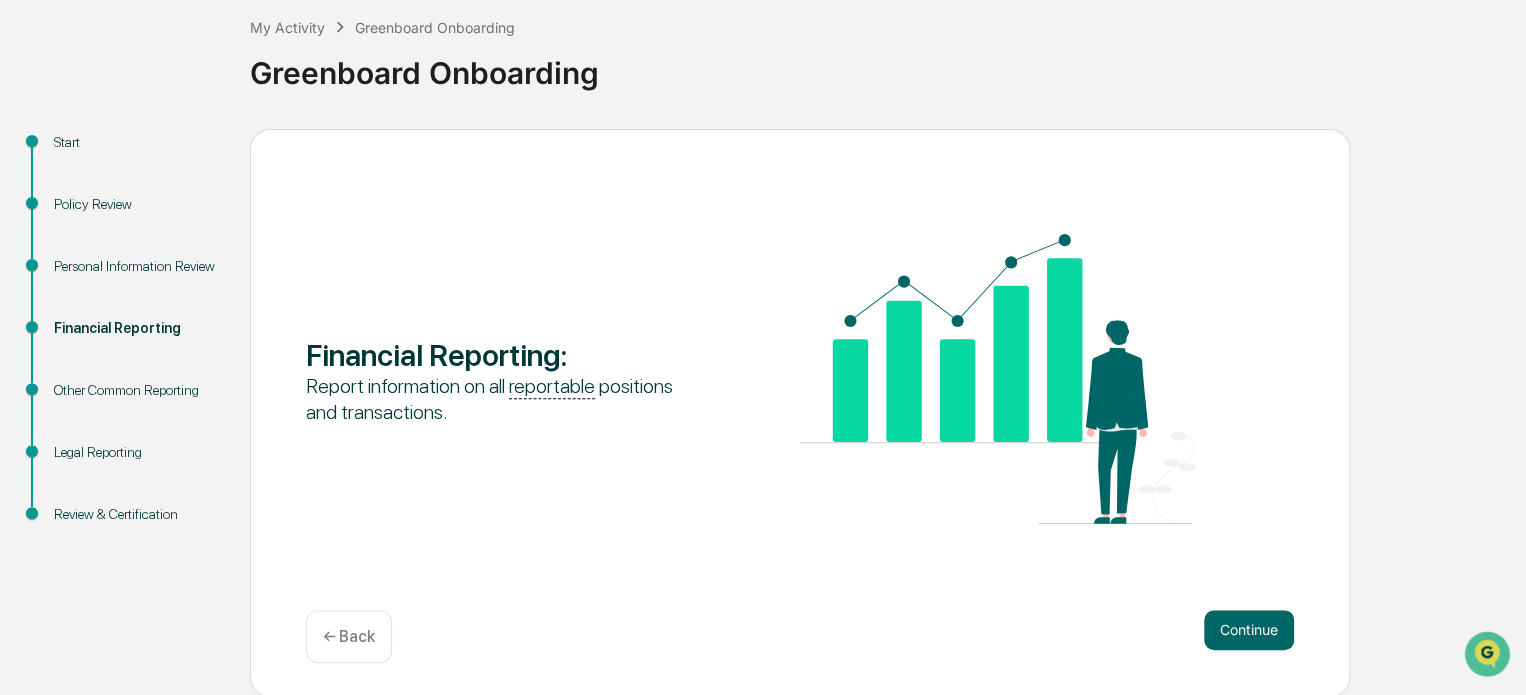 click on "Financial Reporting : Report information on all   reportable   positions and transactions. Continue ← Back" at bounding box center (800, 413) 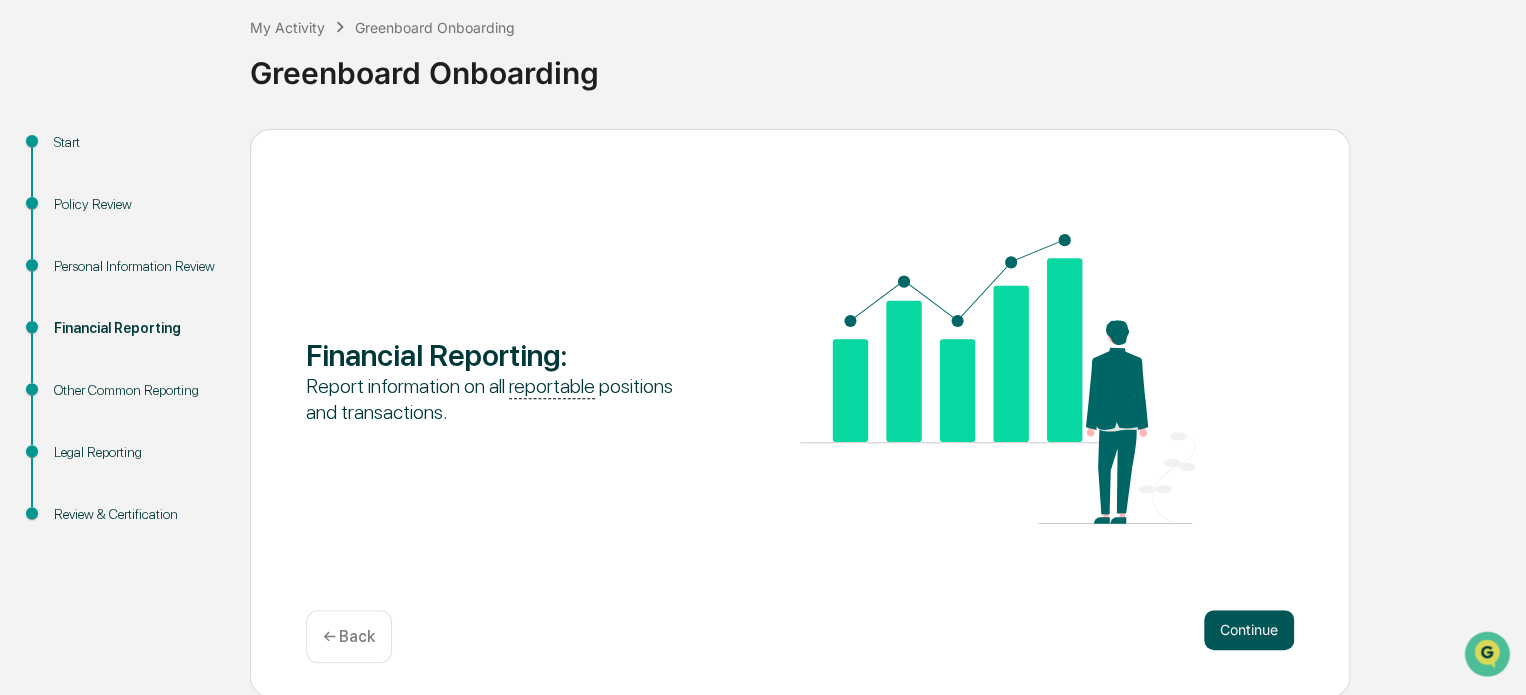 click on "Continue" at bounding box center (1249, 630) 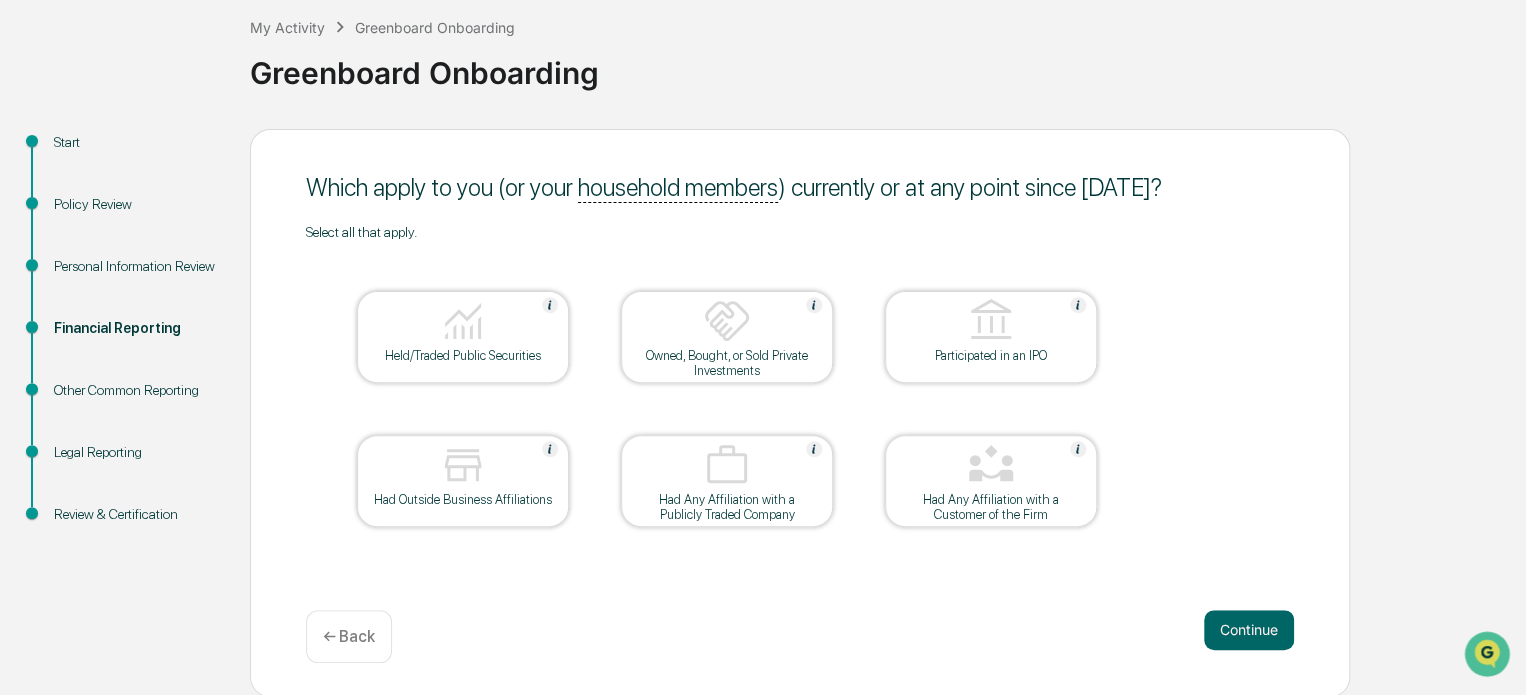 click on "Continue ← Back" at bounding box center [800, 636] 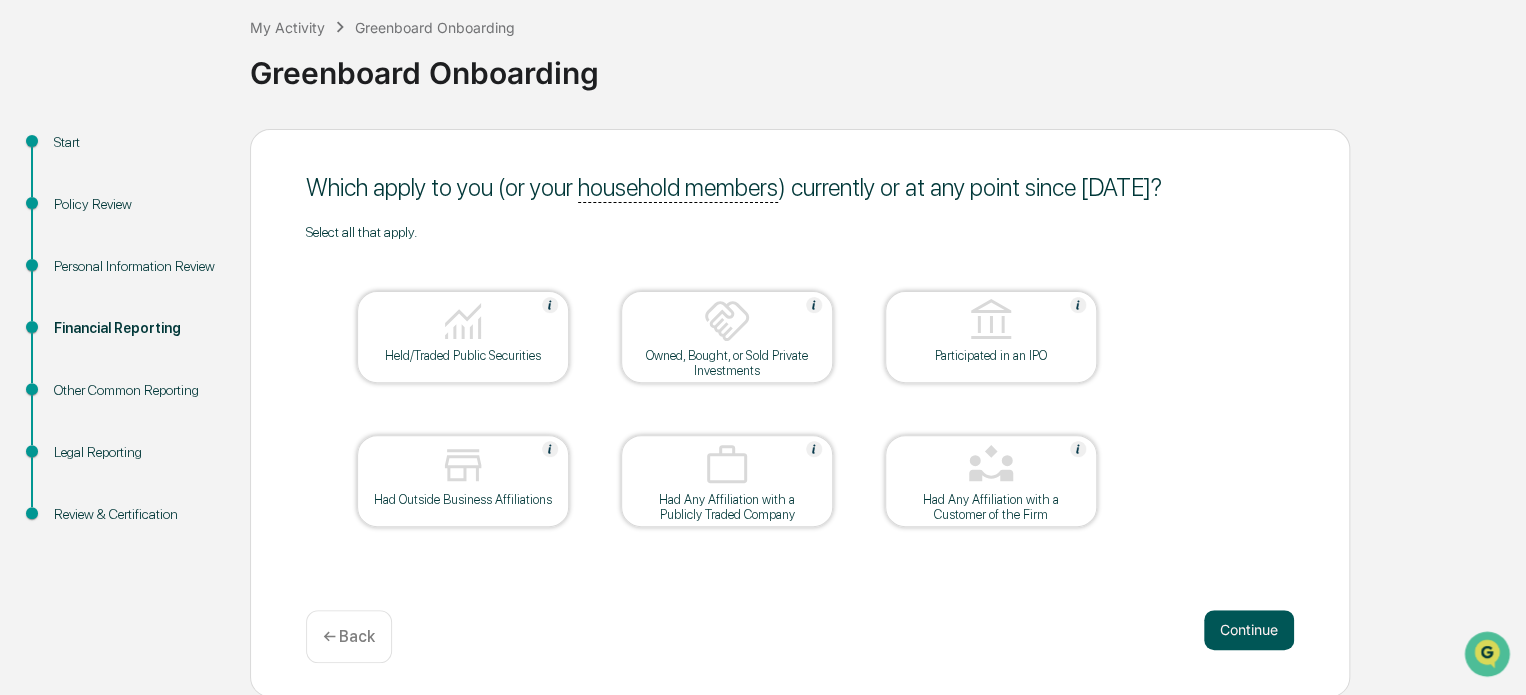 click on "Continue" at bounding box center [1249, 630] 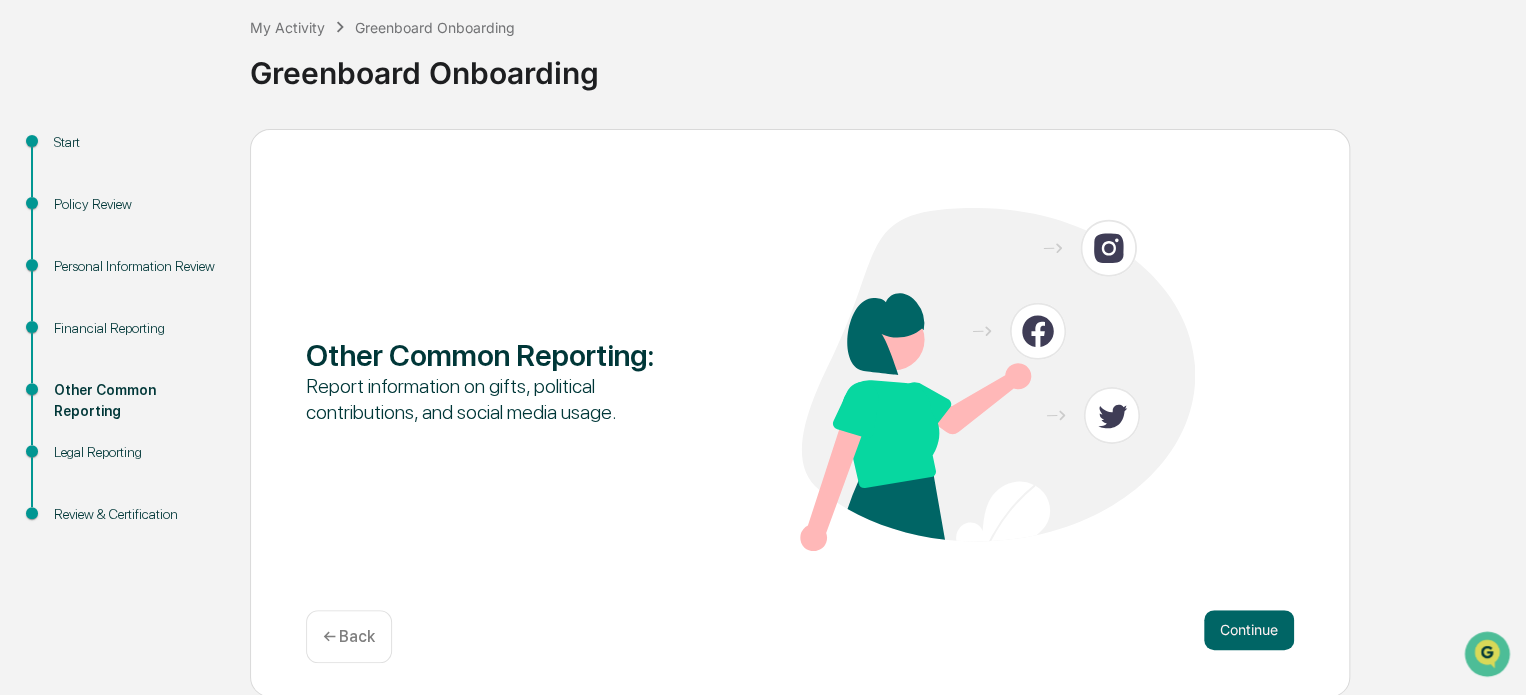 click on "Continue ← Back" at bounding box center (800, 636) 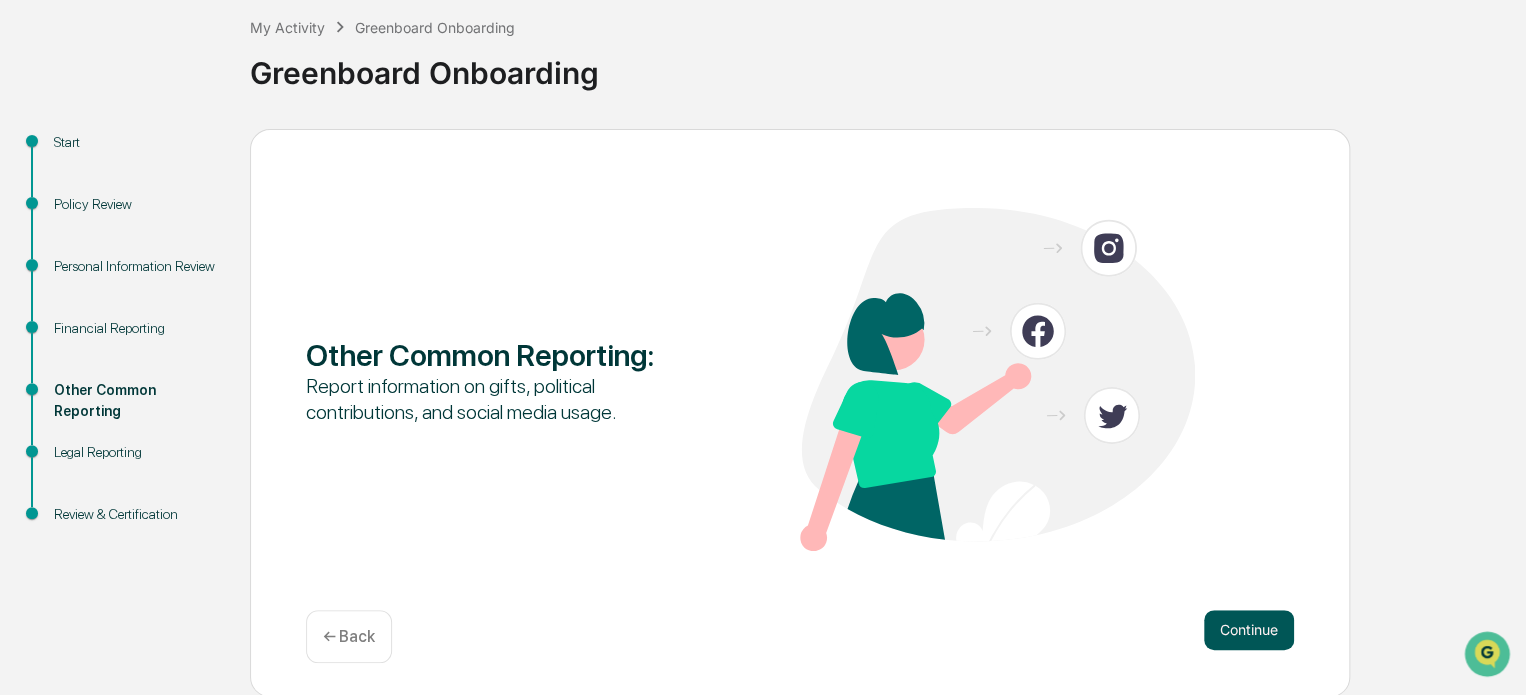 click on "Continue" at bounding box center [1249, 630] 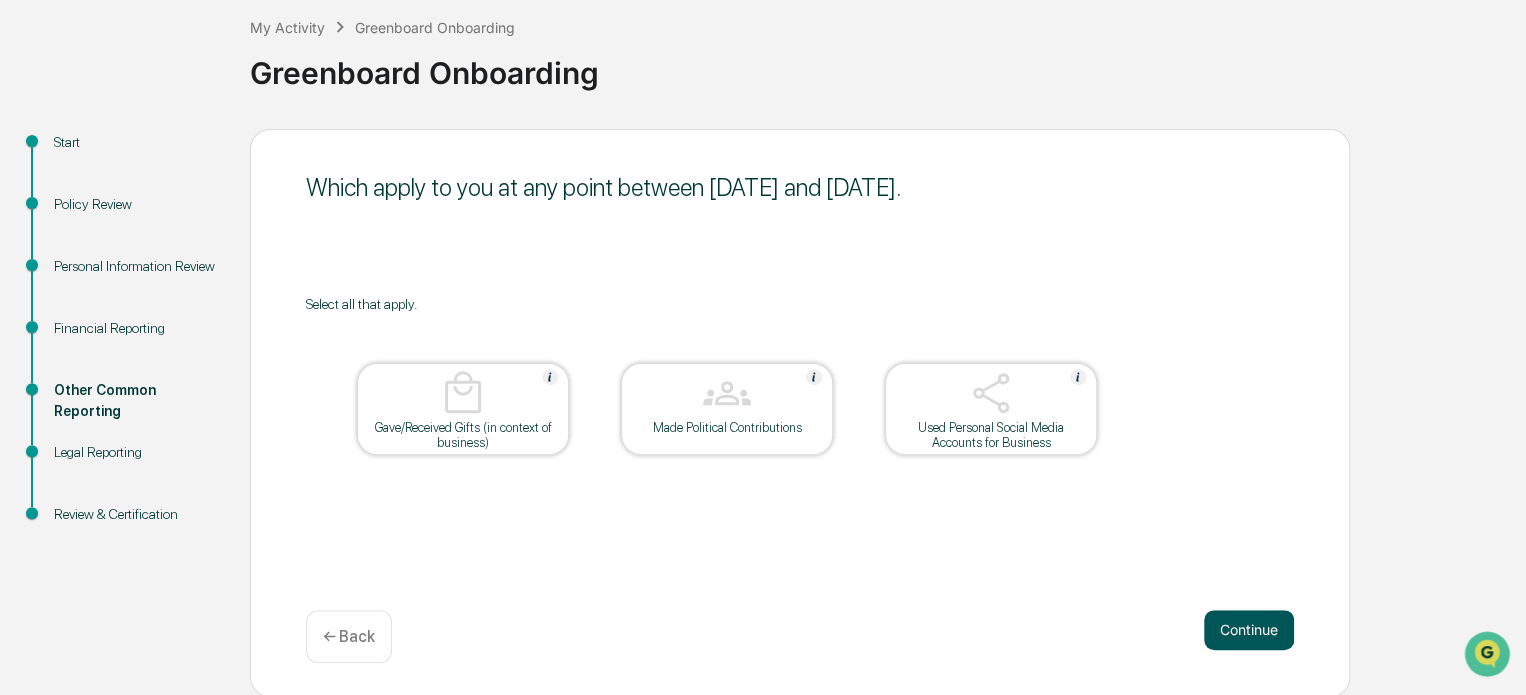 click on "Continue" at bounding box center [1249, 630] 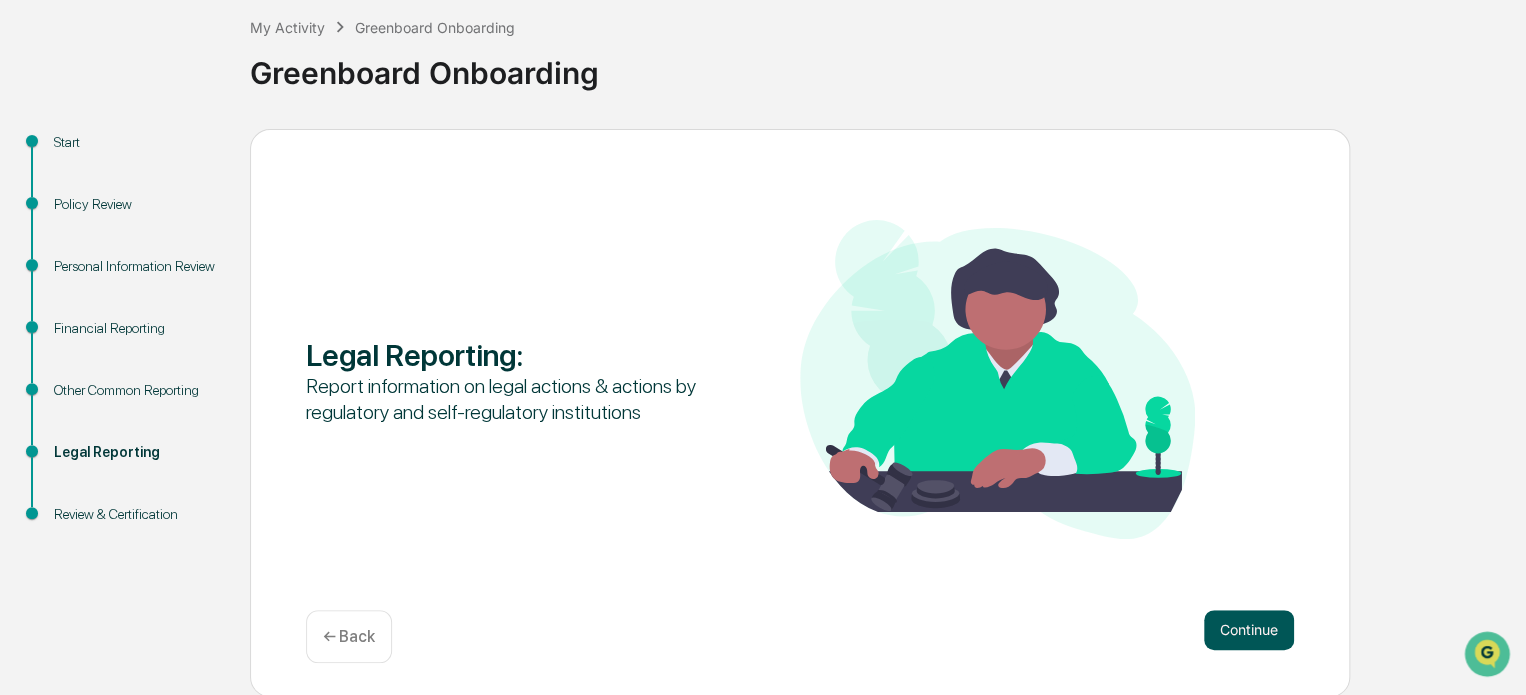 click on "Continue" at bounding box center (1249, 630) 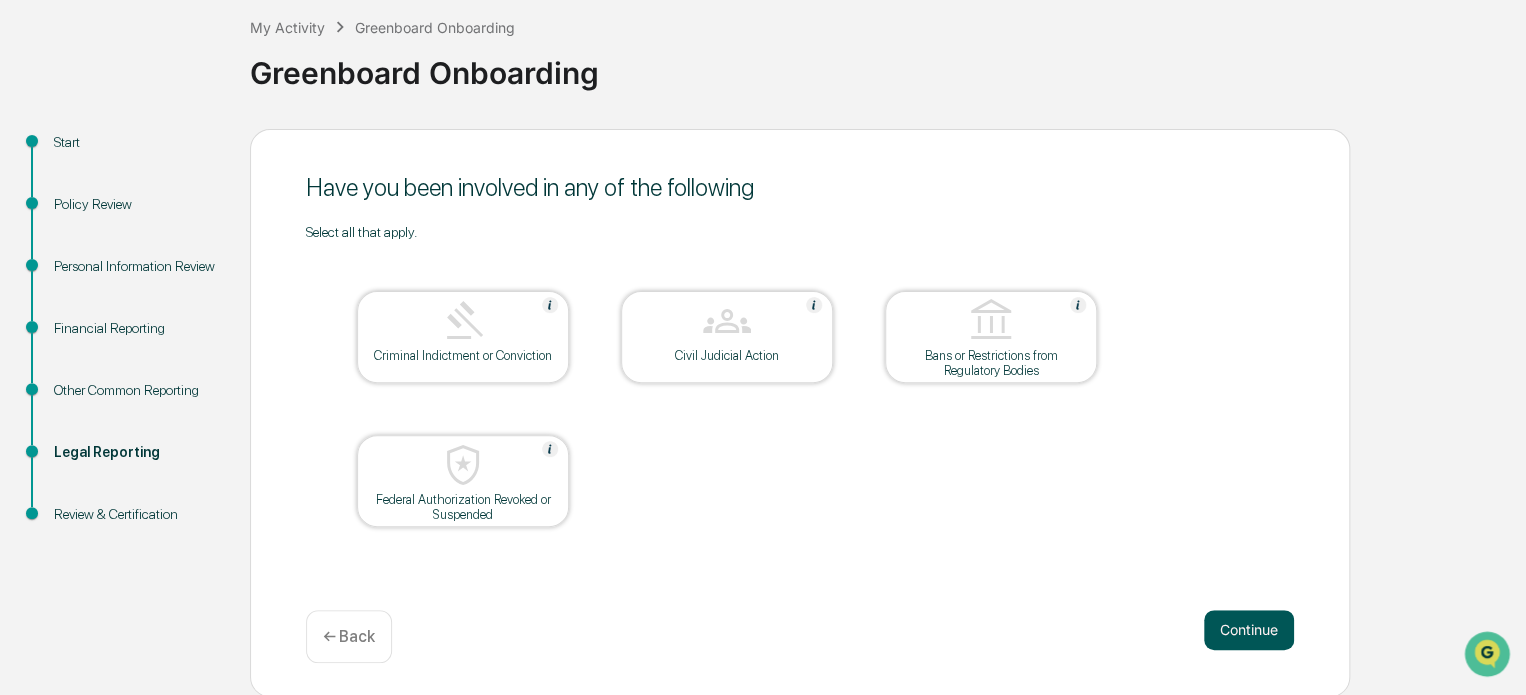 click on "Continue" at bounding box center (1249, 630) 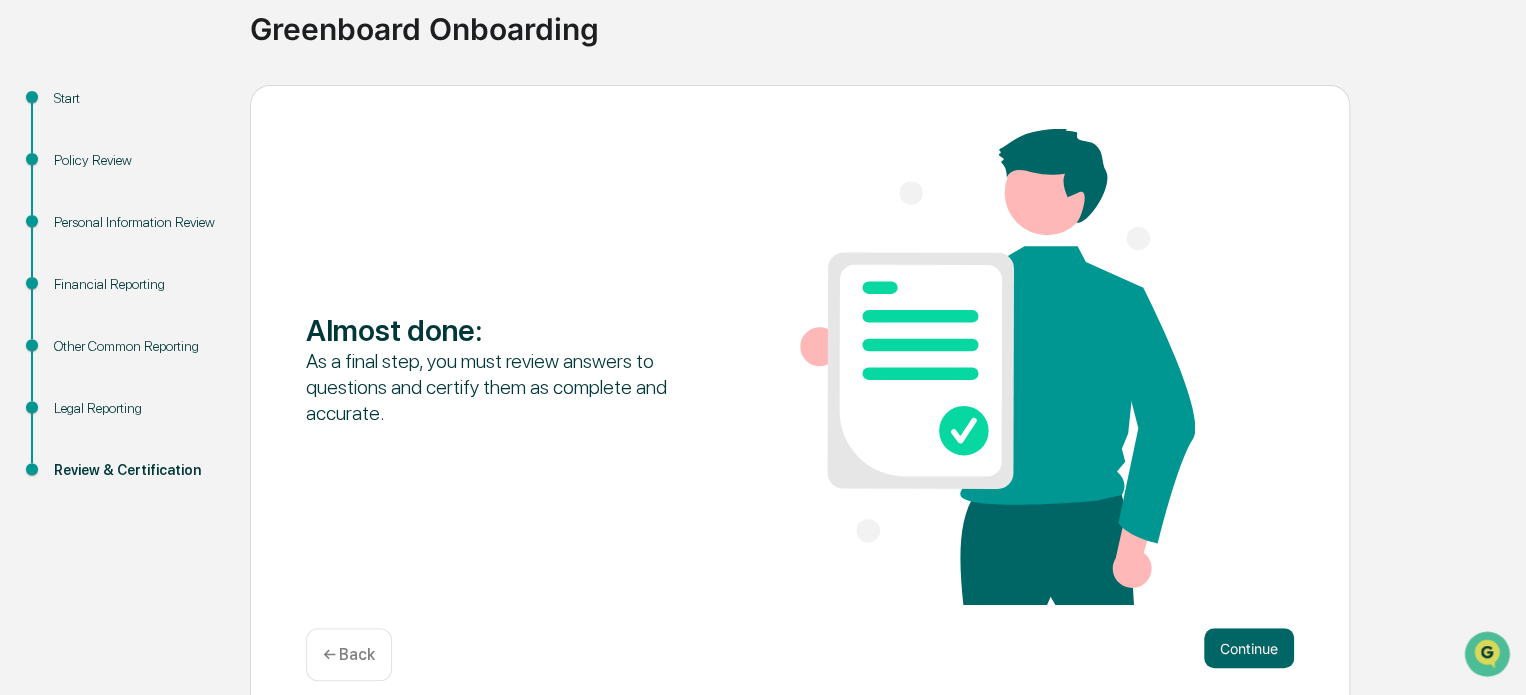 scroll, scrollTop: 172, scrollLeft: 0, axis: vertical 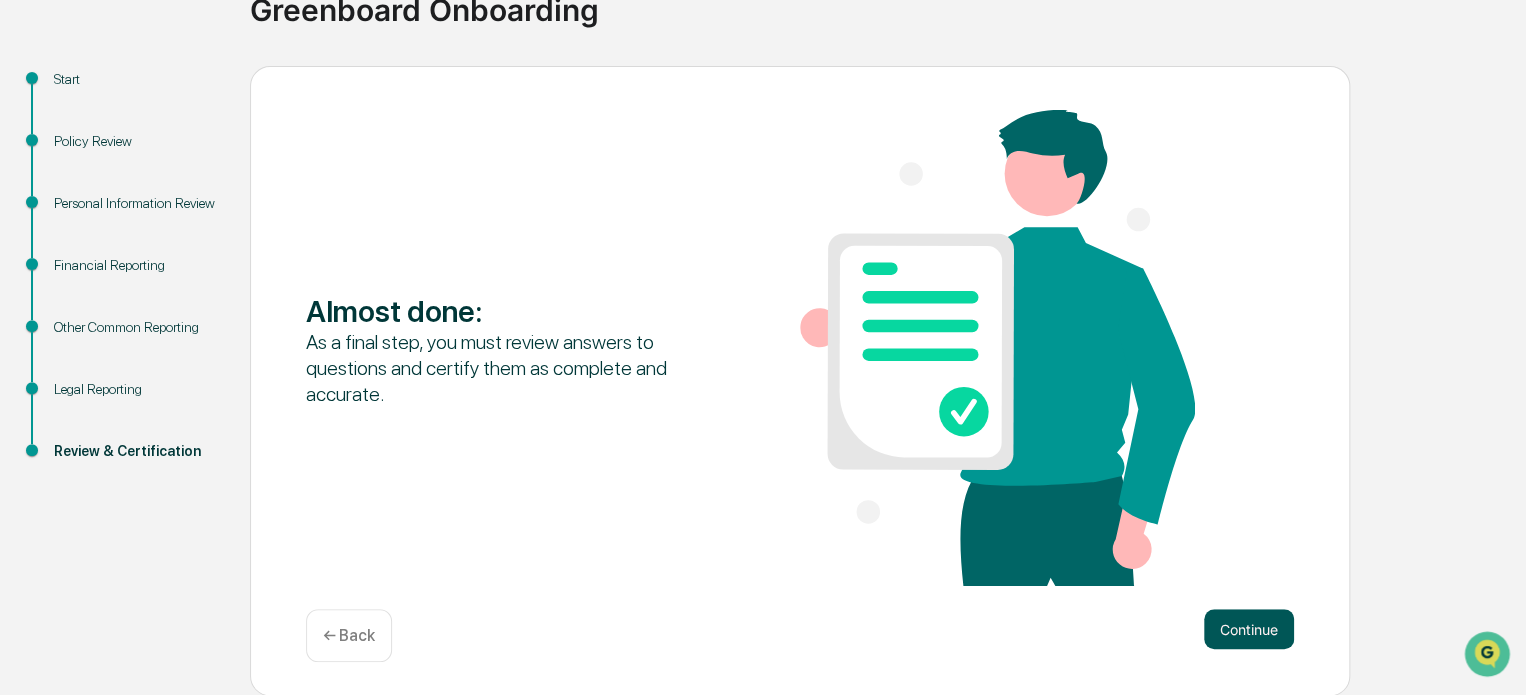 click on "Continue" at bounding box center [1249, 629] 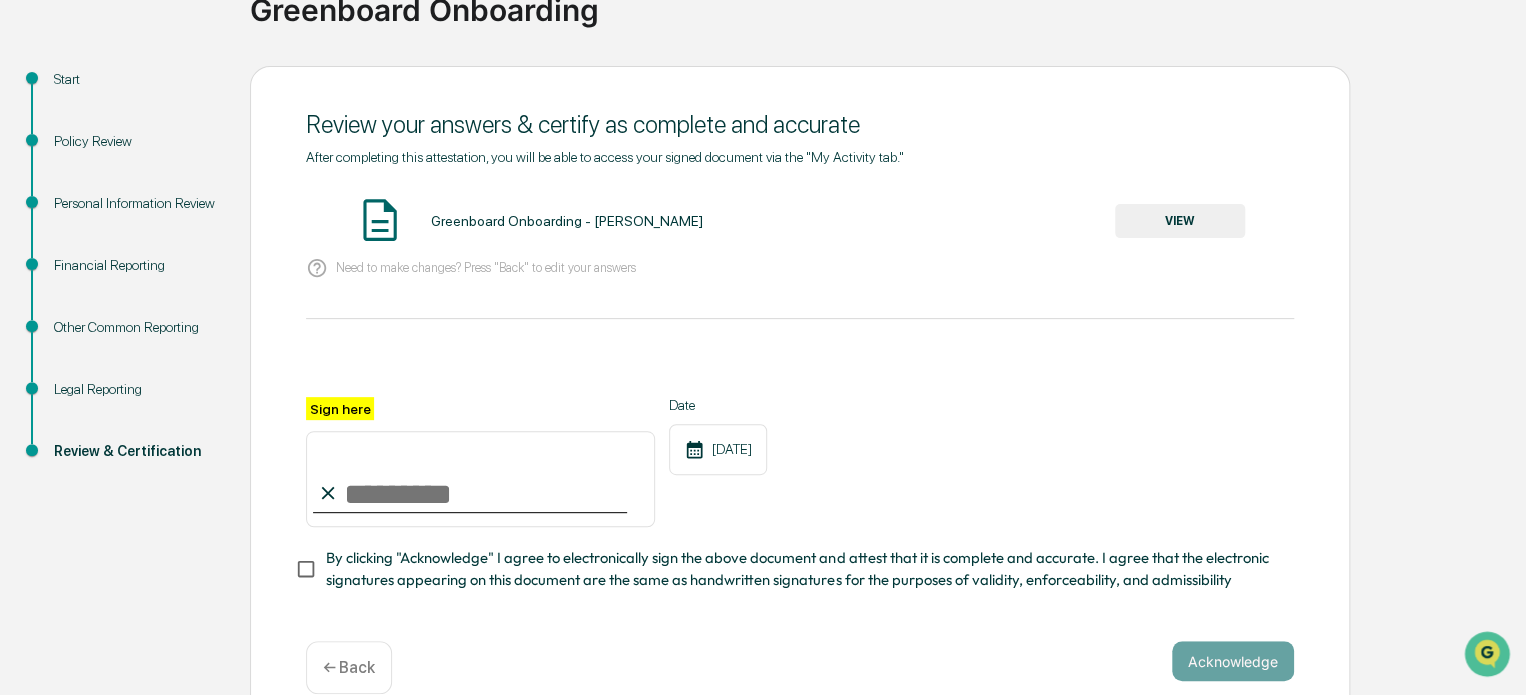 click on "Sign here" at bounding box center (480, 479) 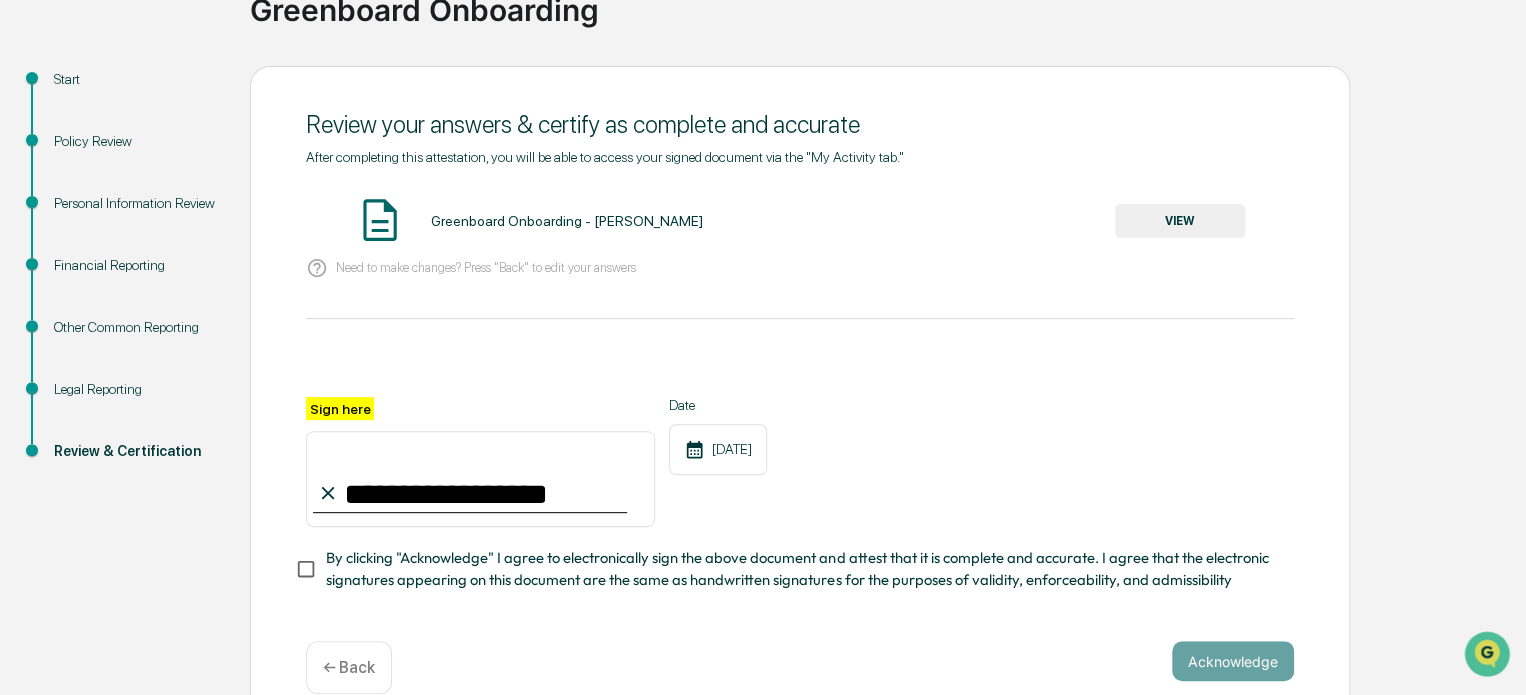 click on "**********" at bounding box center (800, 494) 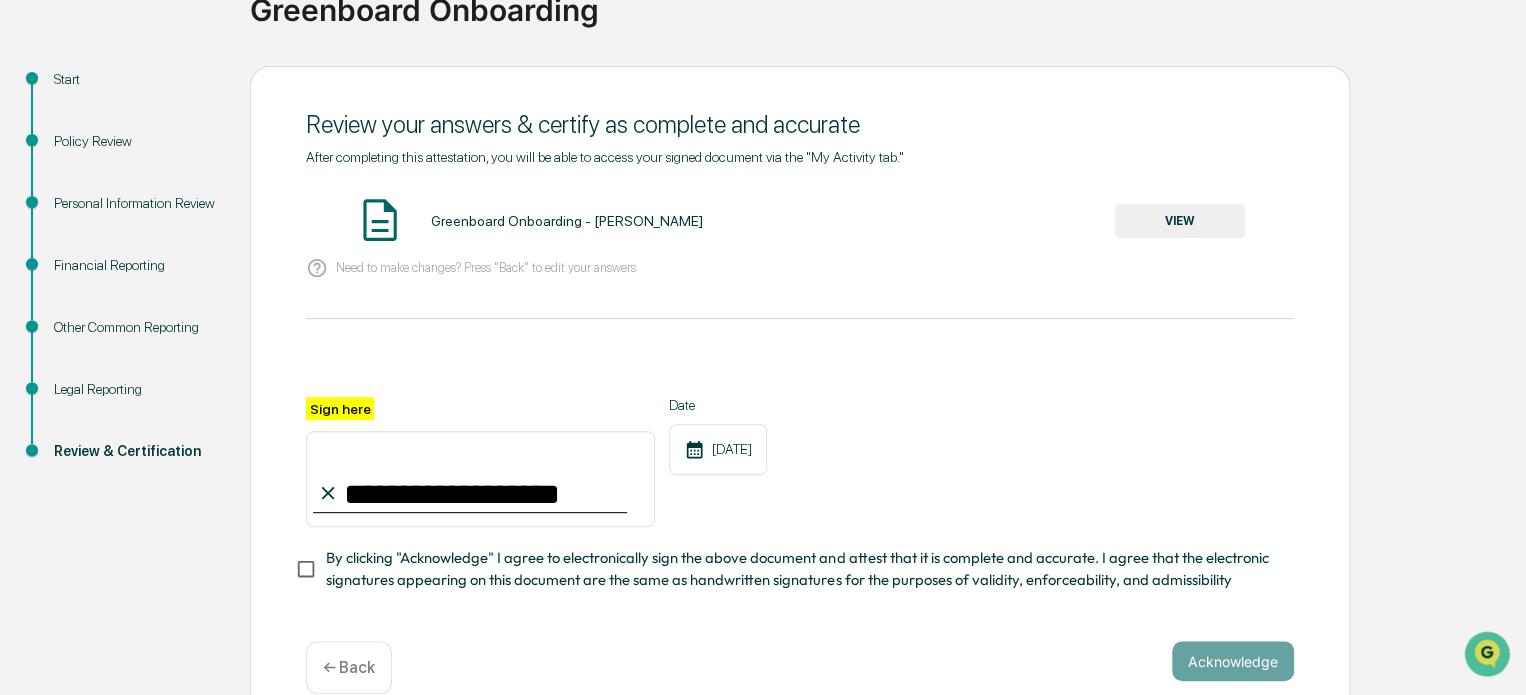 type on "**********" 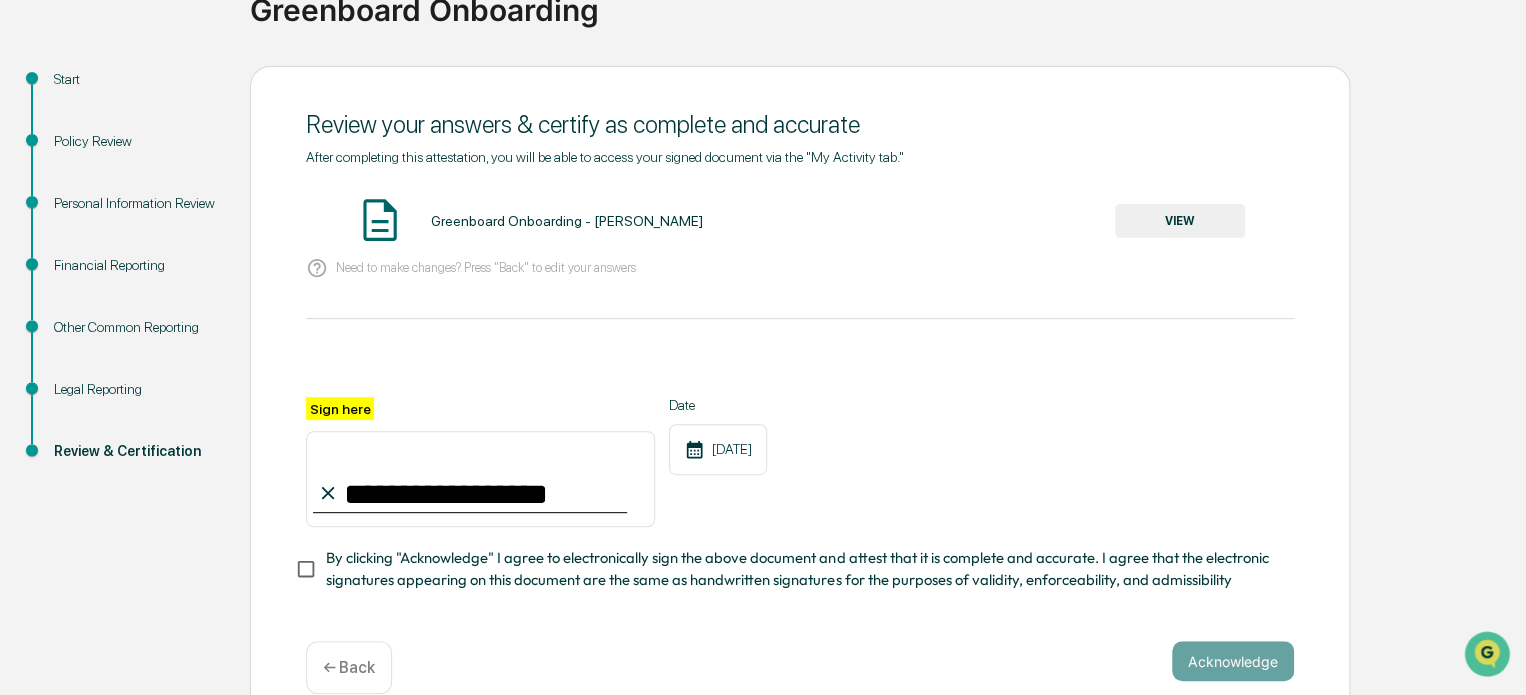 drag, startPoint x: 1113, startPoint y: 342, endPoint x: 1119, endPoint y: 351, distance: 10.816654 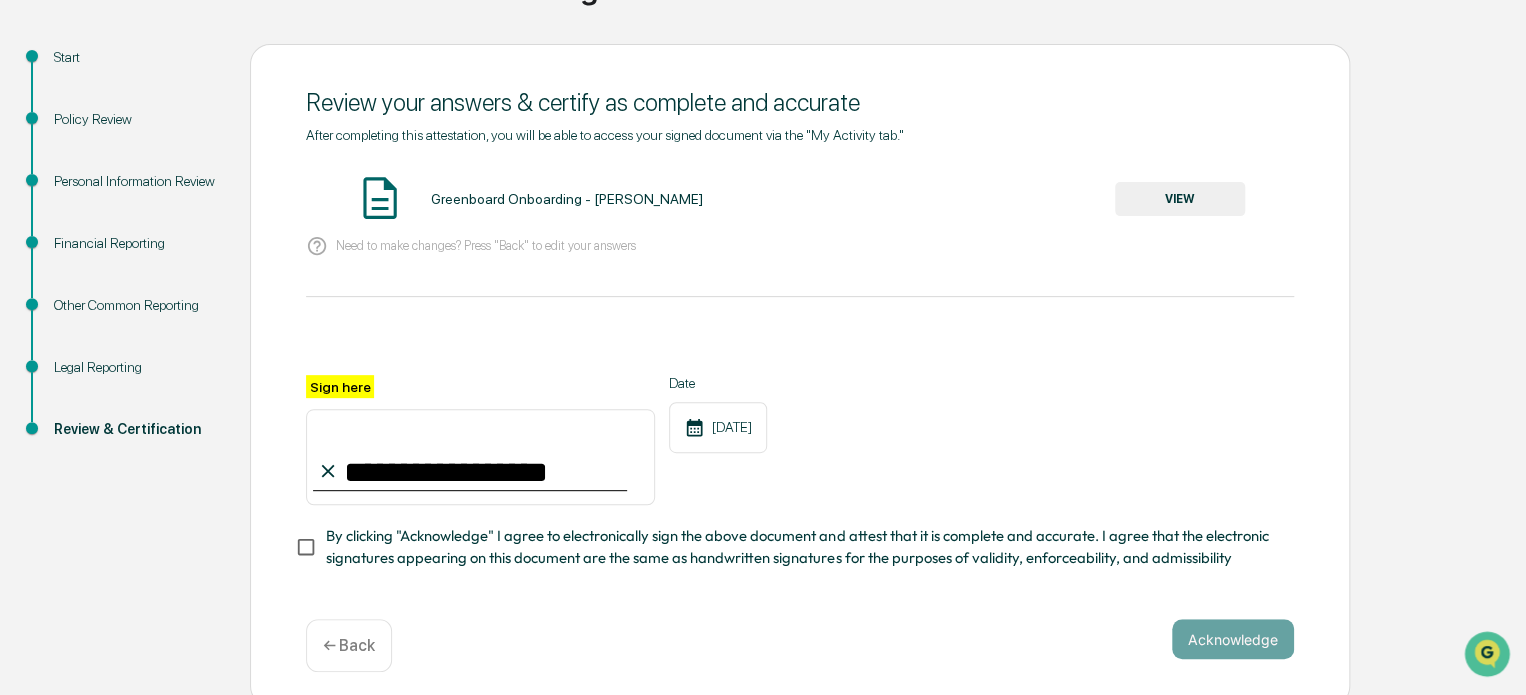 scroll, scrollTop: 212, scrollLeft: 0, axis: vertical 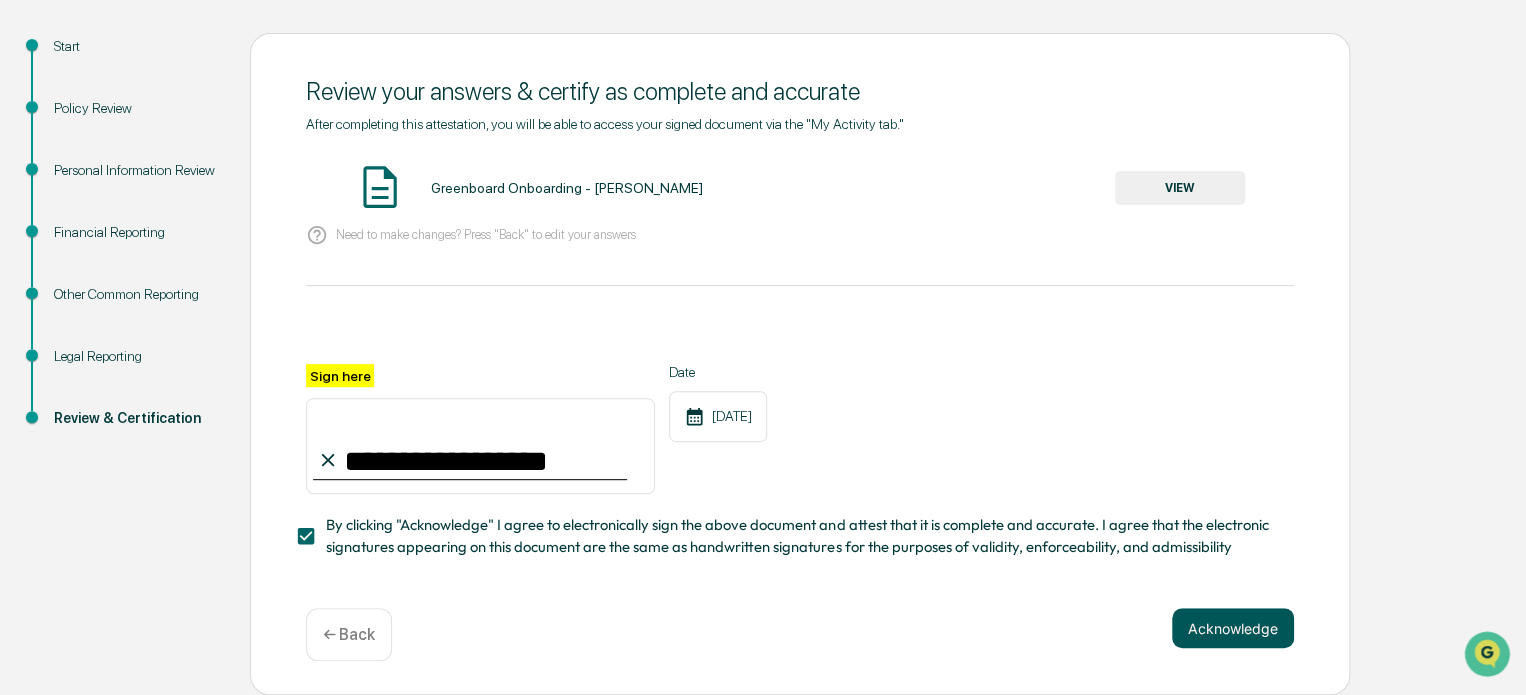 click on "Acknowledge" at bounding box center (1233, 628) 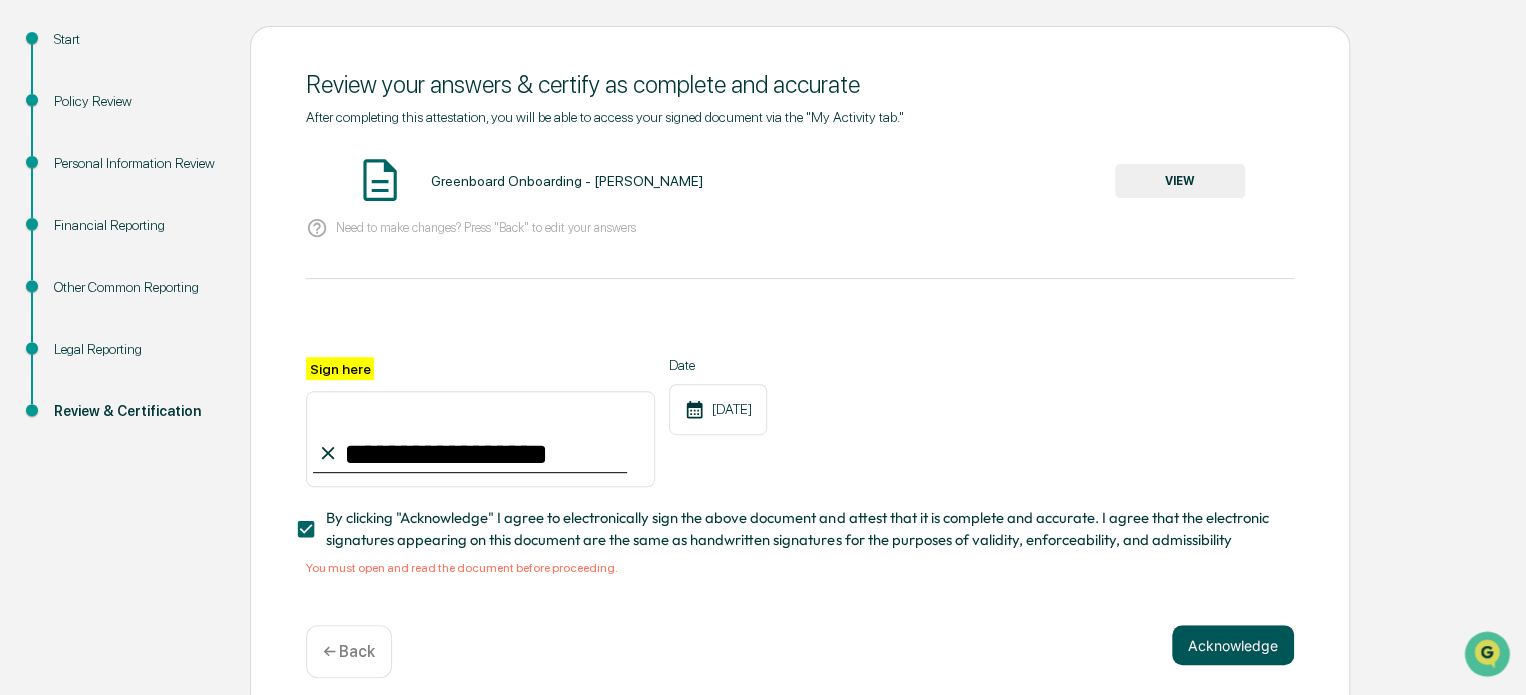 click on "Acknowledge" at bounding box center (1233, 645) 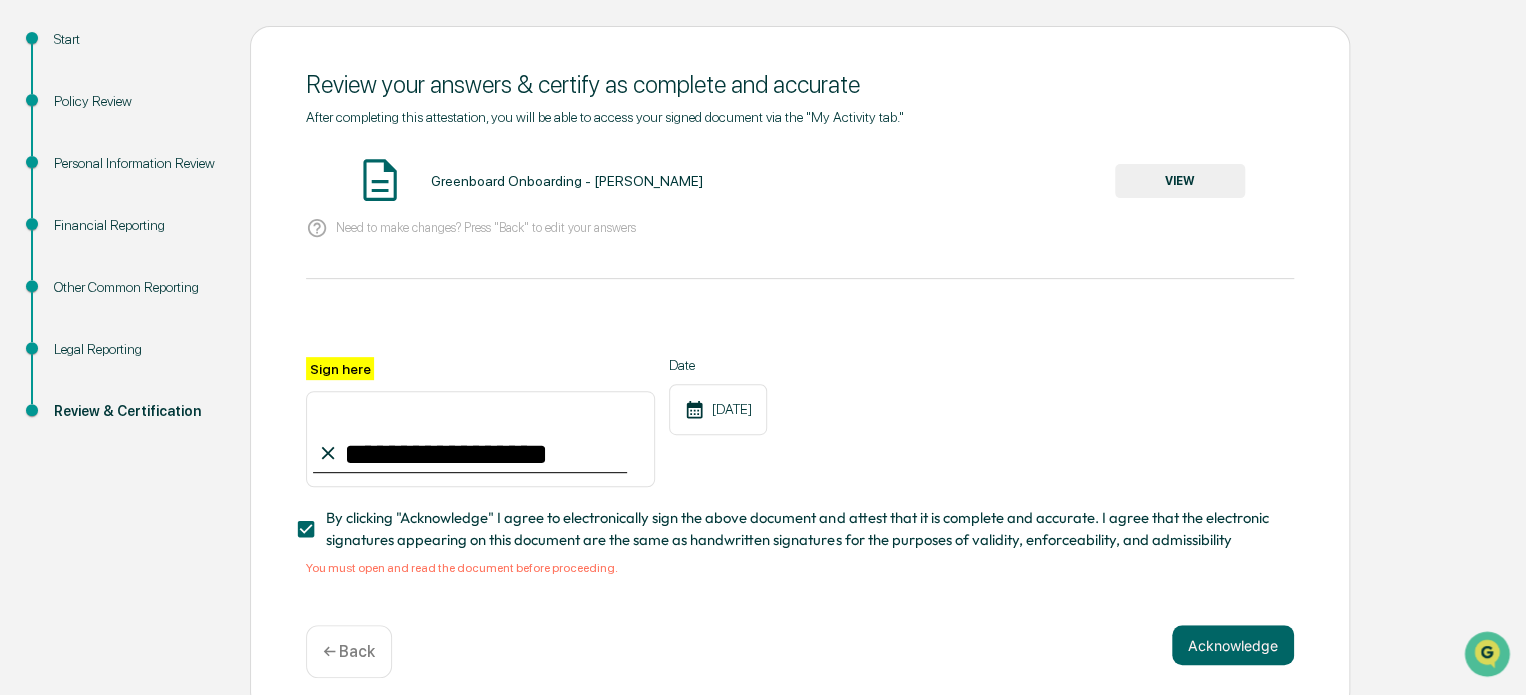 click on "VIEW" at bounding box center [1180, 181] 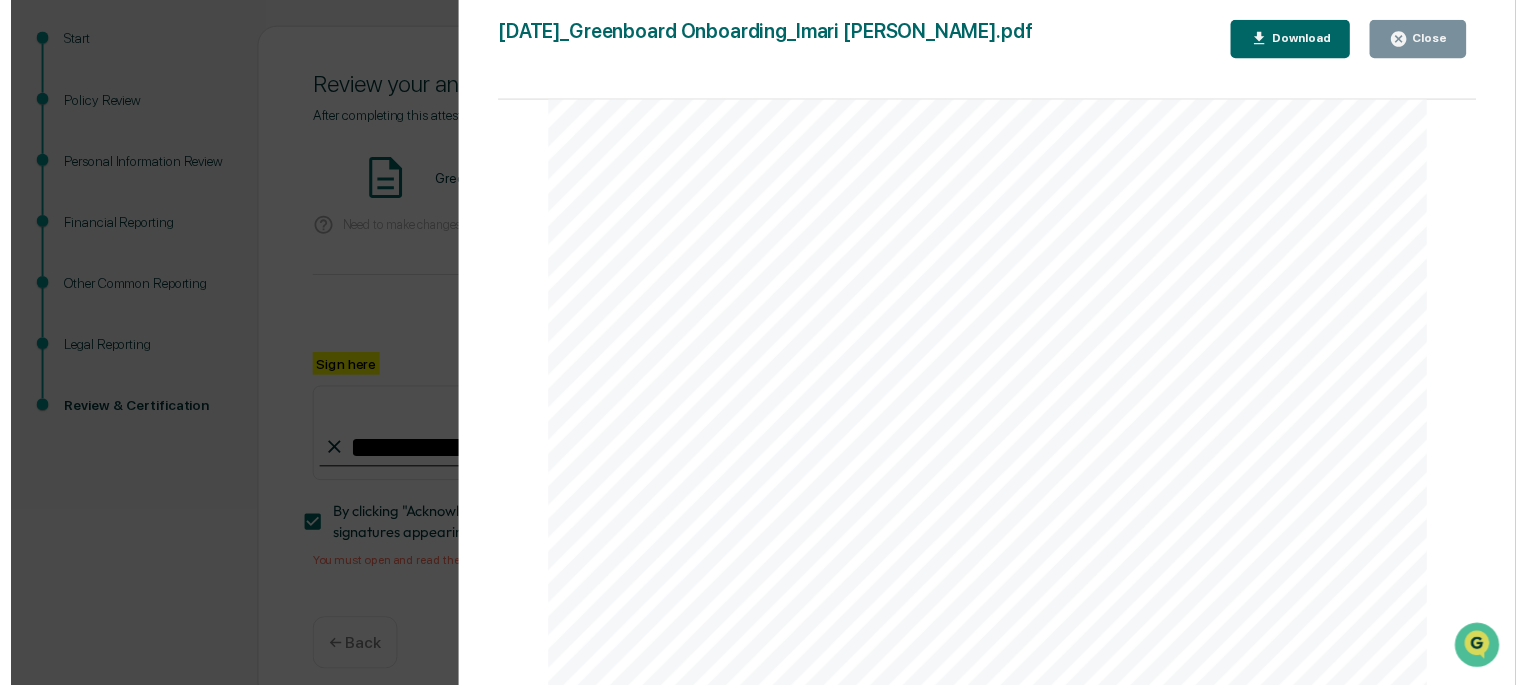 scroll, scrollTop: 10008, scrollLeft: 0, axis: vertical 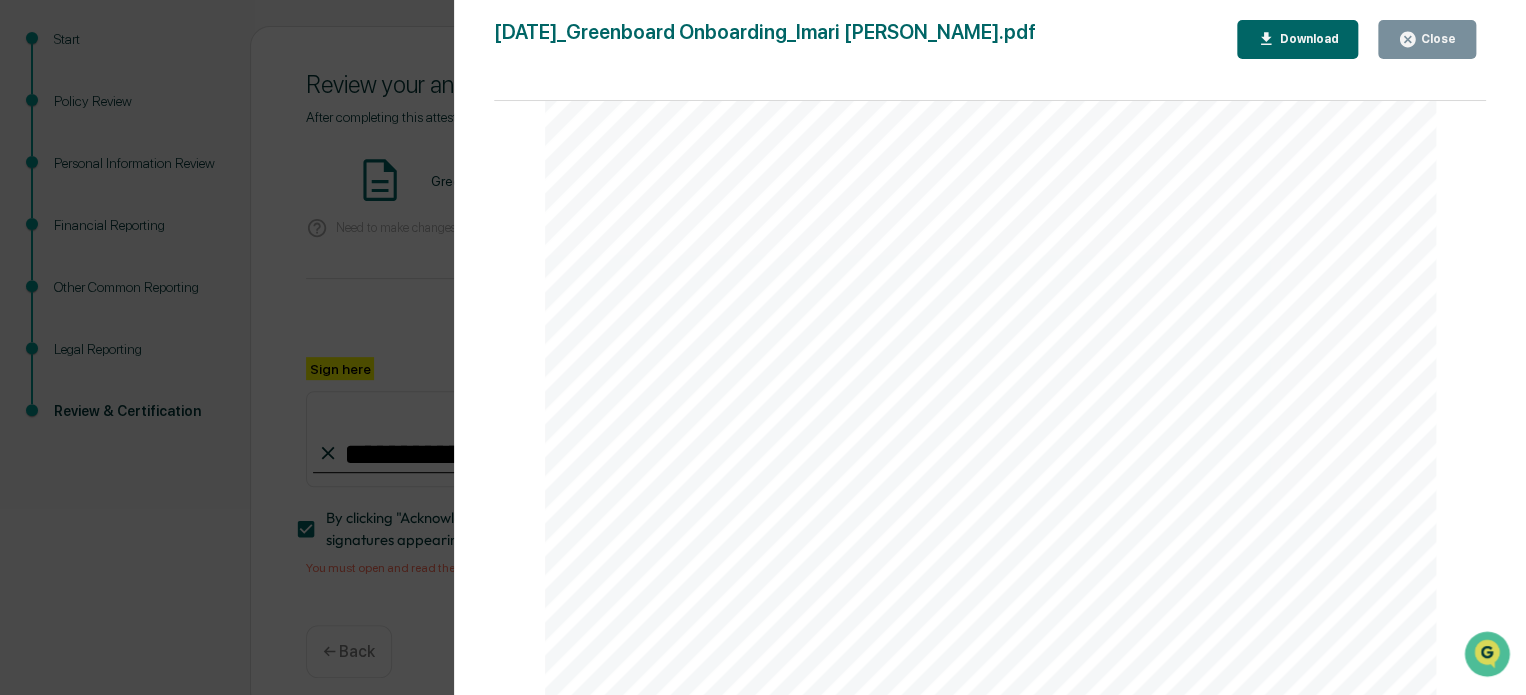click on "Close" at bounding box center (1427, 39) 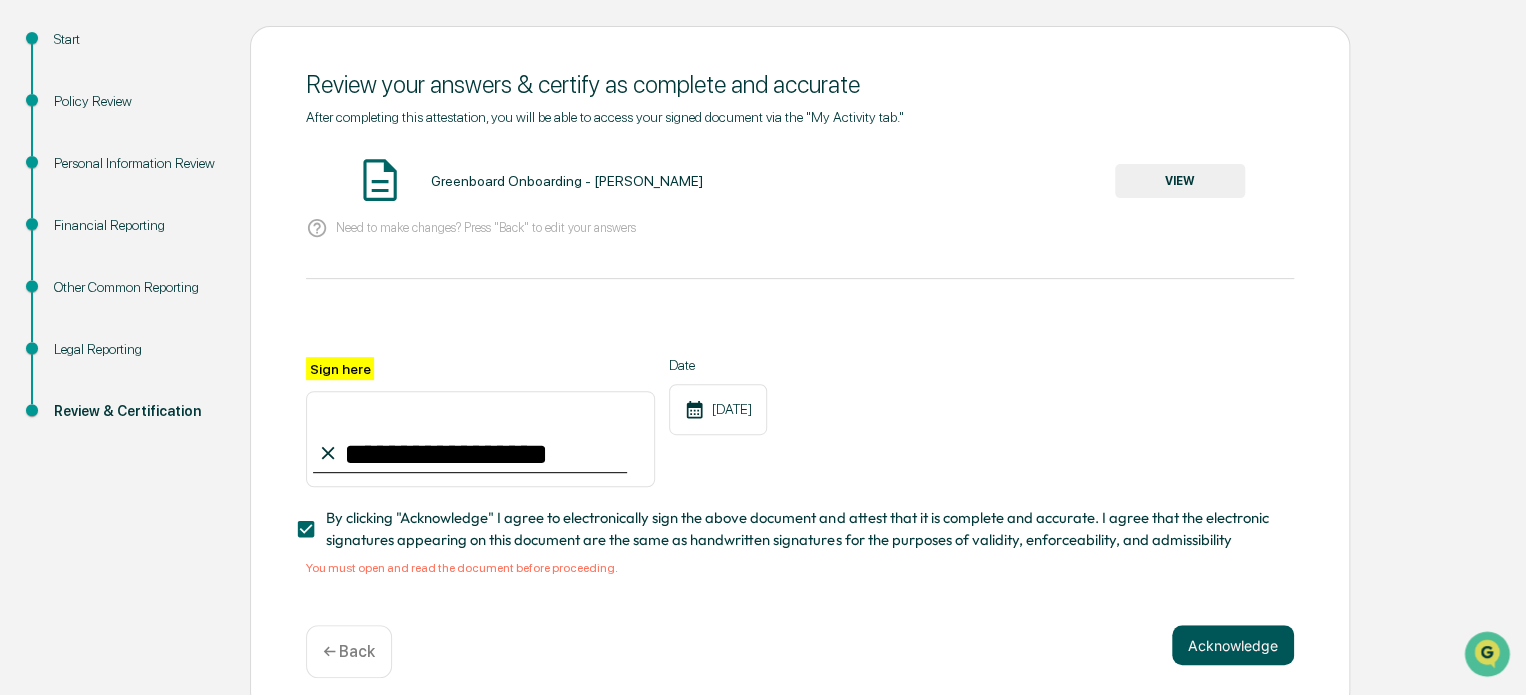 click on "Acknowledge" at bounding box center [1233, 645] 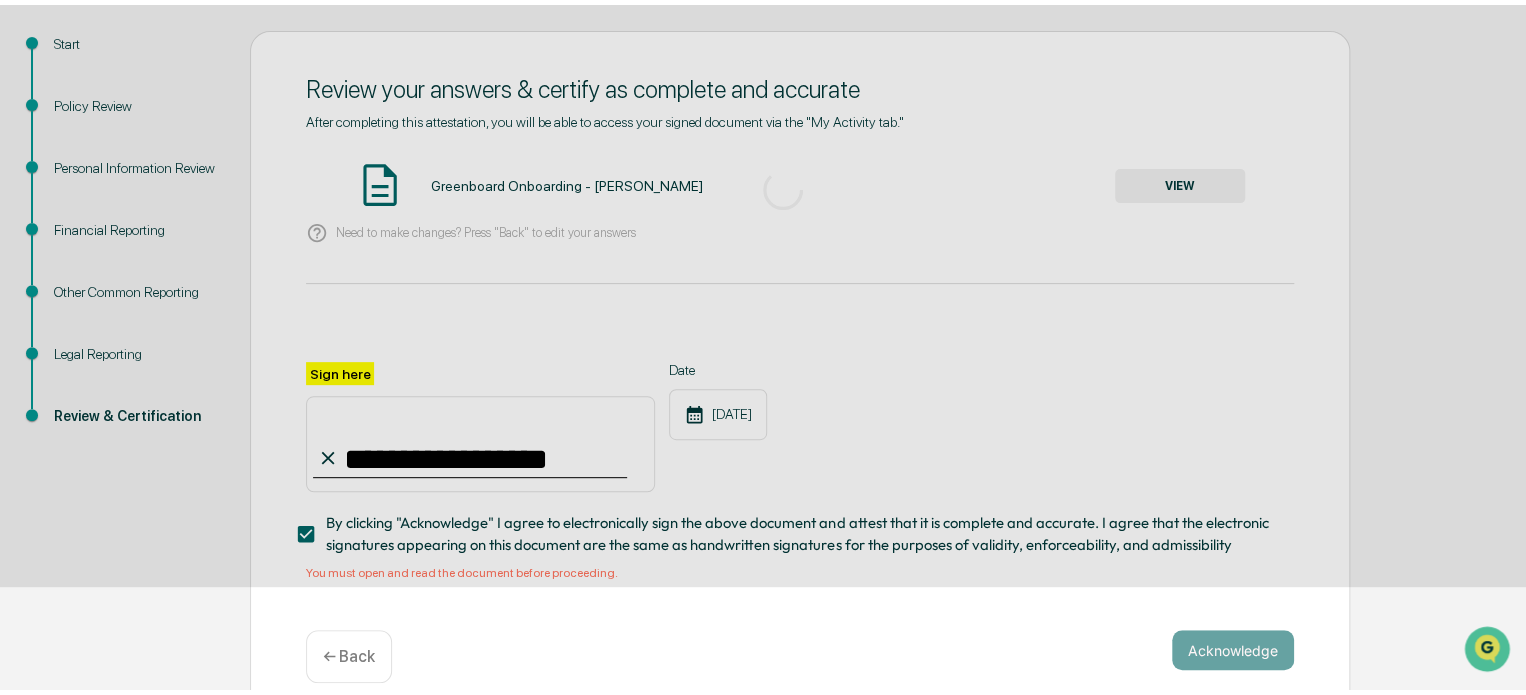 scroll, scrollTop: 109, scrollLeft: 0, axis: vertical 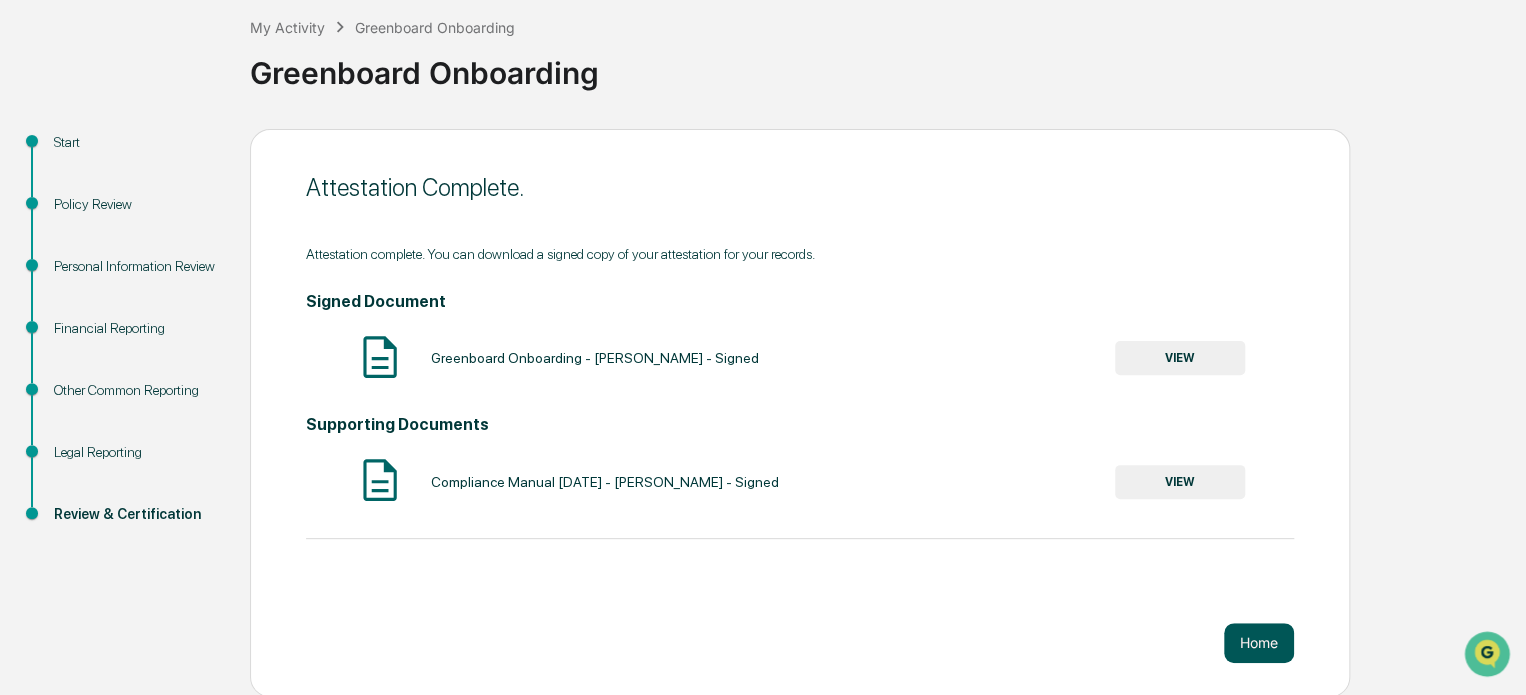 click on "Home" at bounding box center (1259, 643) 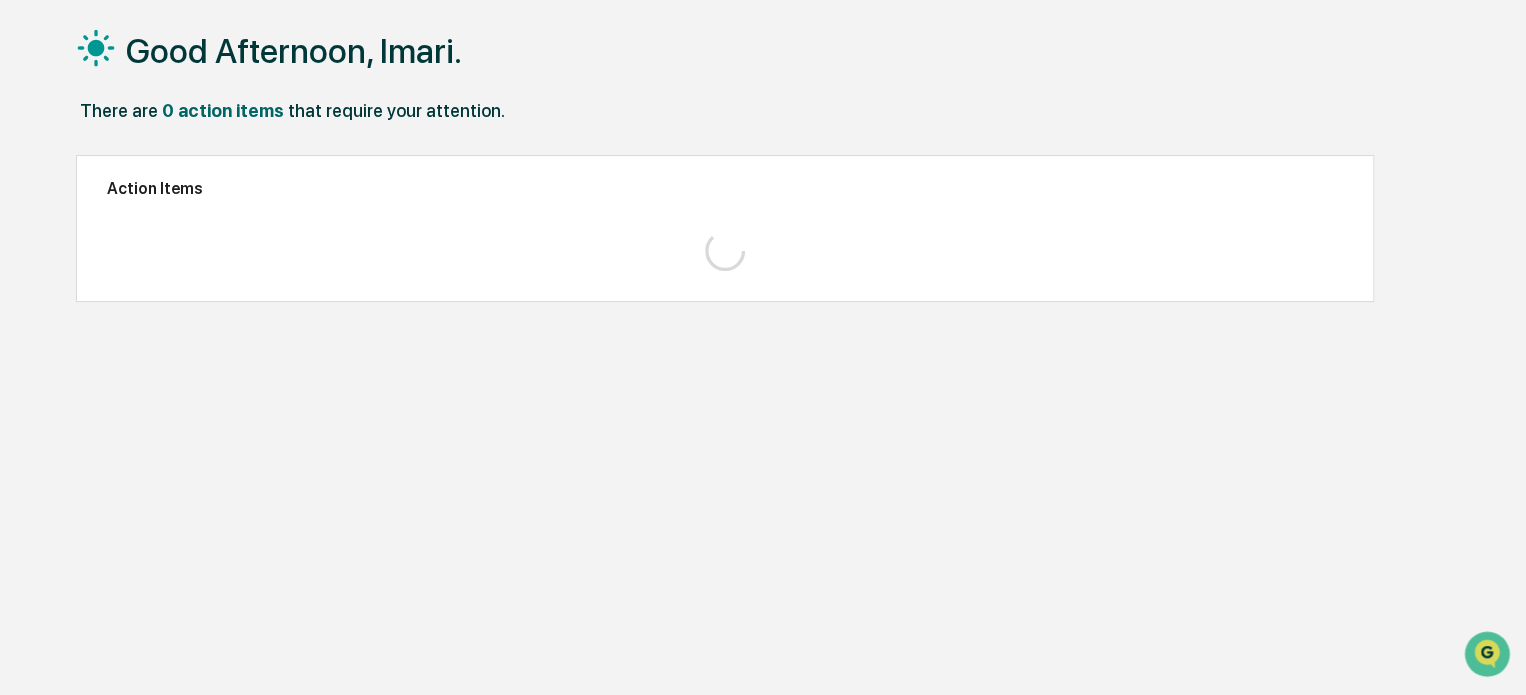 scroll, scrollTop: 95, scrollLeft: 0, axis: vertical 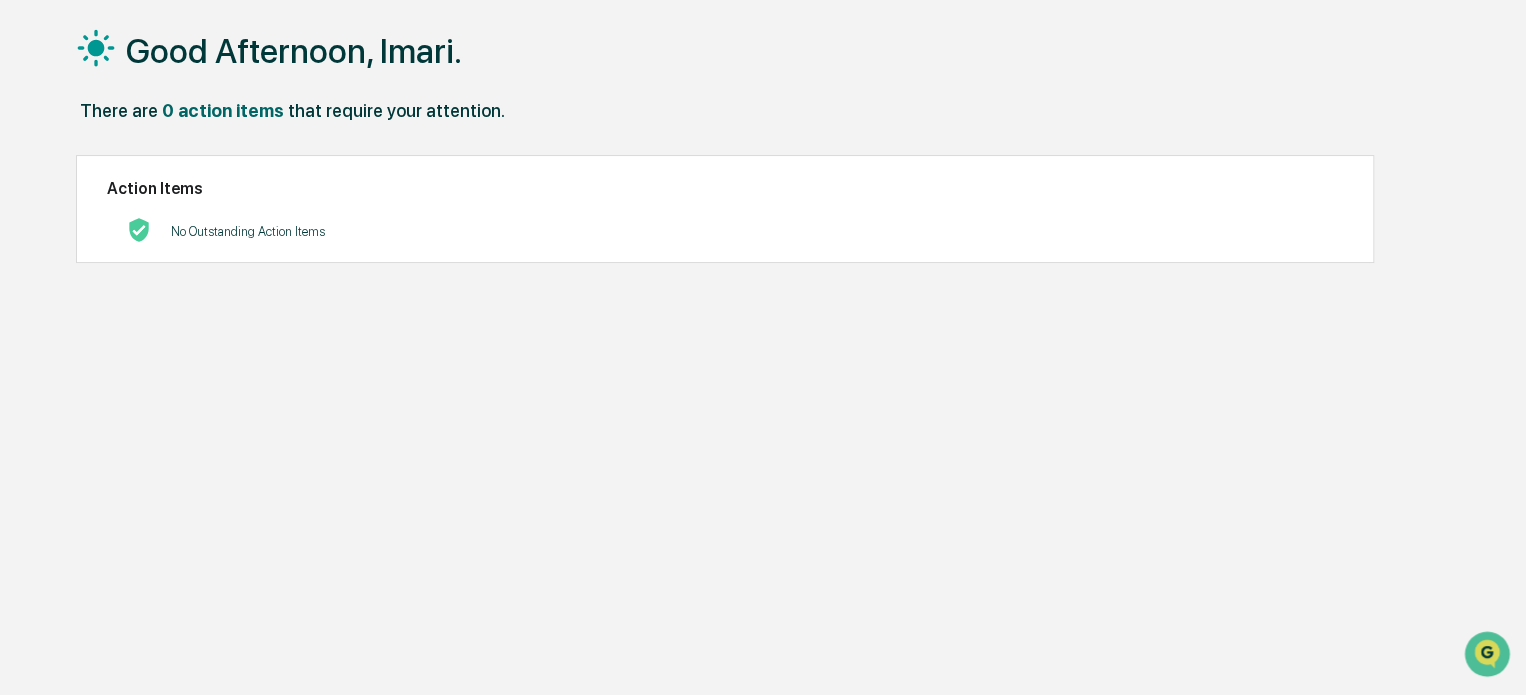 click on "No Outstanding Action Items" at bounding box center [248, 231] 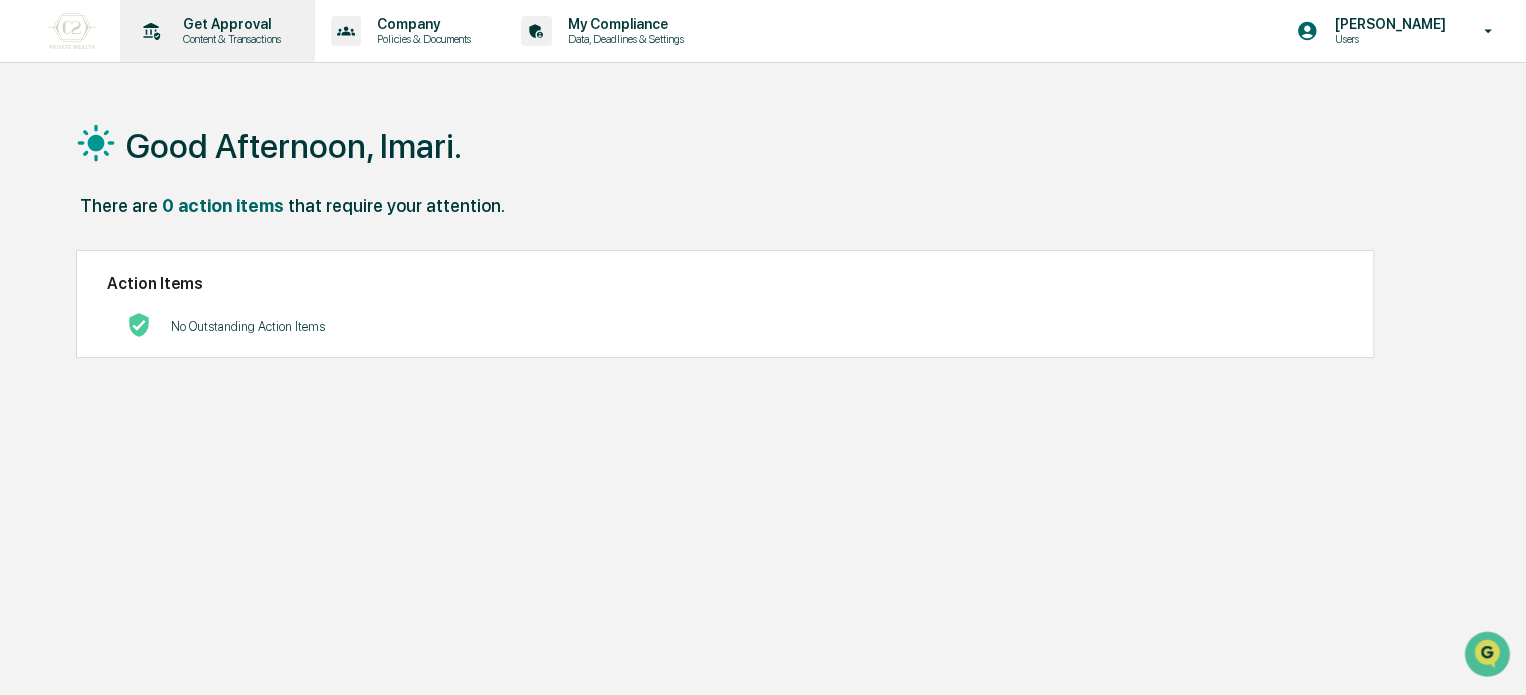 click on "Get Approval" at bounding box center [229, 24] 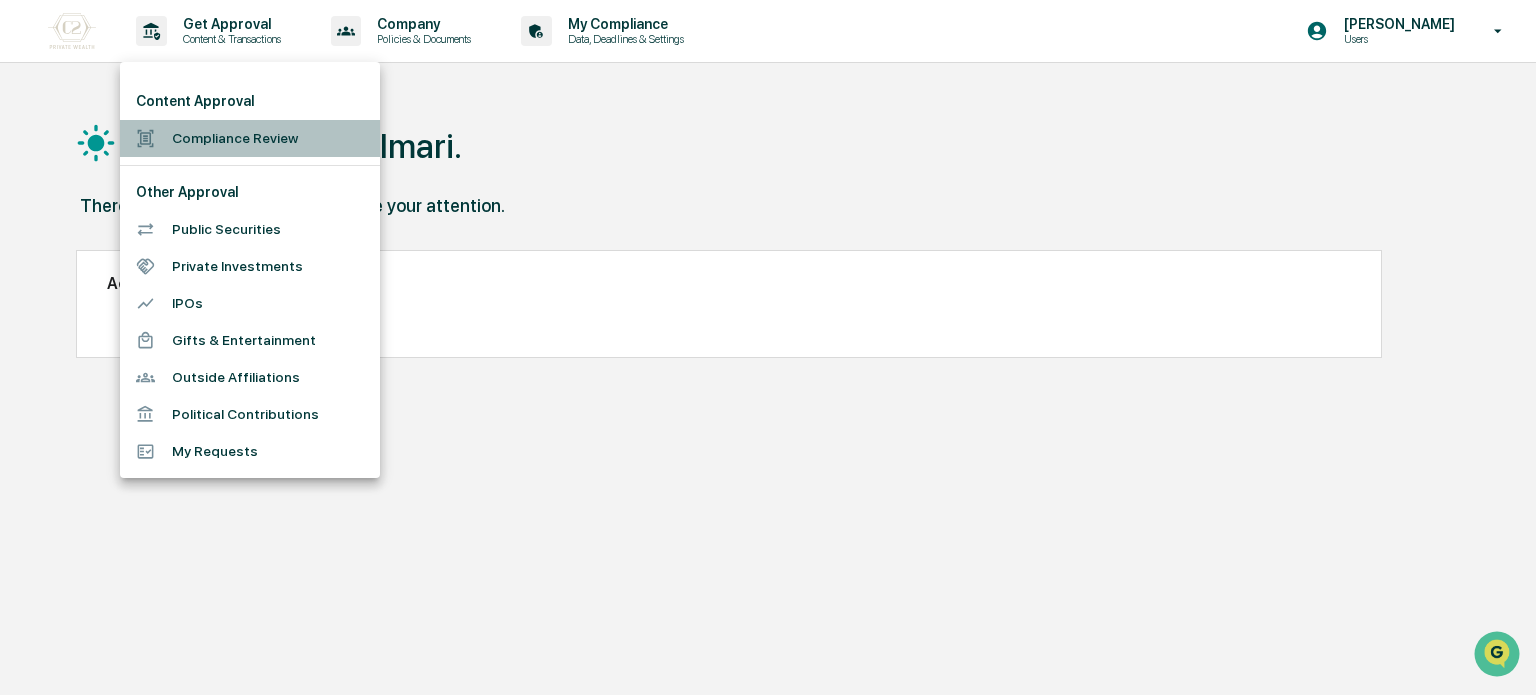 click on "Compliance Review" at bounding box center (250, 138) 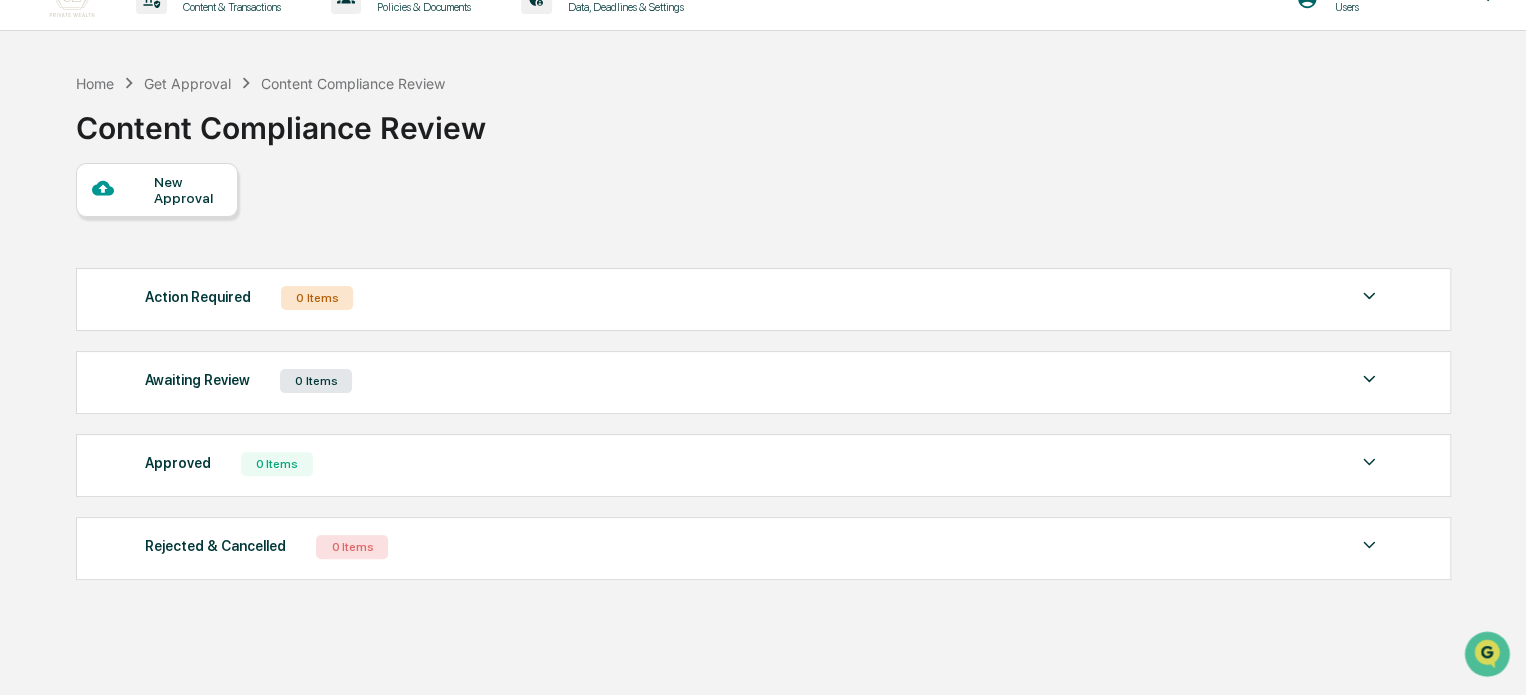 scroll, scrollTop: 0, scrollLeft: 0, axis: both 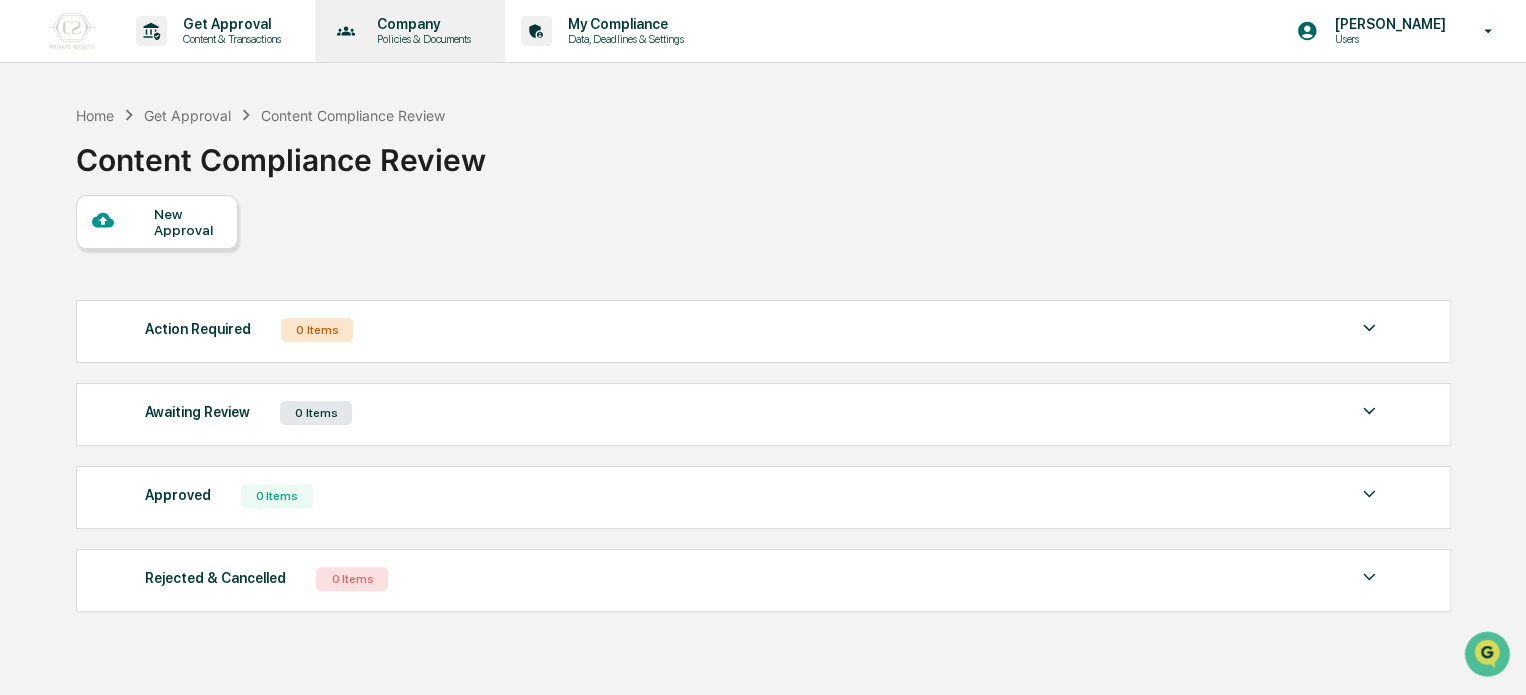 click on "Policies & Documents" at bounding box center (421, 39) 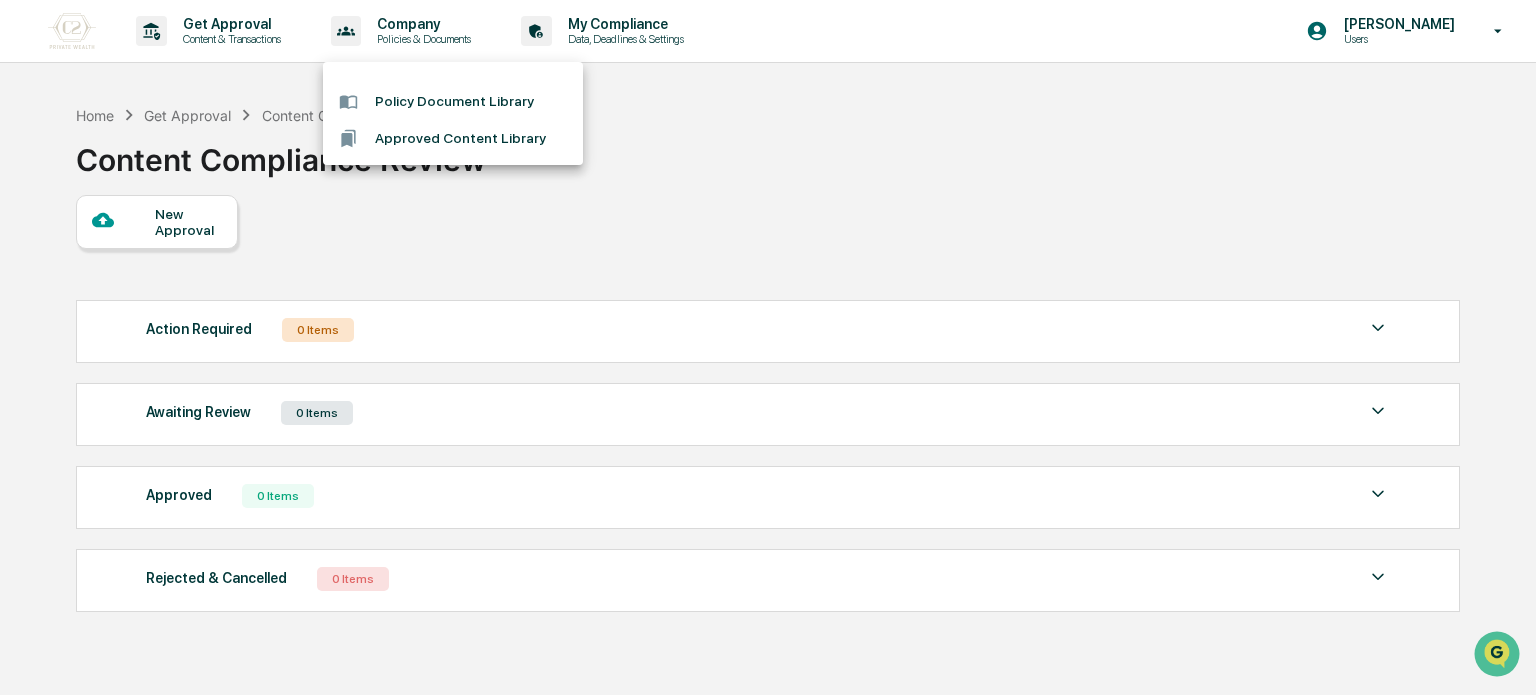 click at bounding box center (768, 347) 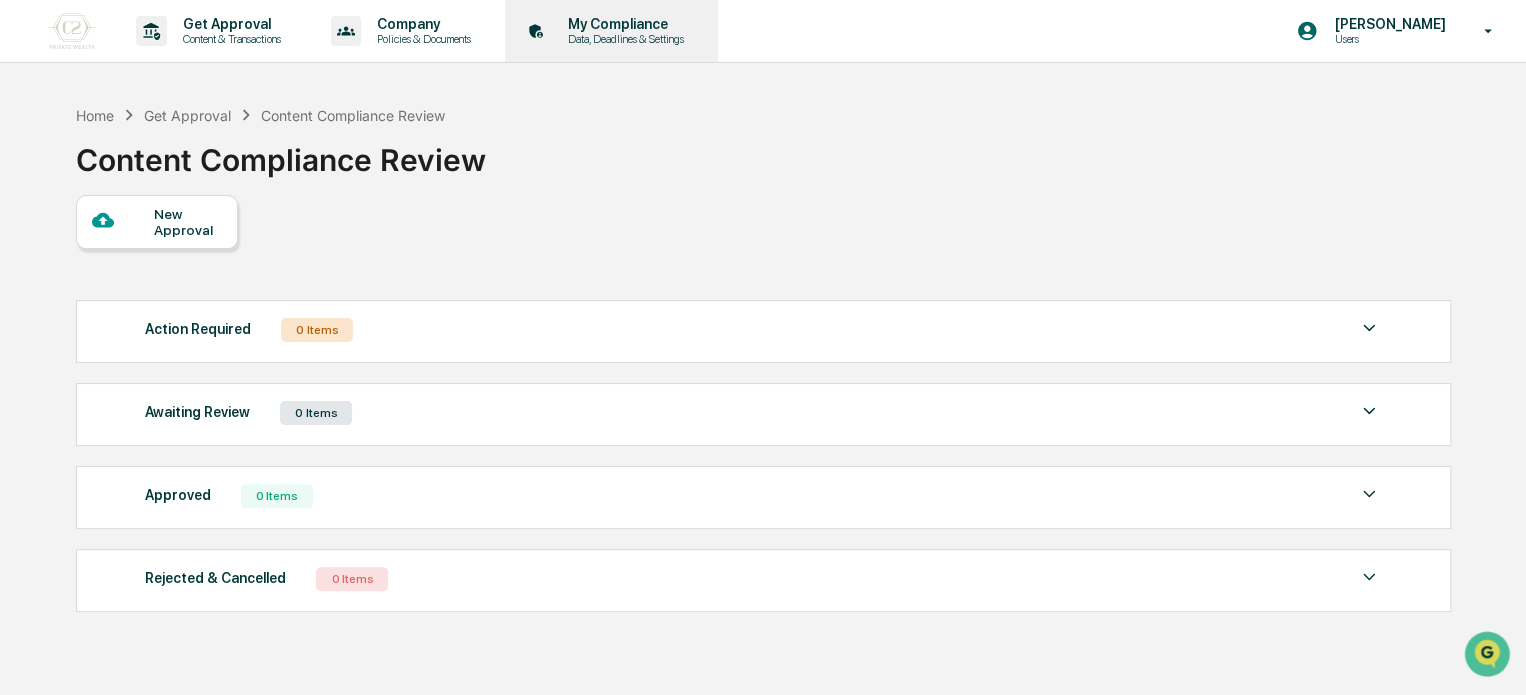 click on "My Compliance" at bounding box center (623, 24) 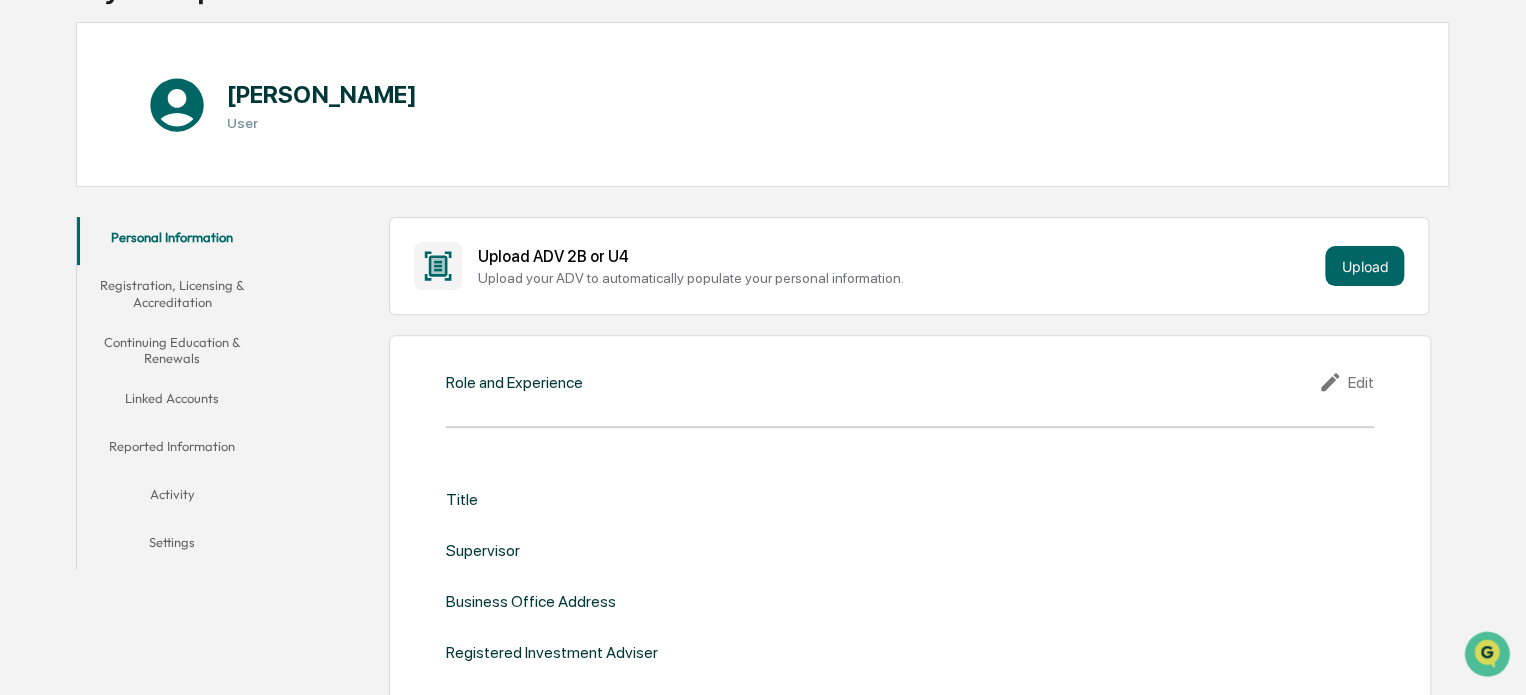 scroll, scrollTop: 300, scrollLeft: 0, axis: vertical 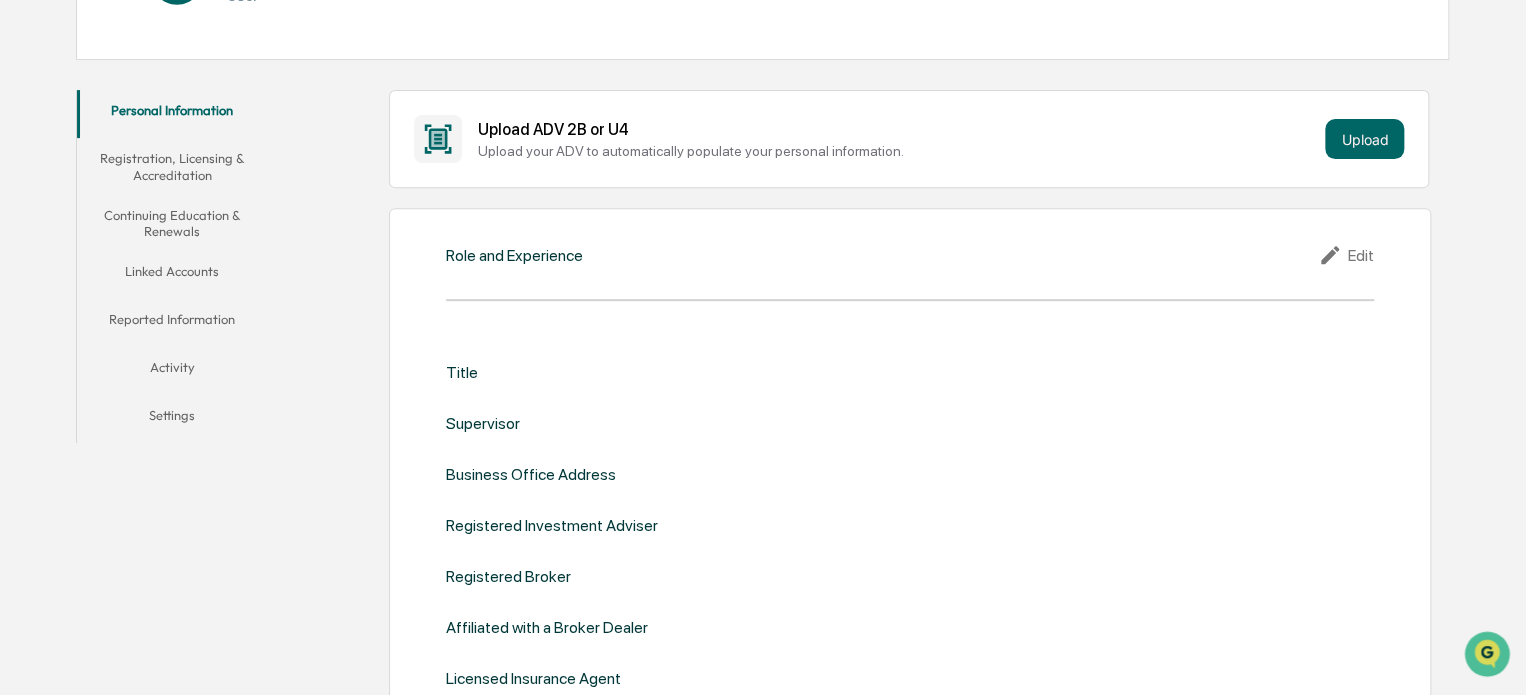 click on "Settings" at bounding box center (172, 419) 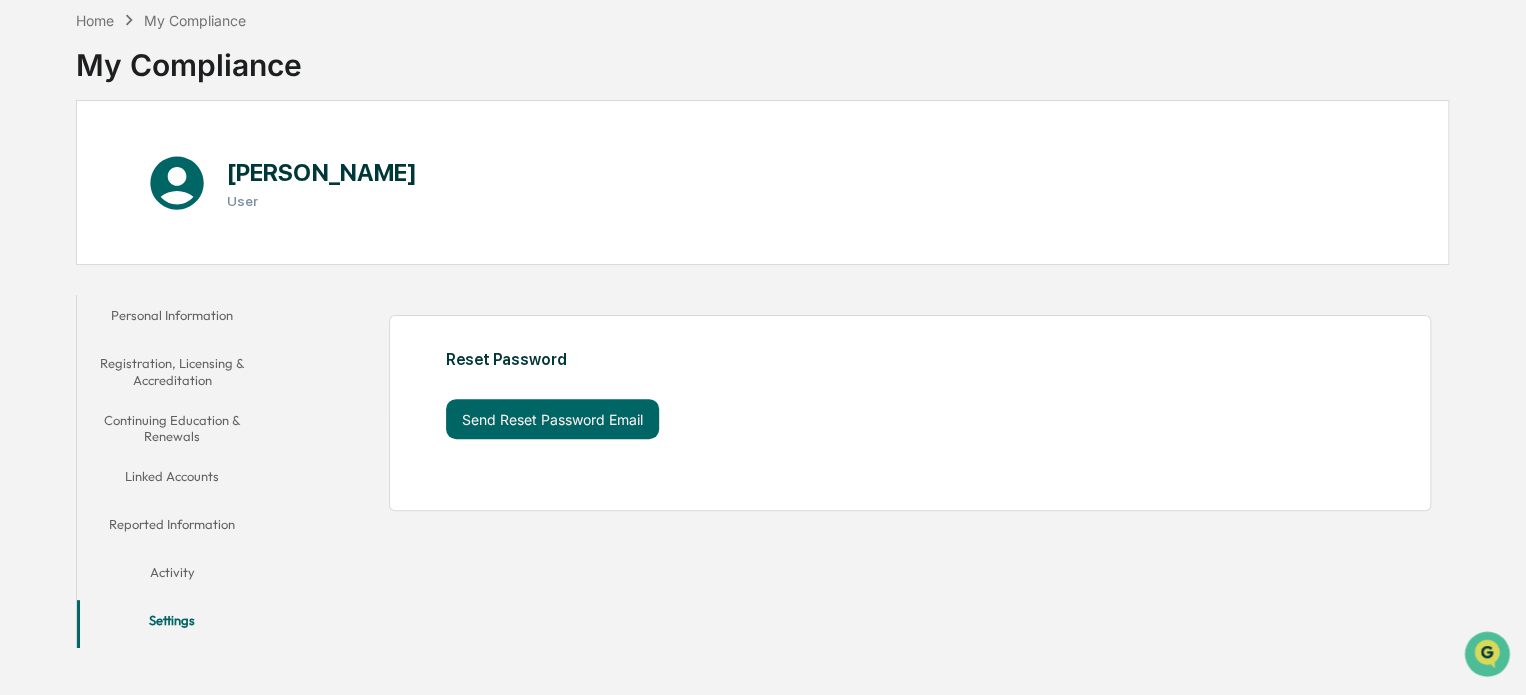 scroll, scrollTop: 95, scrollLeft: 0, axis: vertical 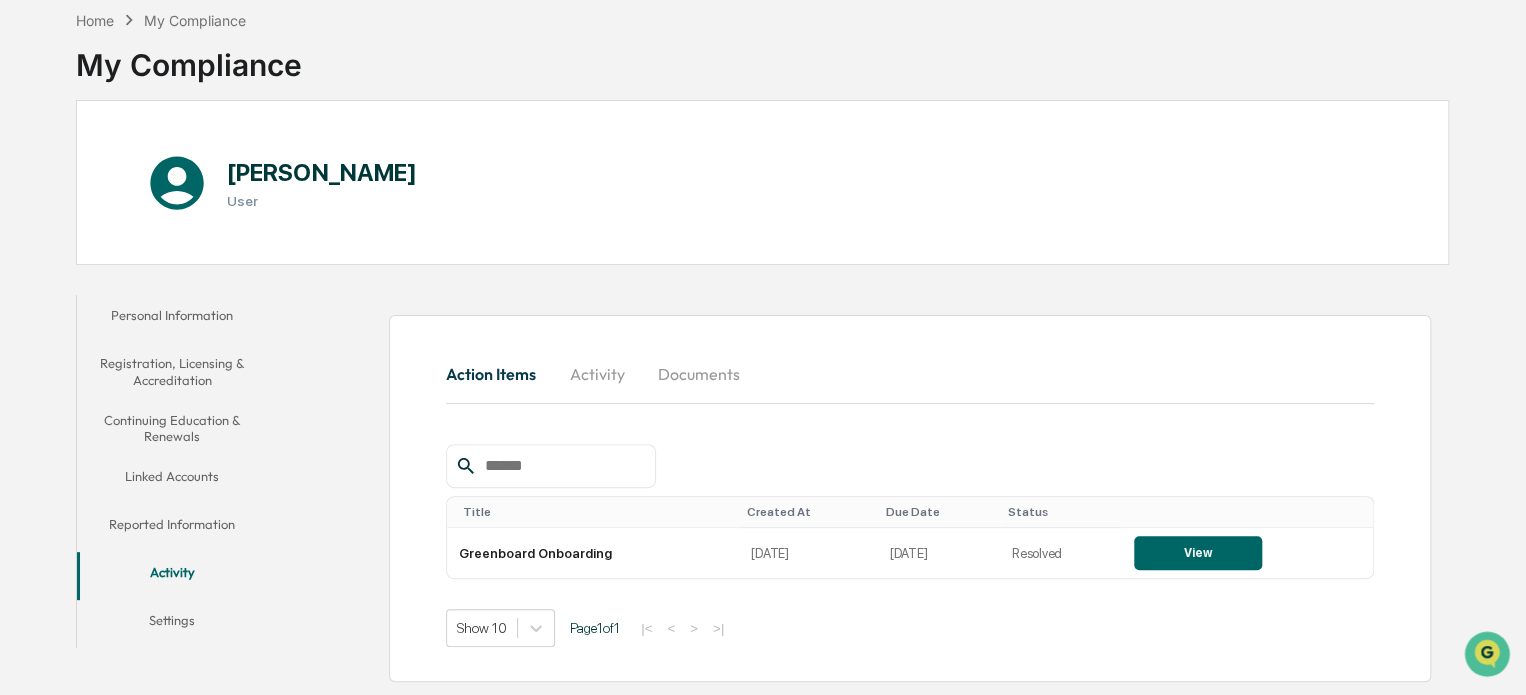 click on "Reported Information" at bounding box center (172, 528) 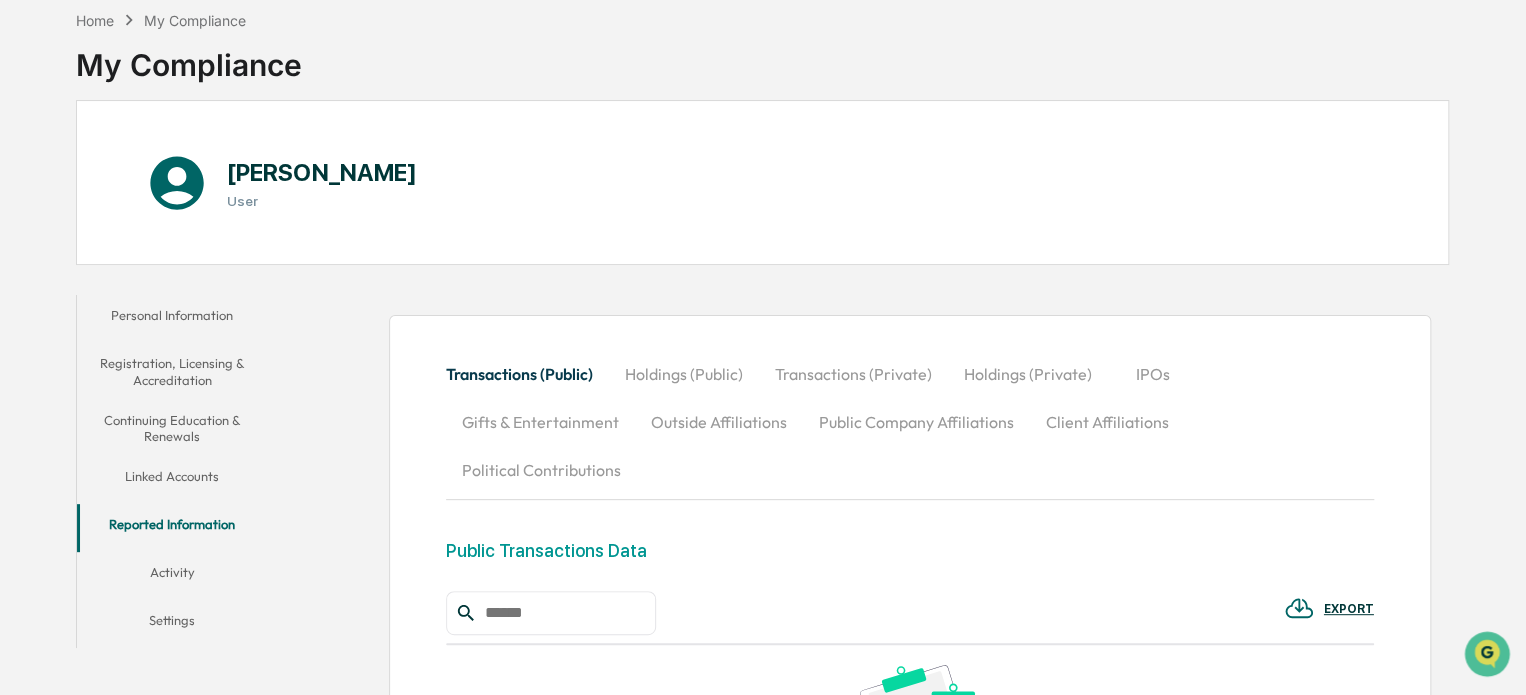 click on "Linked Accounts" at bounding box center [172, 480] 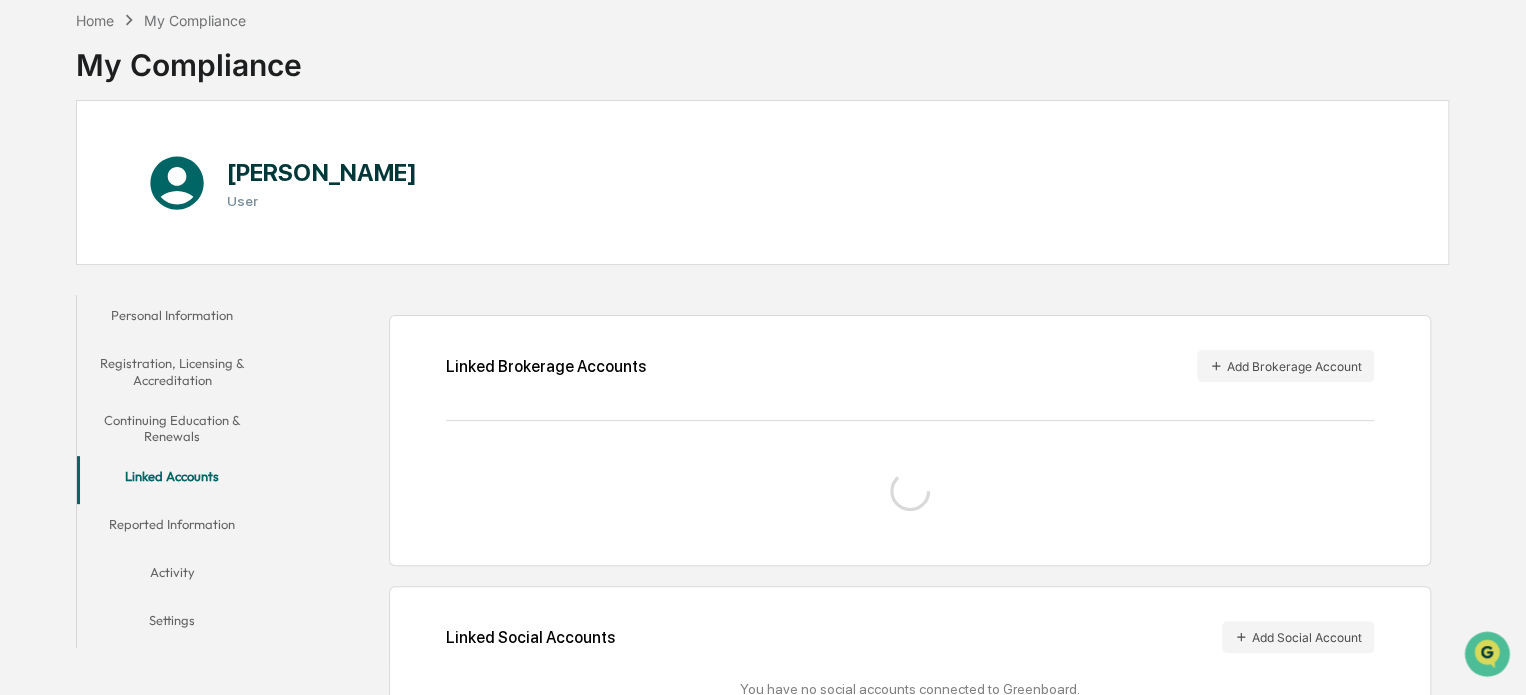 click on "Continuing Education & Renewals" at bounding box center [172, 428] 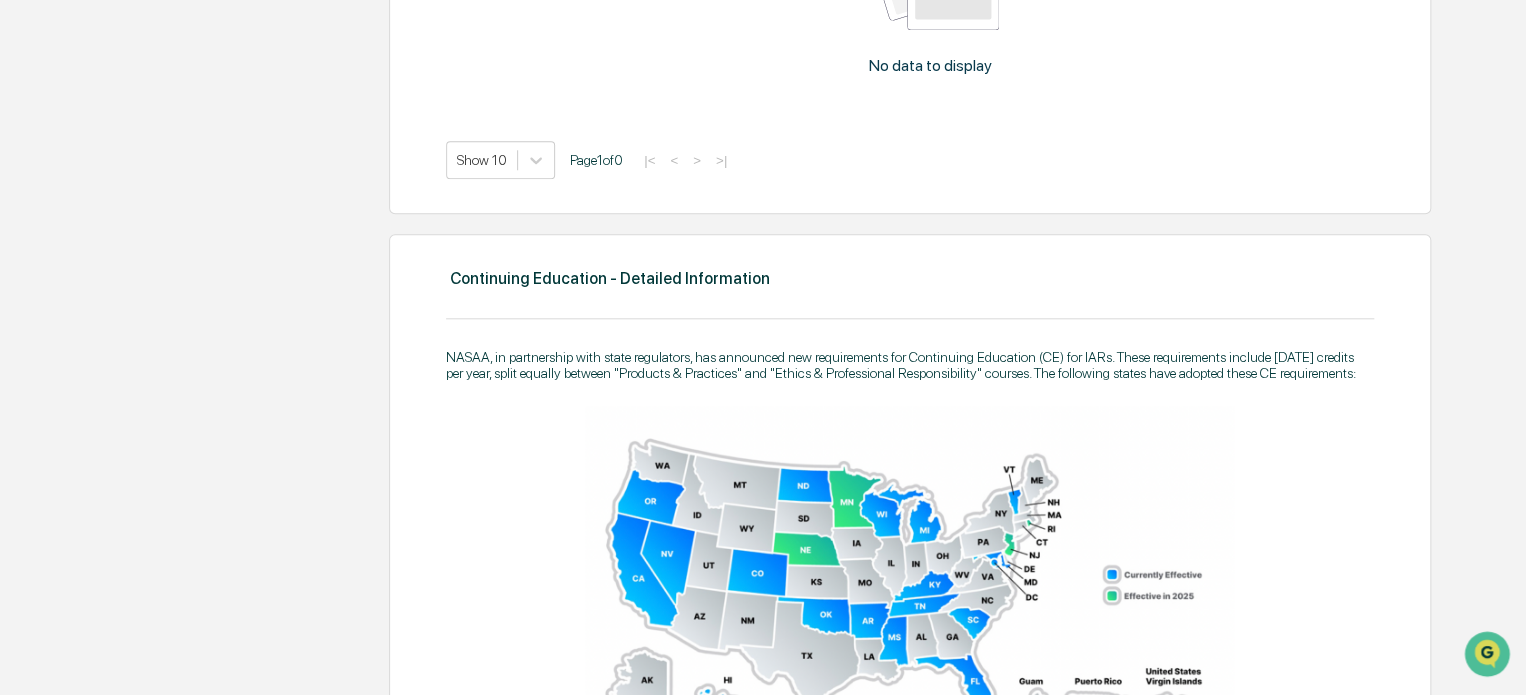 scroll, scrollTop: 995, scrollLeft: 0, axis: vertical 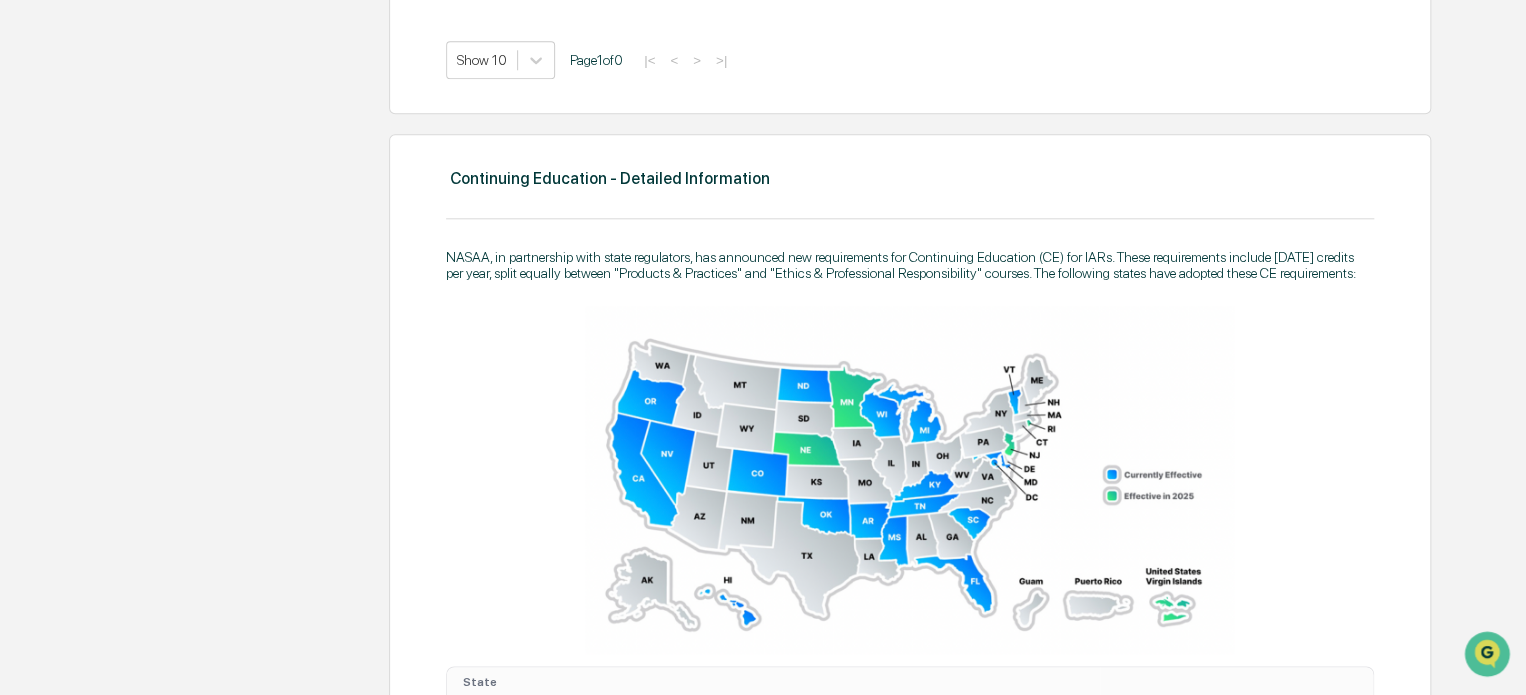 drag, startPoint x: 919, startPoint y: 433, endPoint x: 936, endPoint y: 435, distance: 17.117243 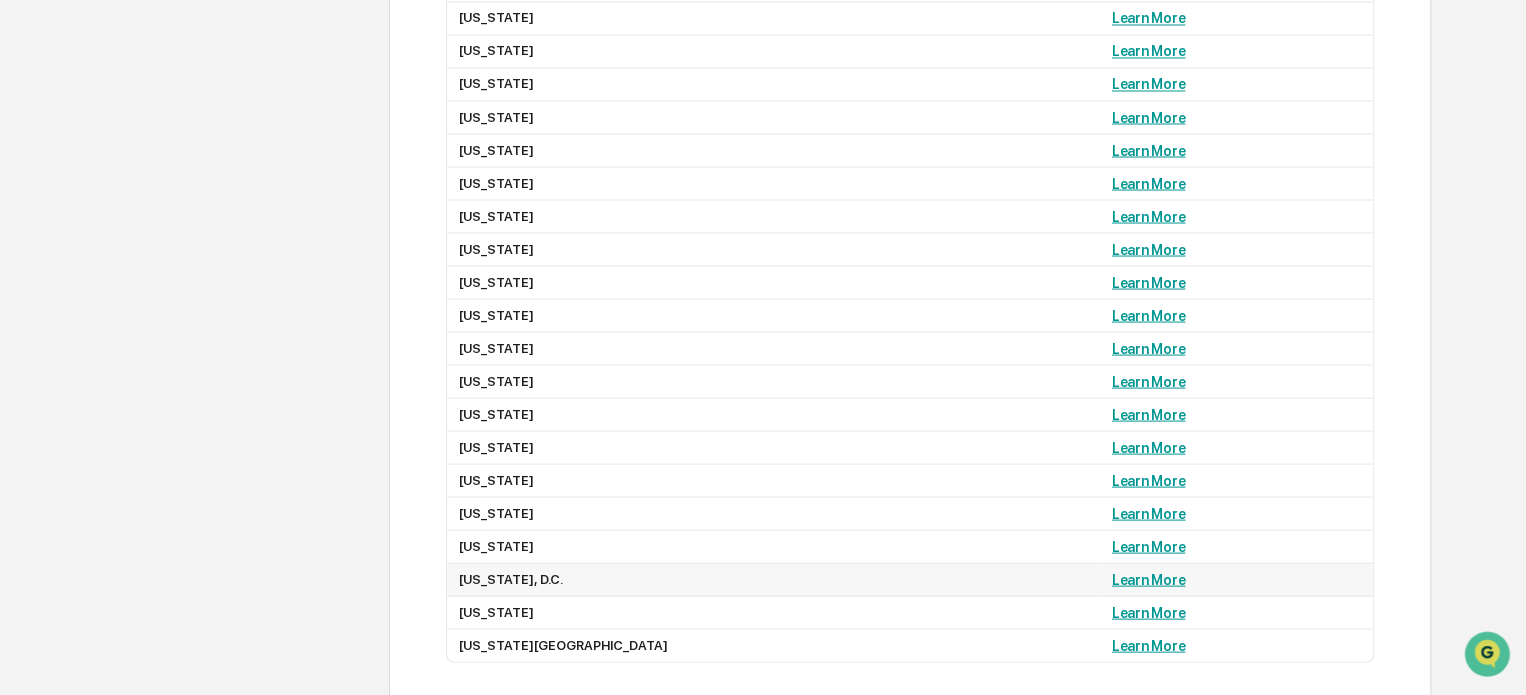 scroll, scrollTop: 1665, scrollLeft: 0, axis: vertical 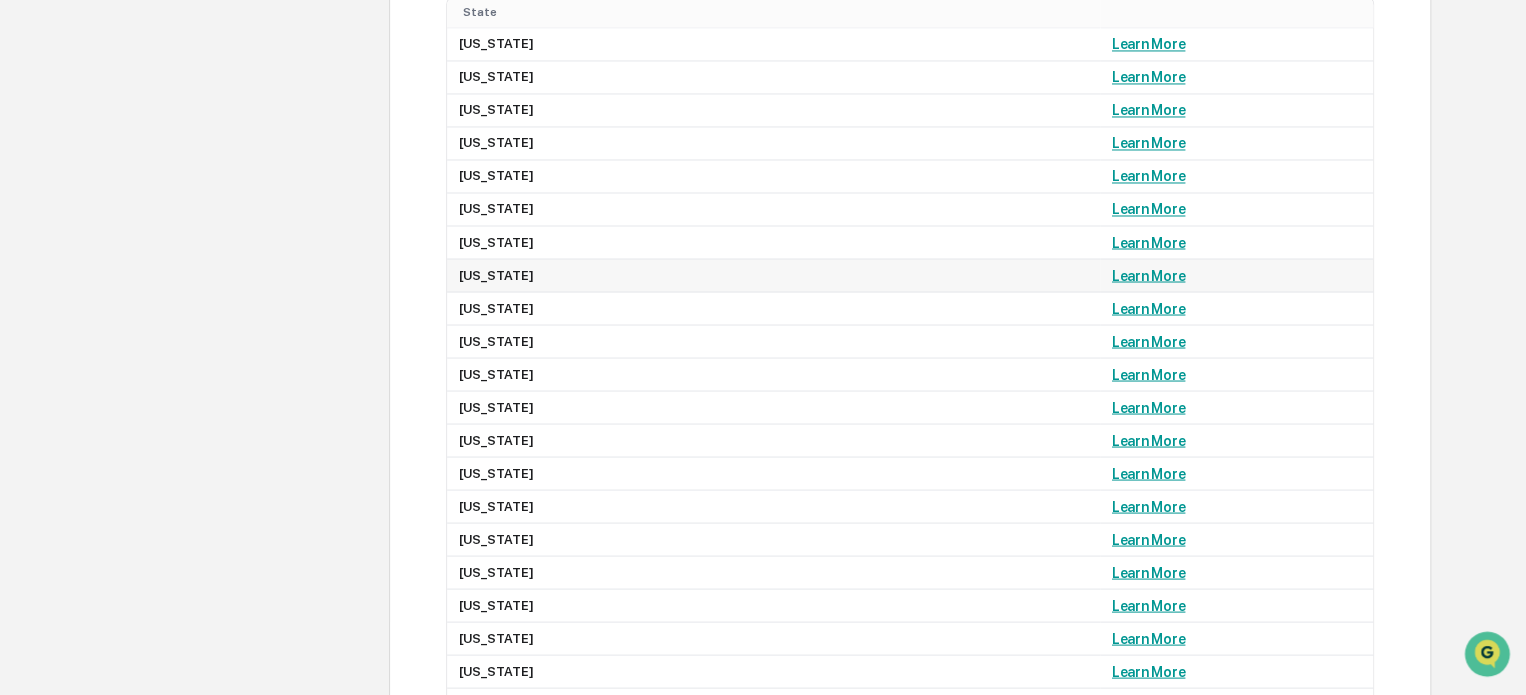 click on "Learn More" at bounding box center [1148, 275] 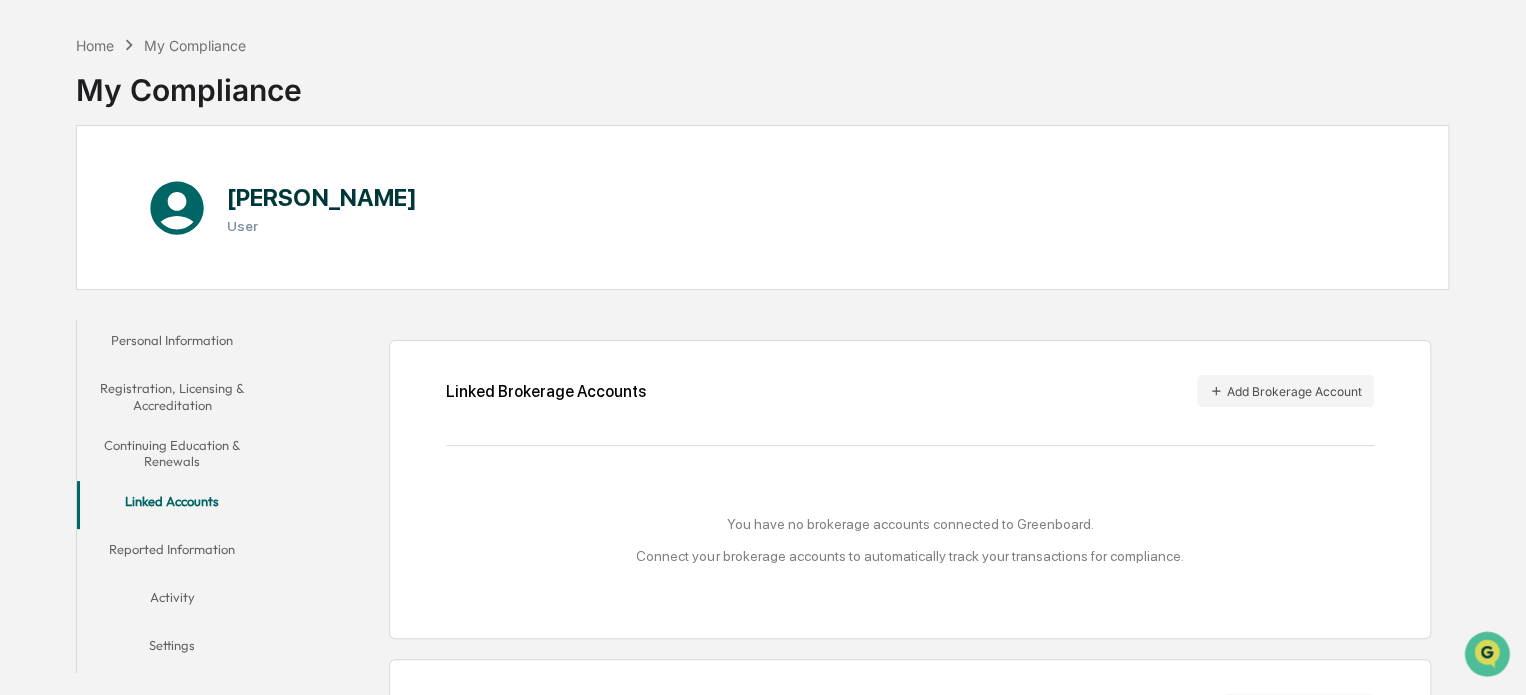 scroll, scrollTop: 0, scrollLeft: 0, axis: both 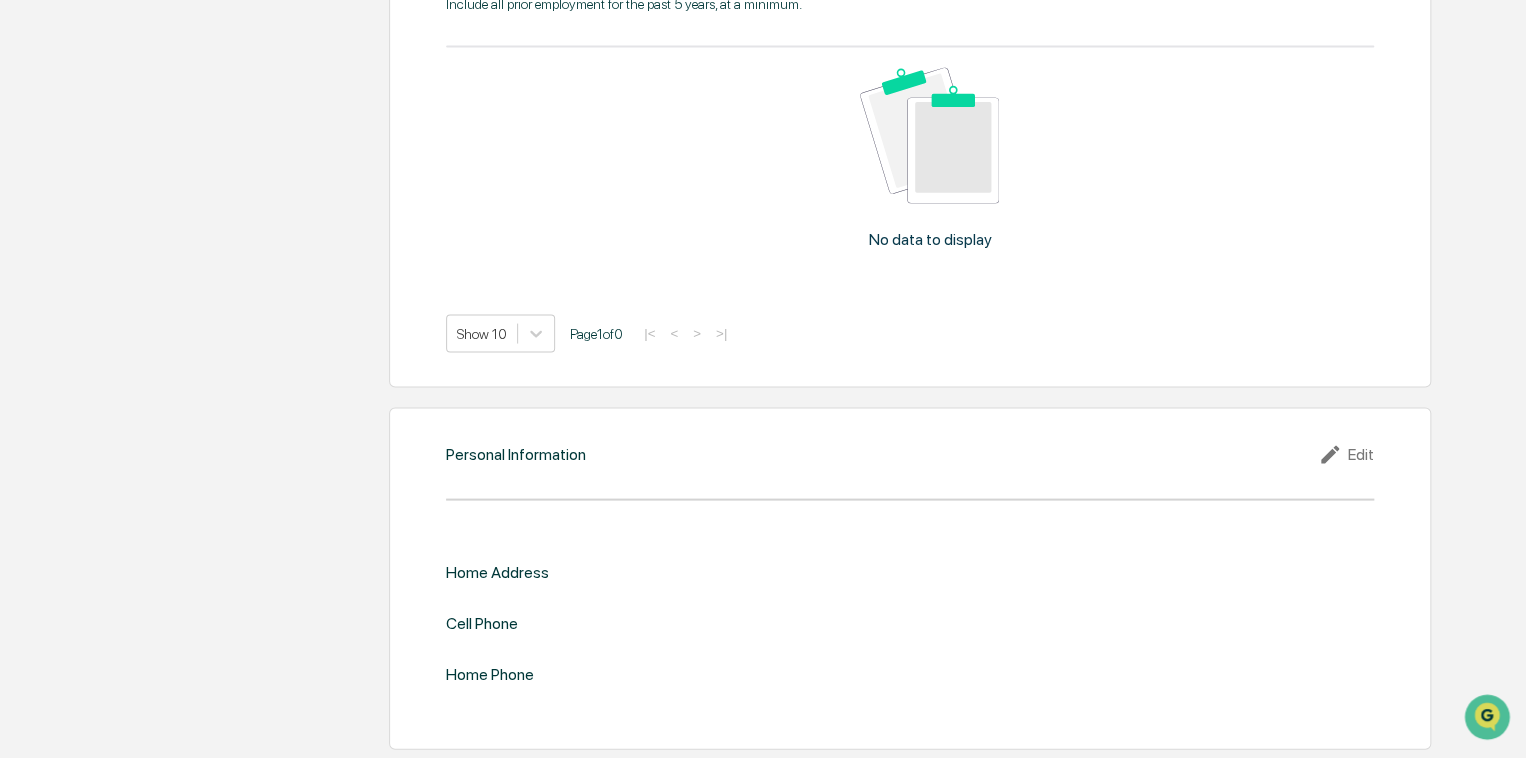 click on "Home Address Cell Phone Home Phone" at bounding box center [910, 622] 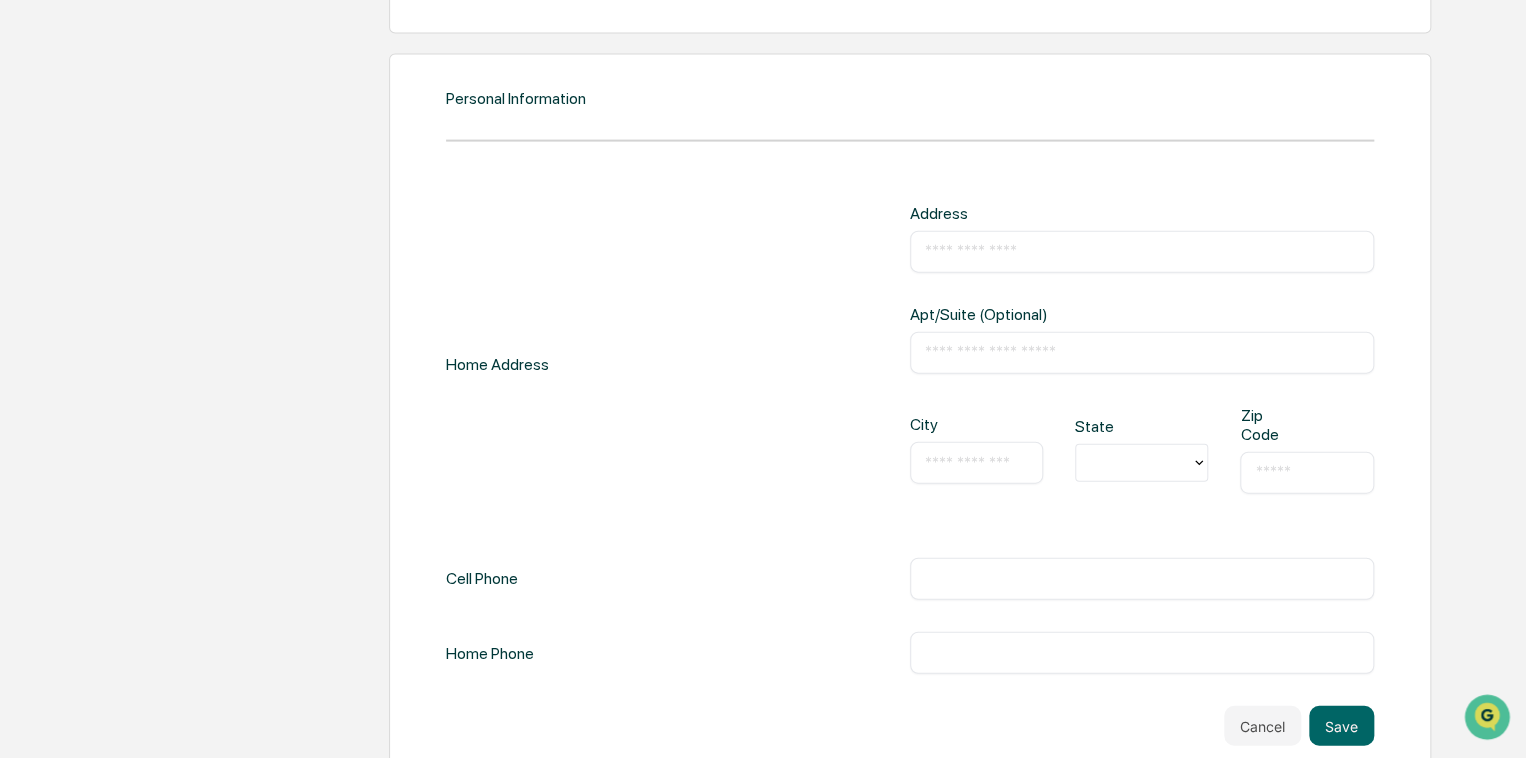 scroll, scrollTop: 2183, scrollLeft: 0, axis: vertical 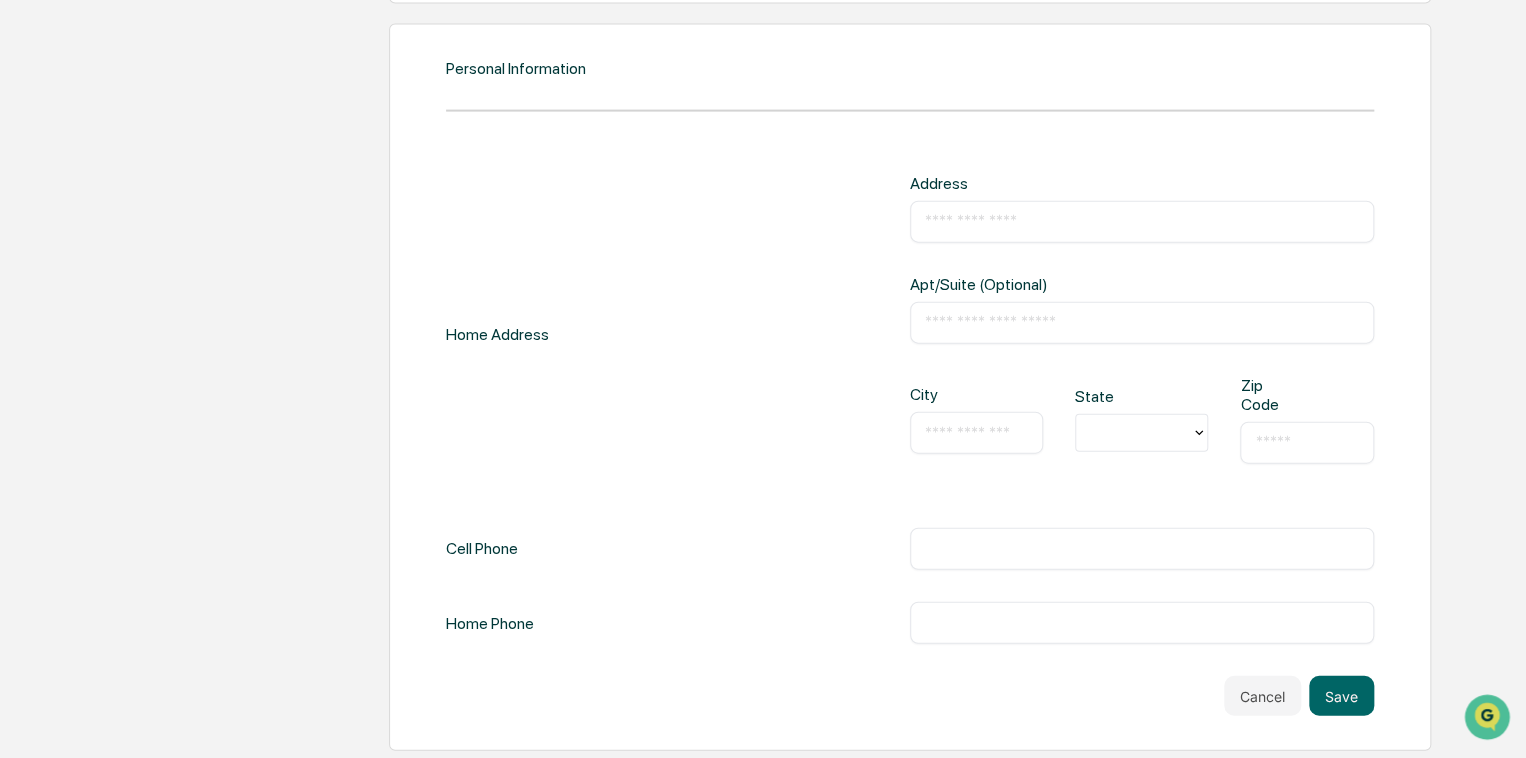 click at bounding box center [1142, 549] 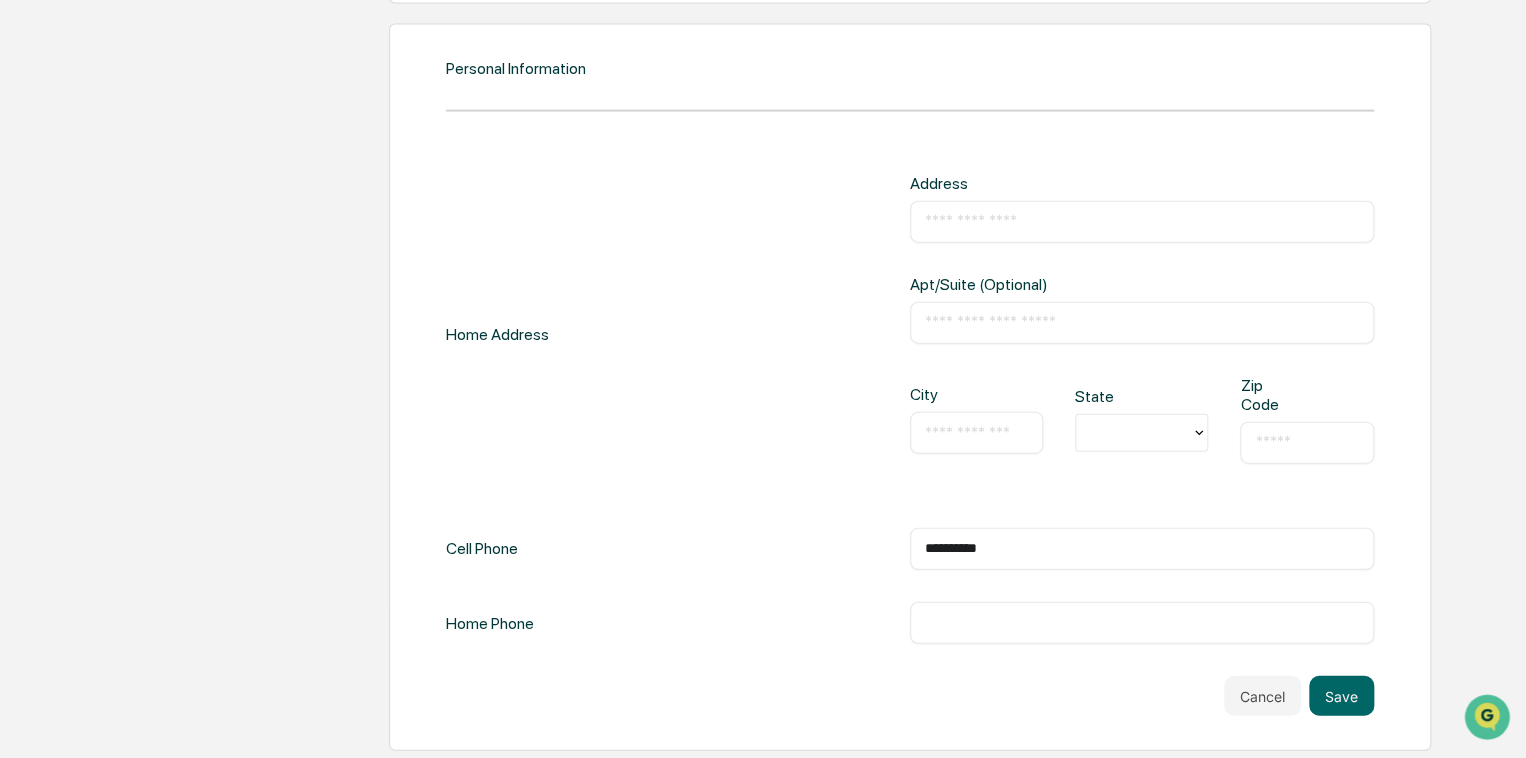 type on "**********" 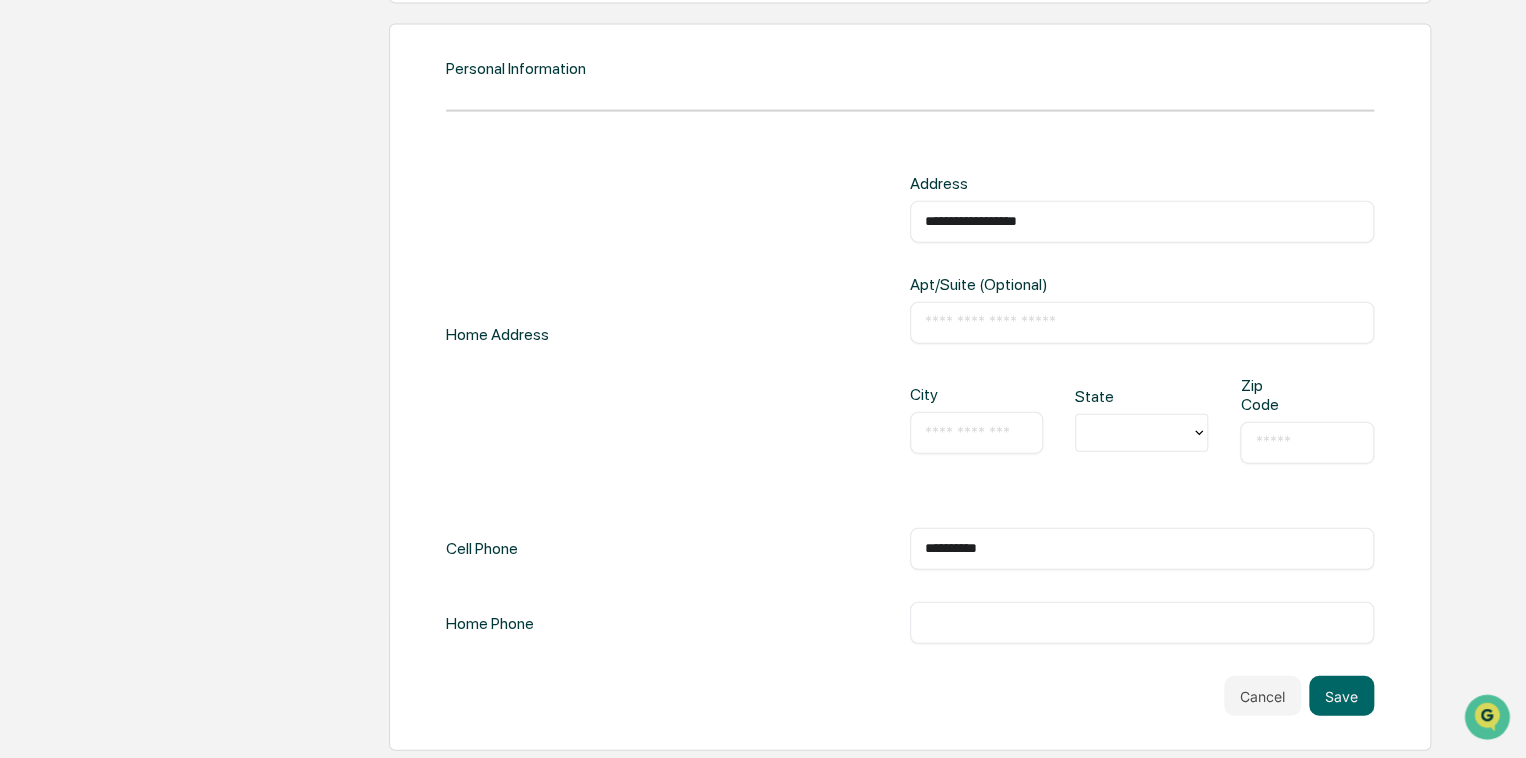 type on "********" 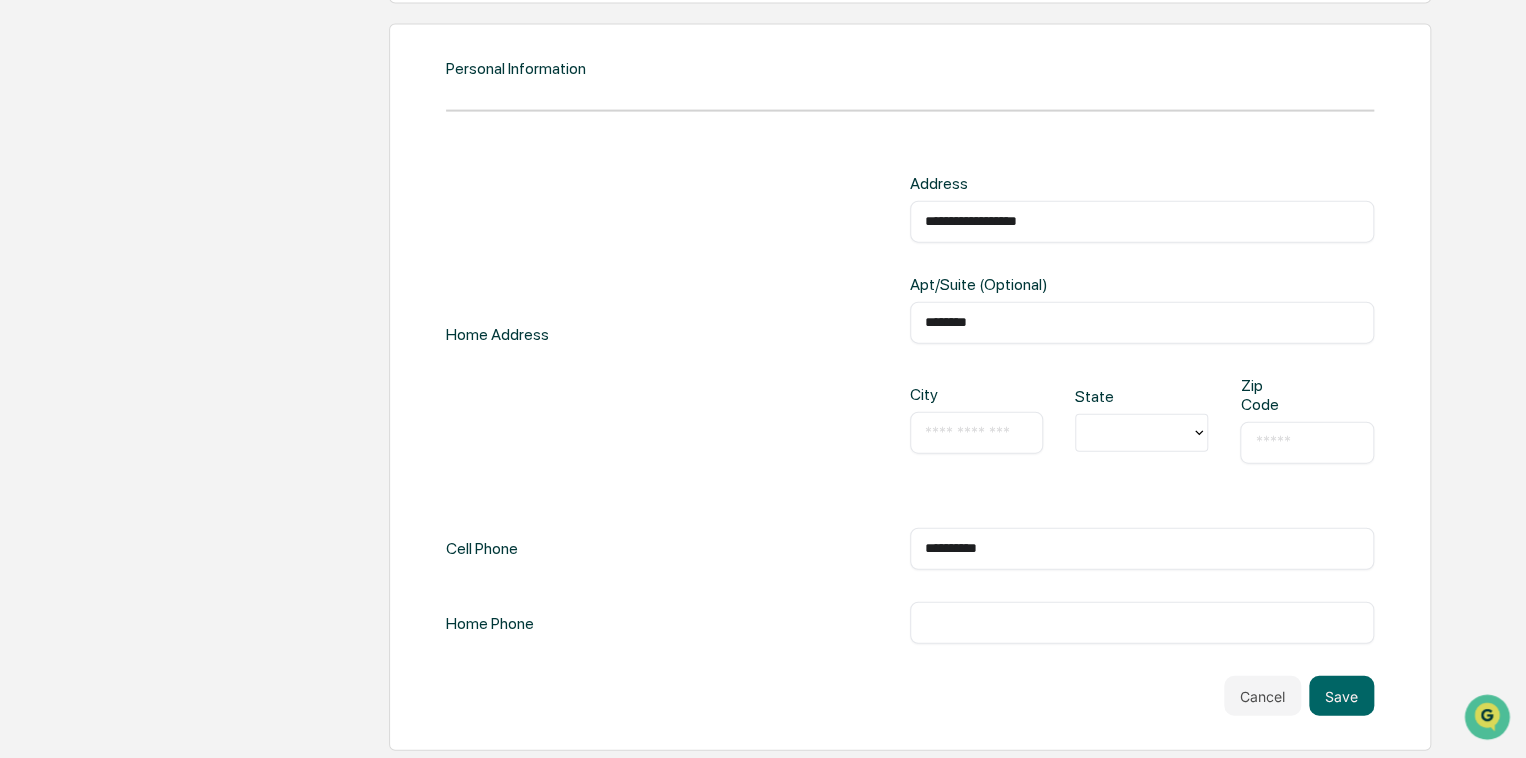 type on "********" 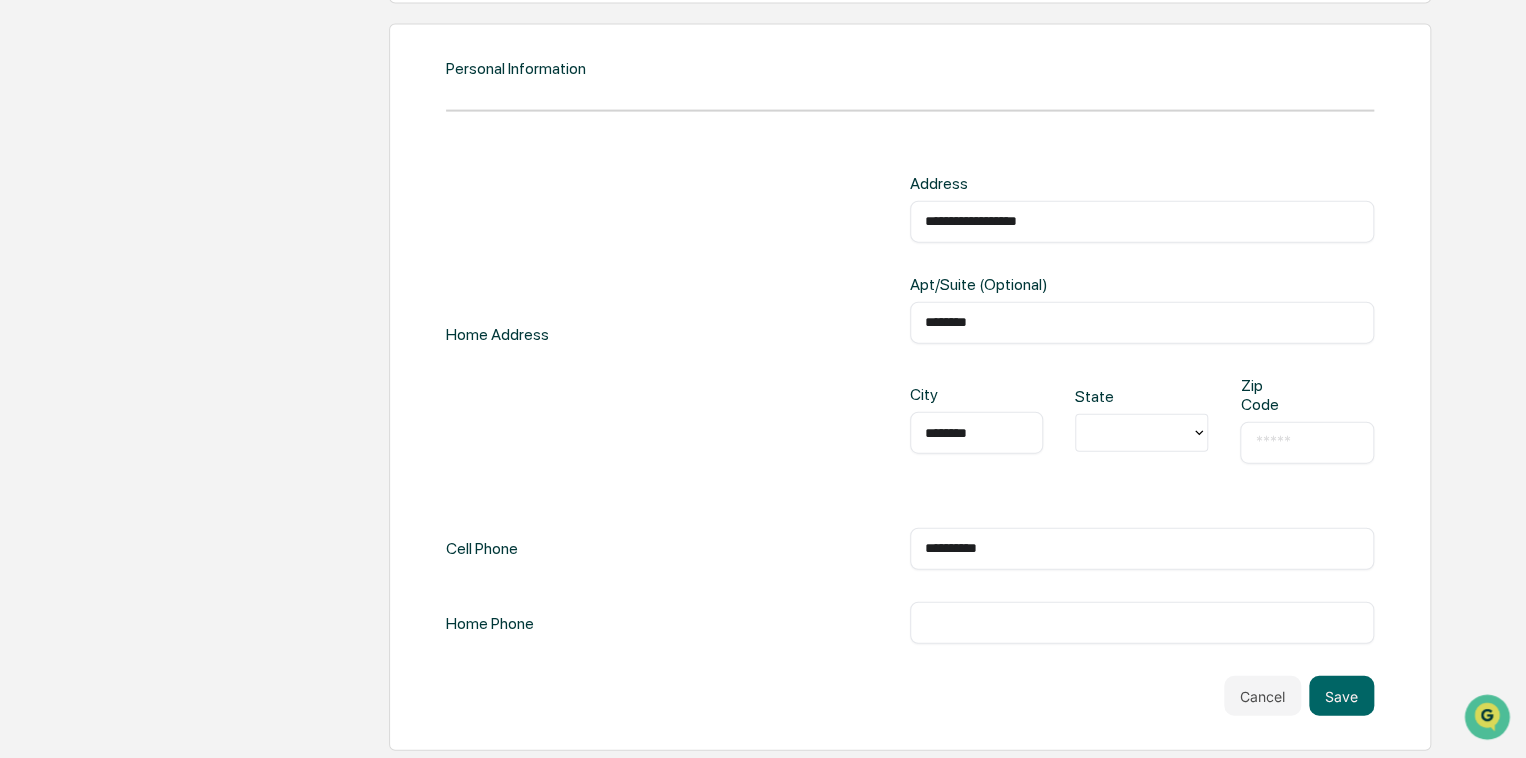 type on "**" 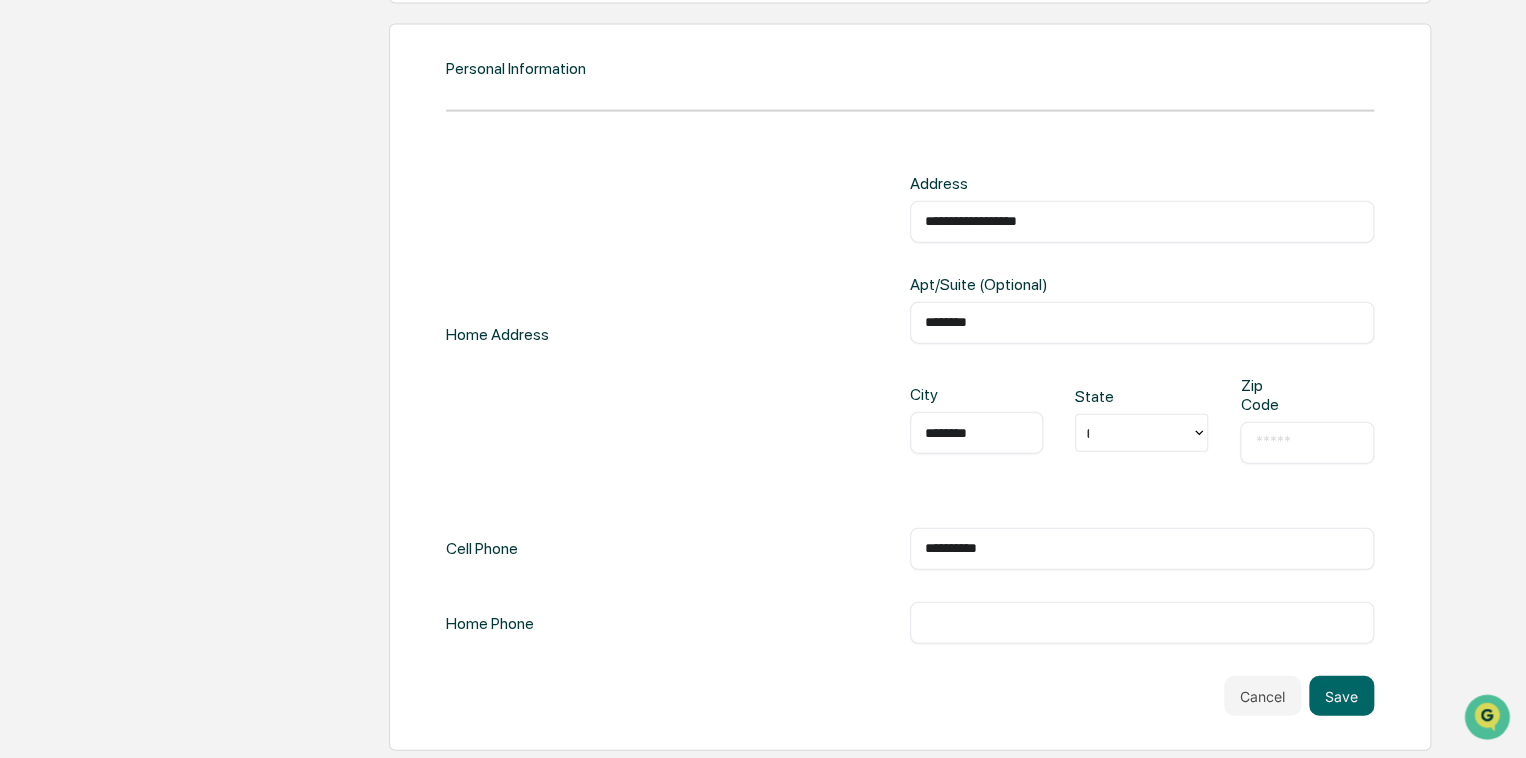 type on "*****" 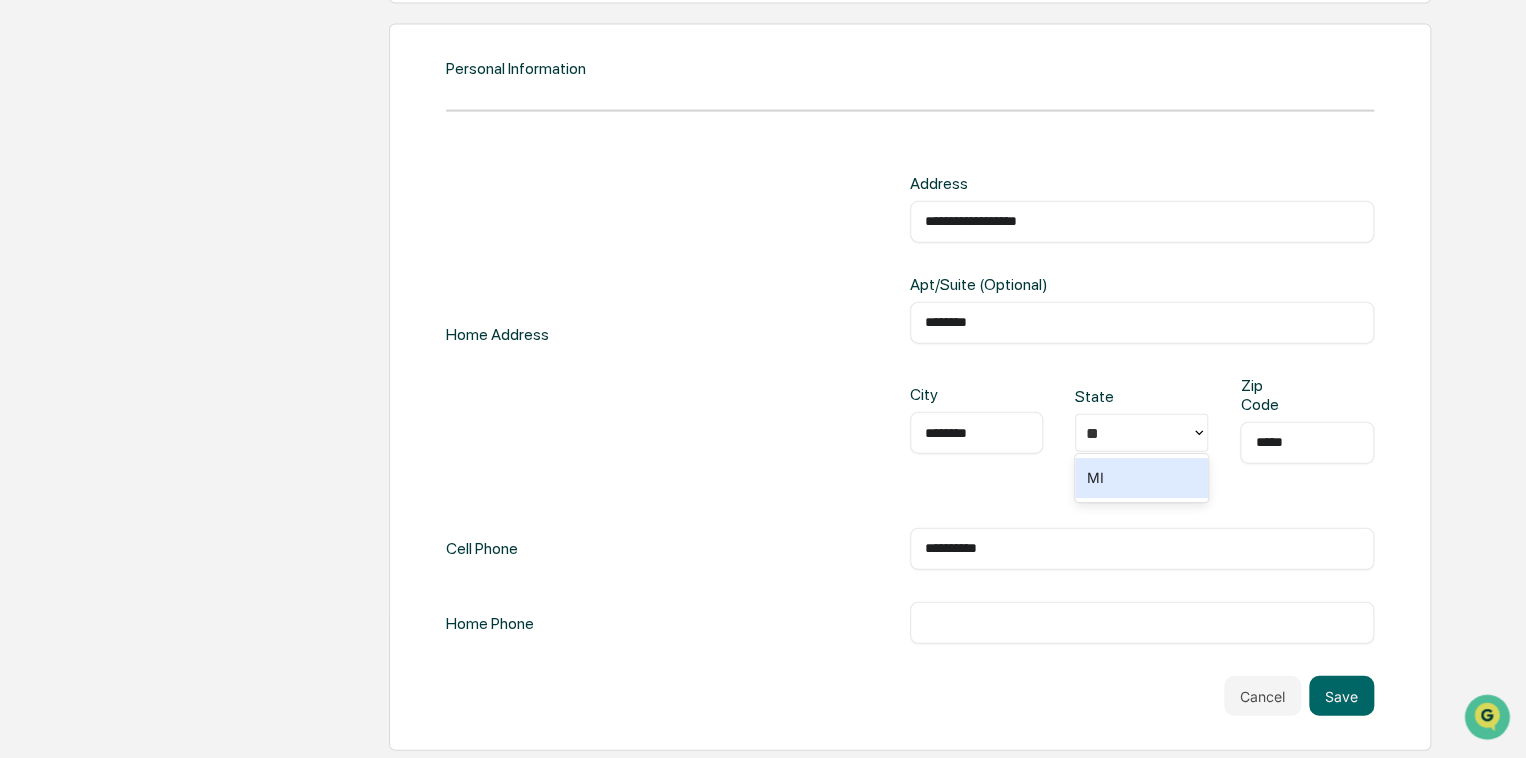 click on "**********" at bounding box center (1142, 222) 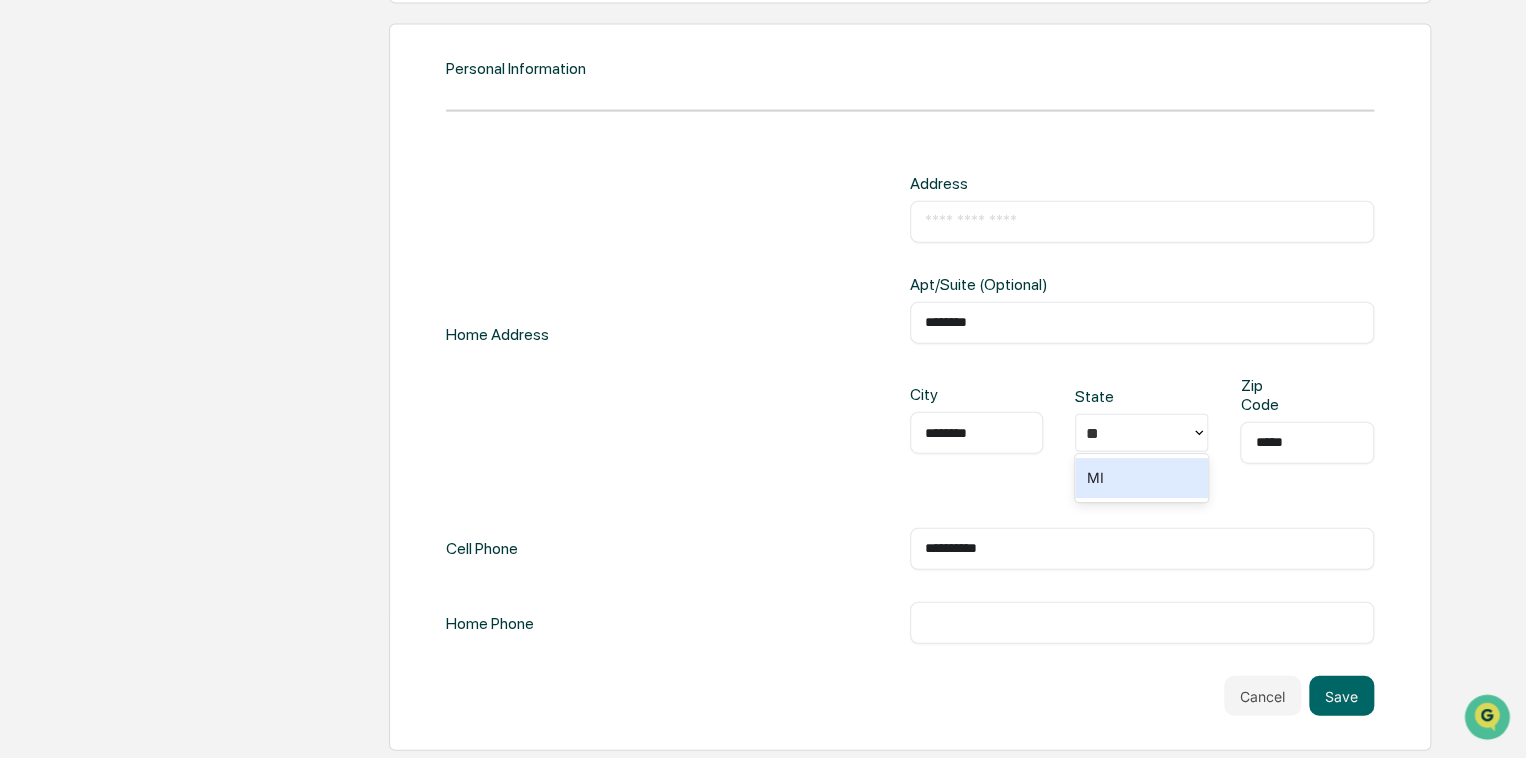 type on "*" 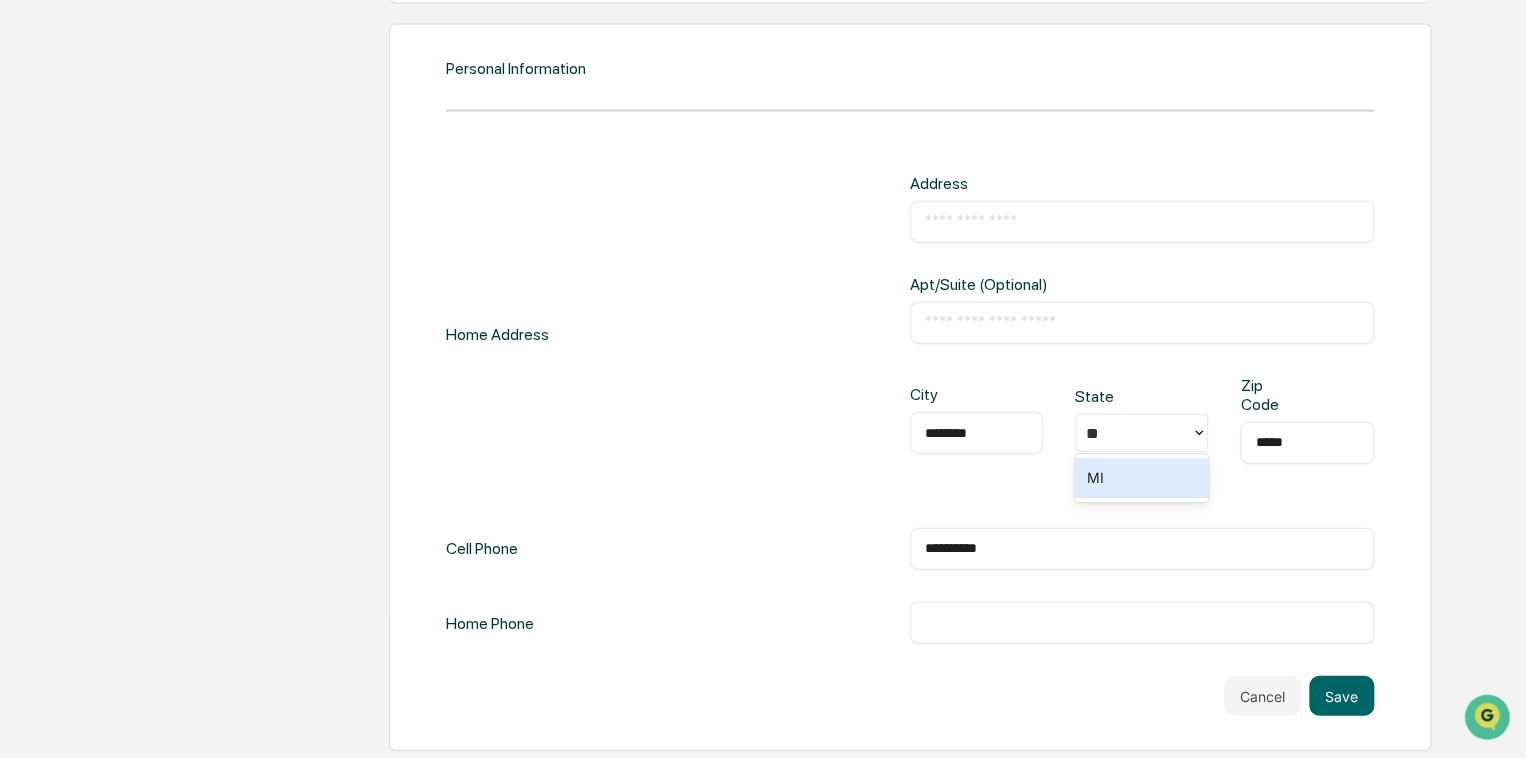 type 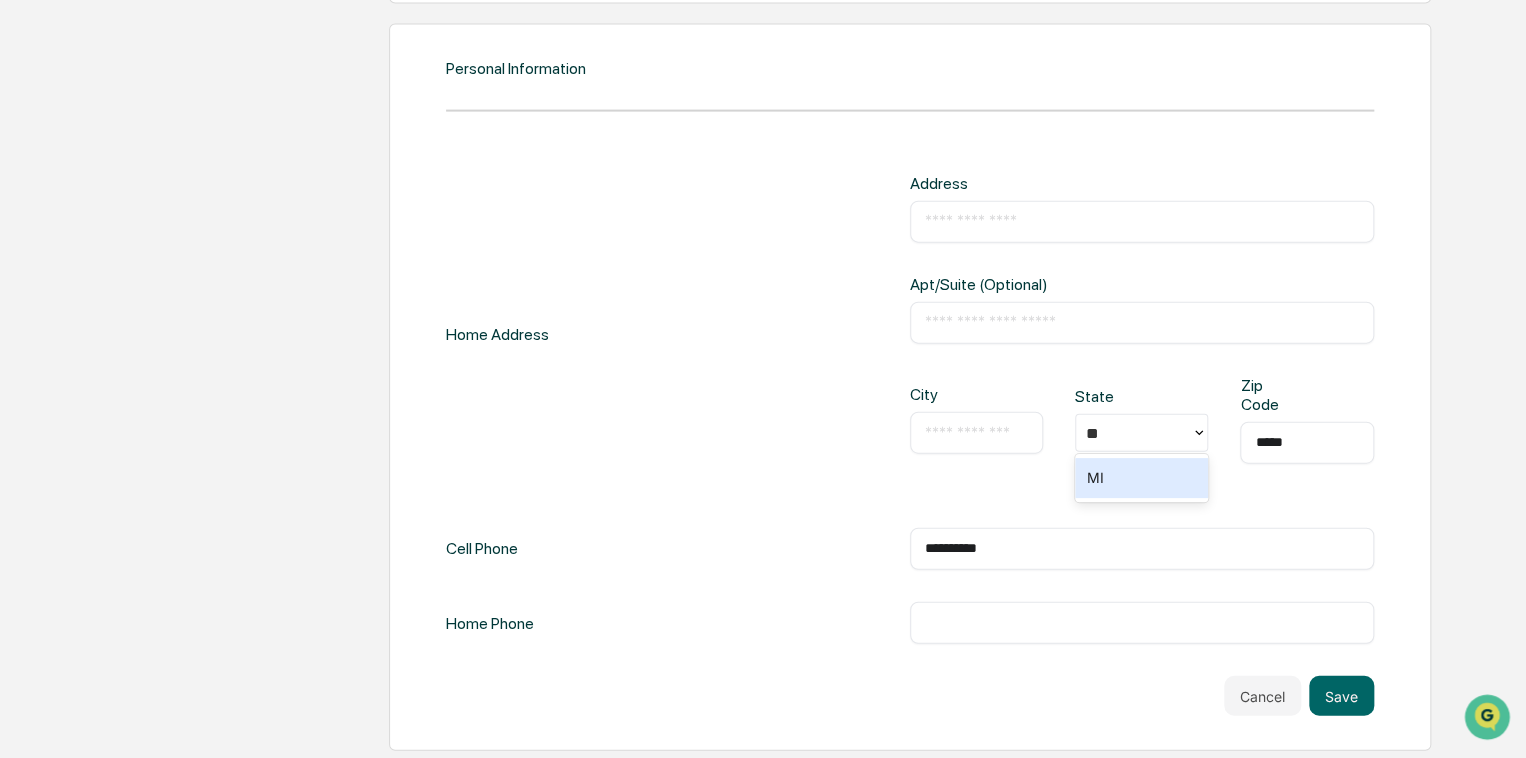 type 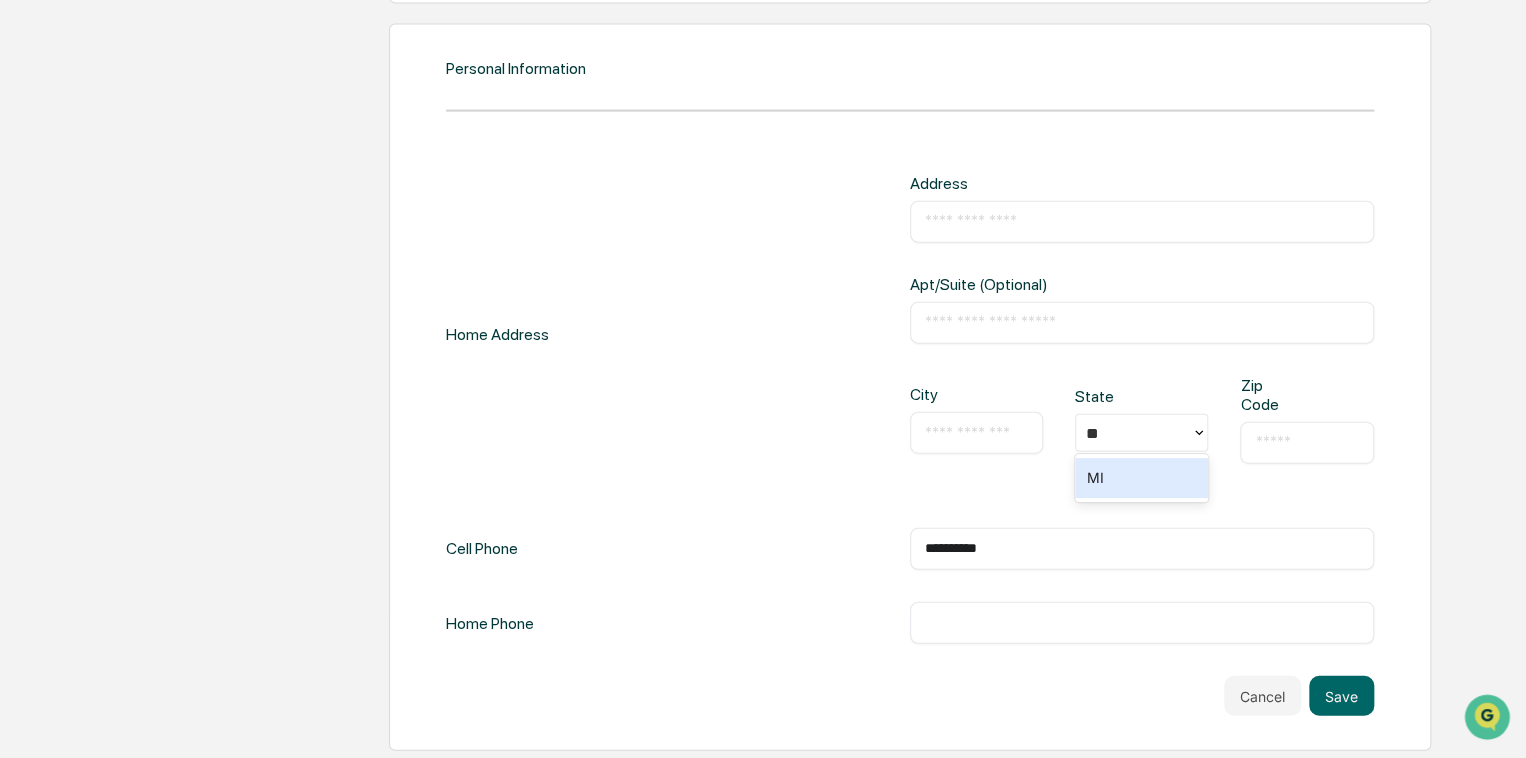 type 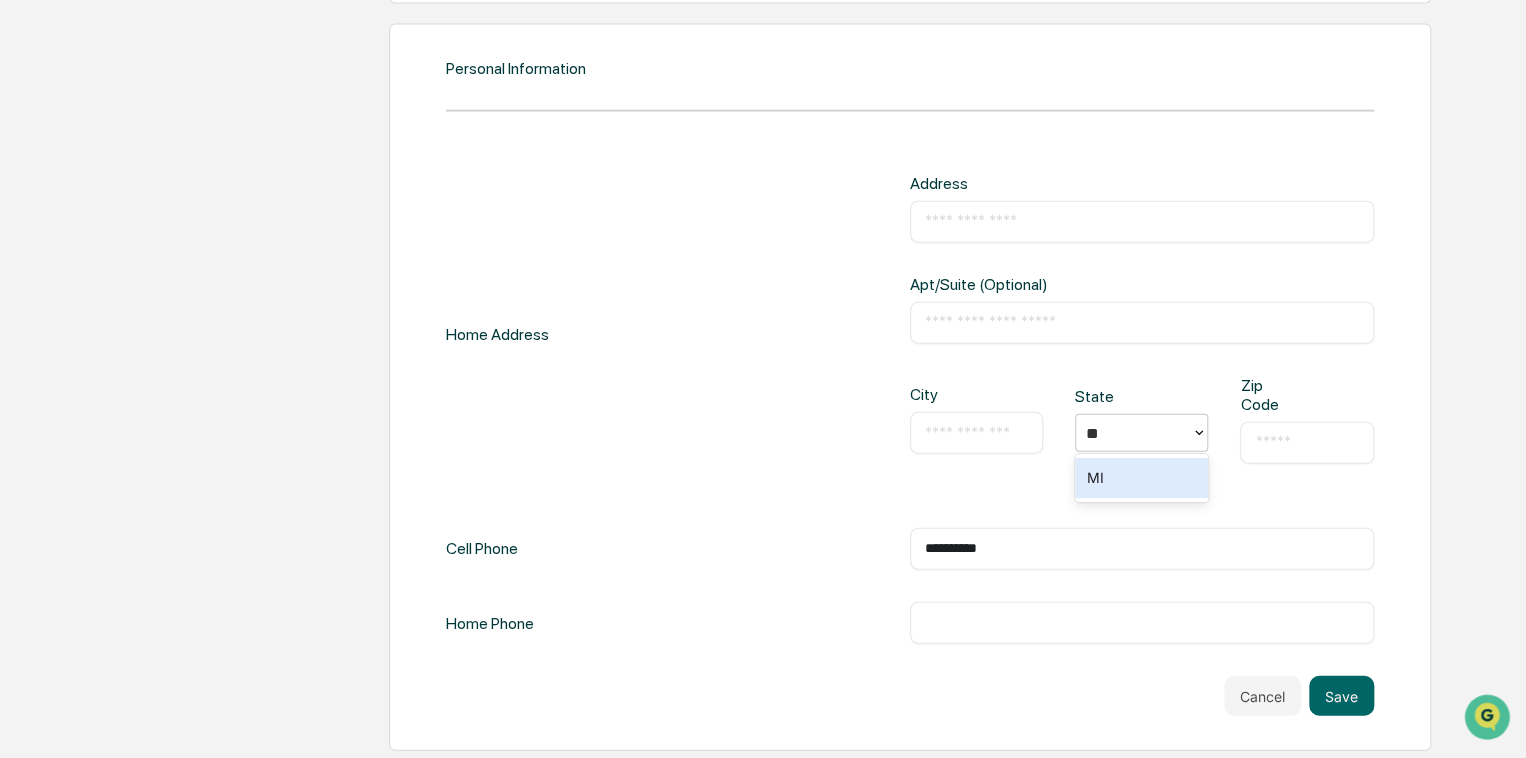 click on "MI" at bounding box center (1141, 478) 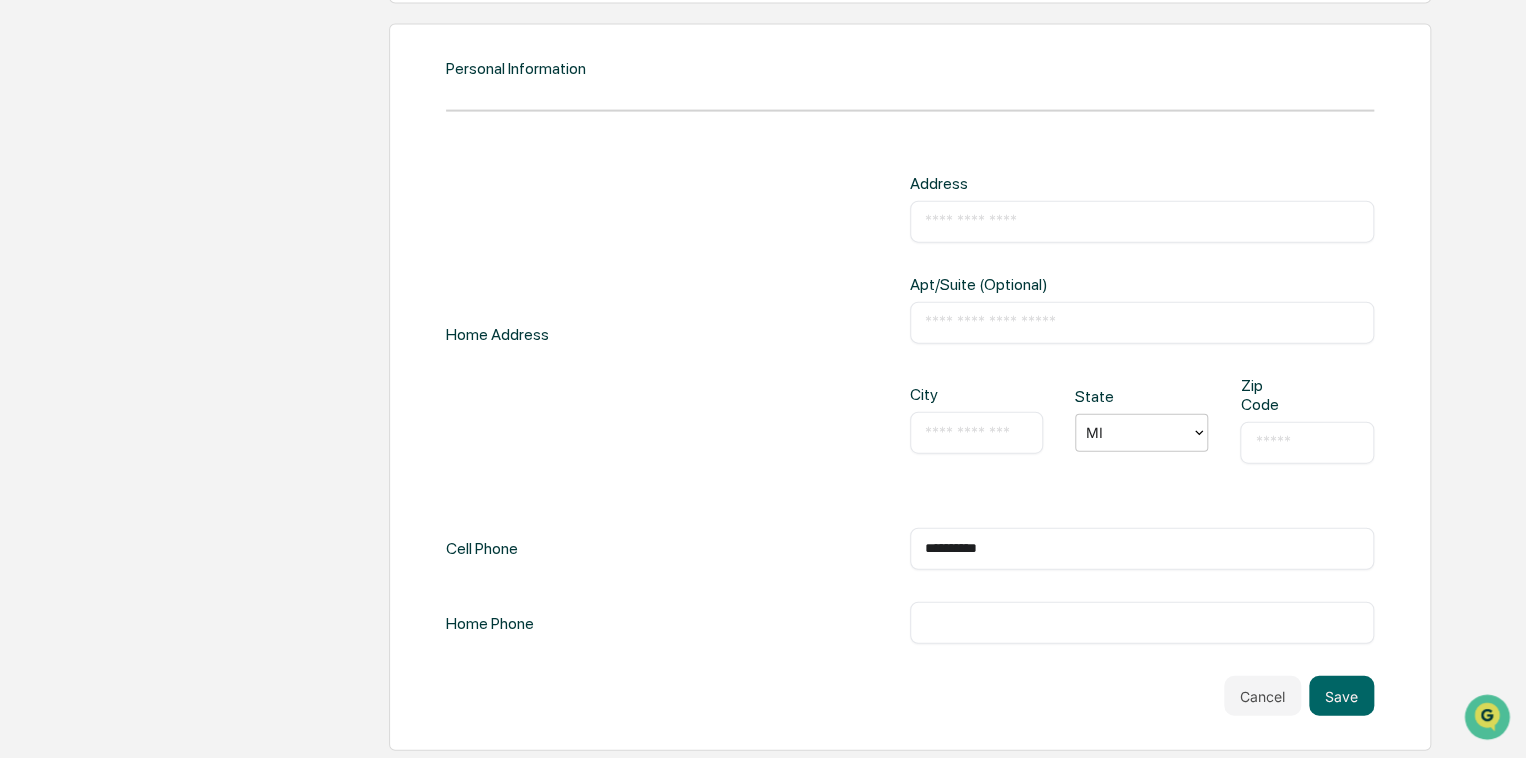 click on "**********" at bounding box center [1142, 549] 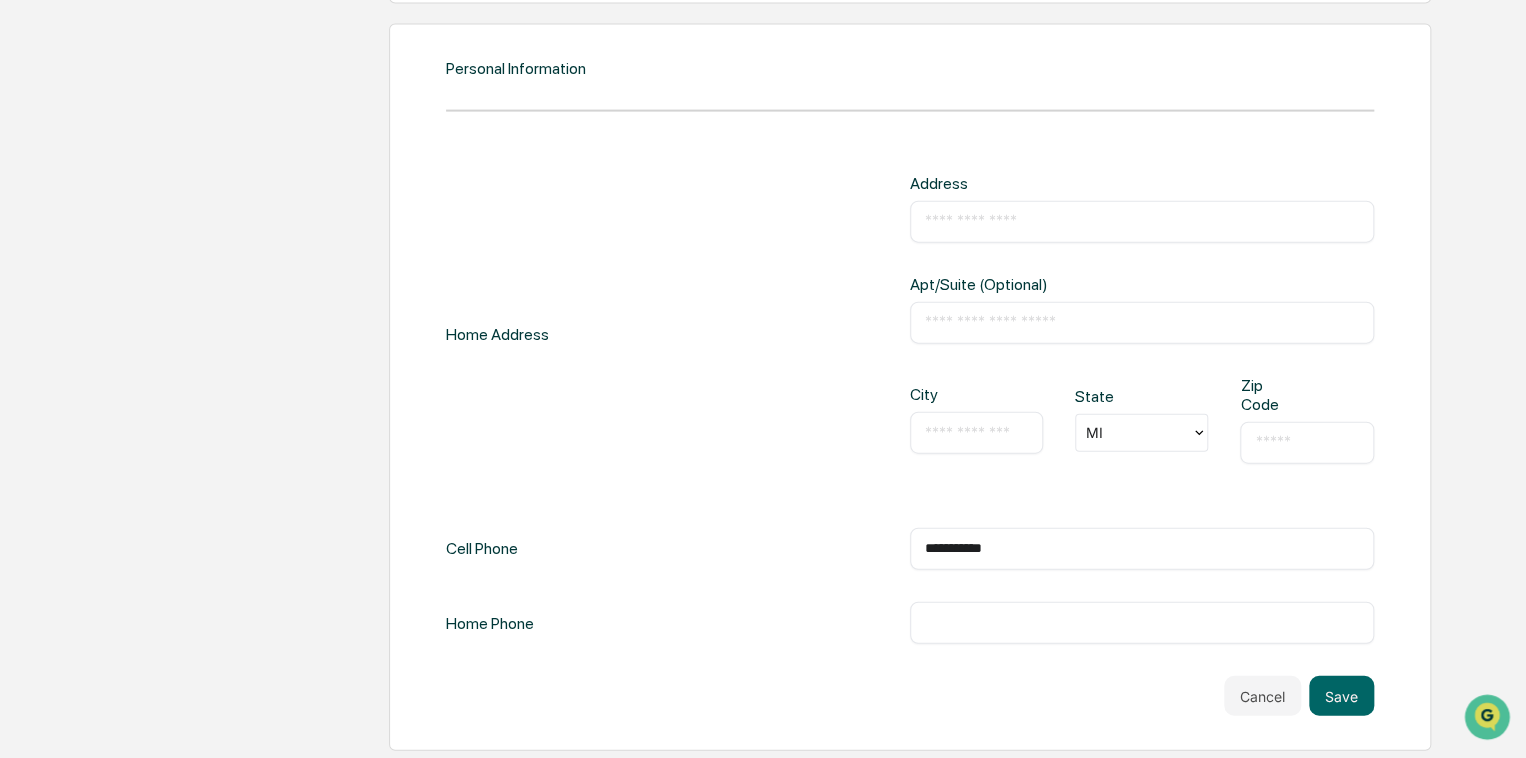 type on "**********" 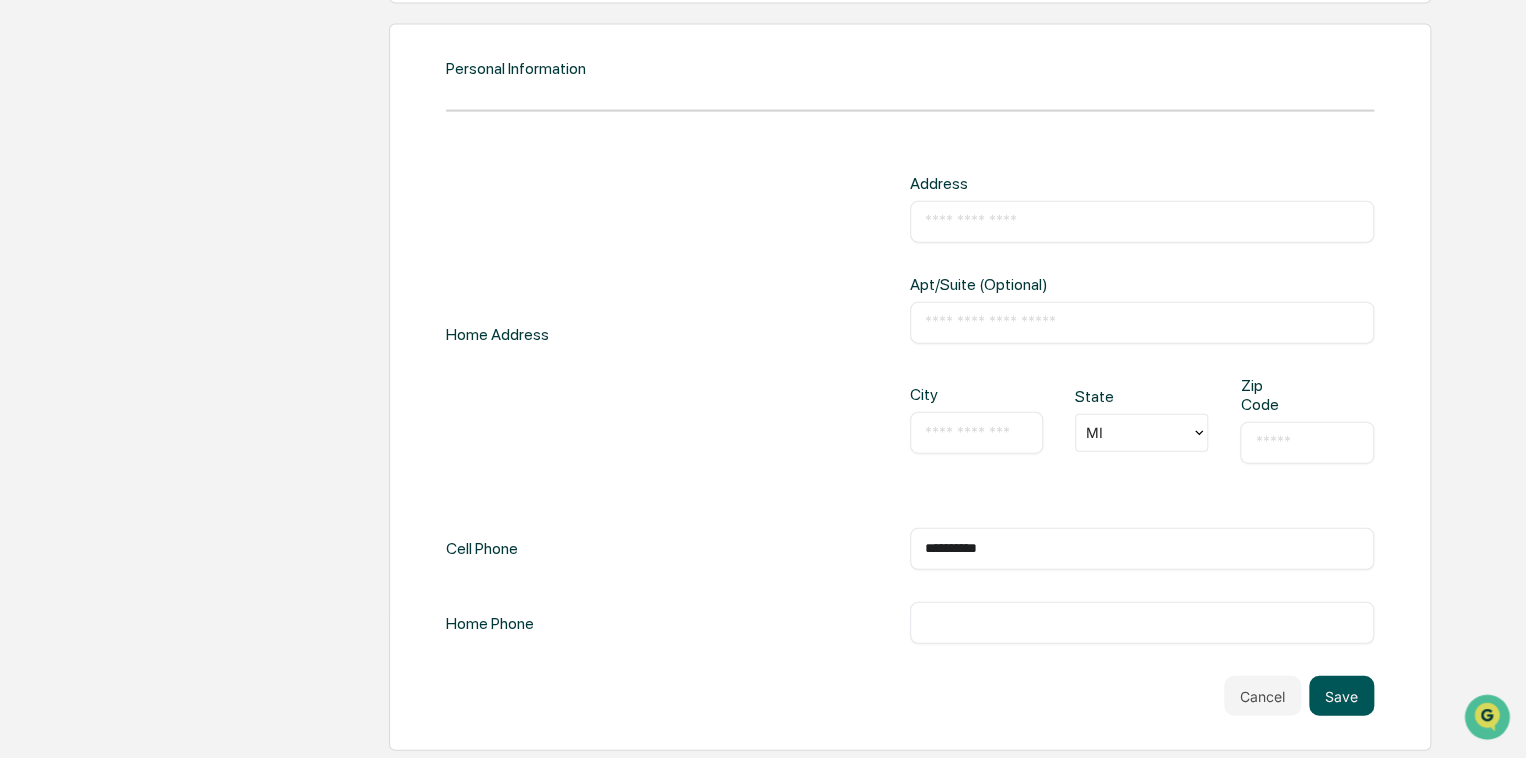 click on "Save" at bounding box center (1341, 696) 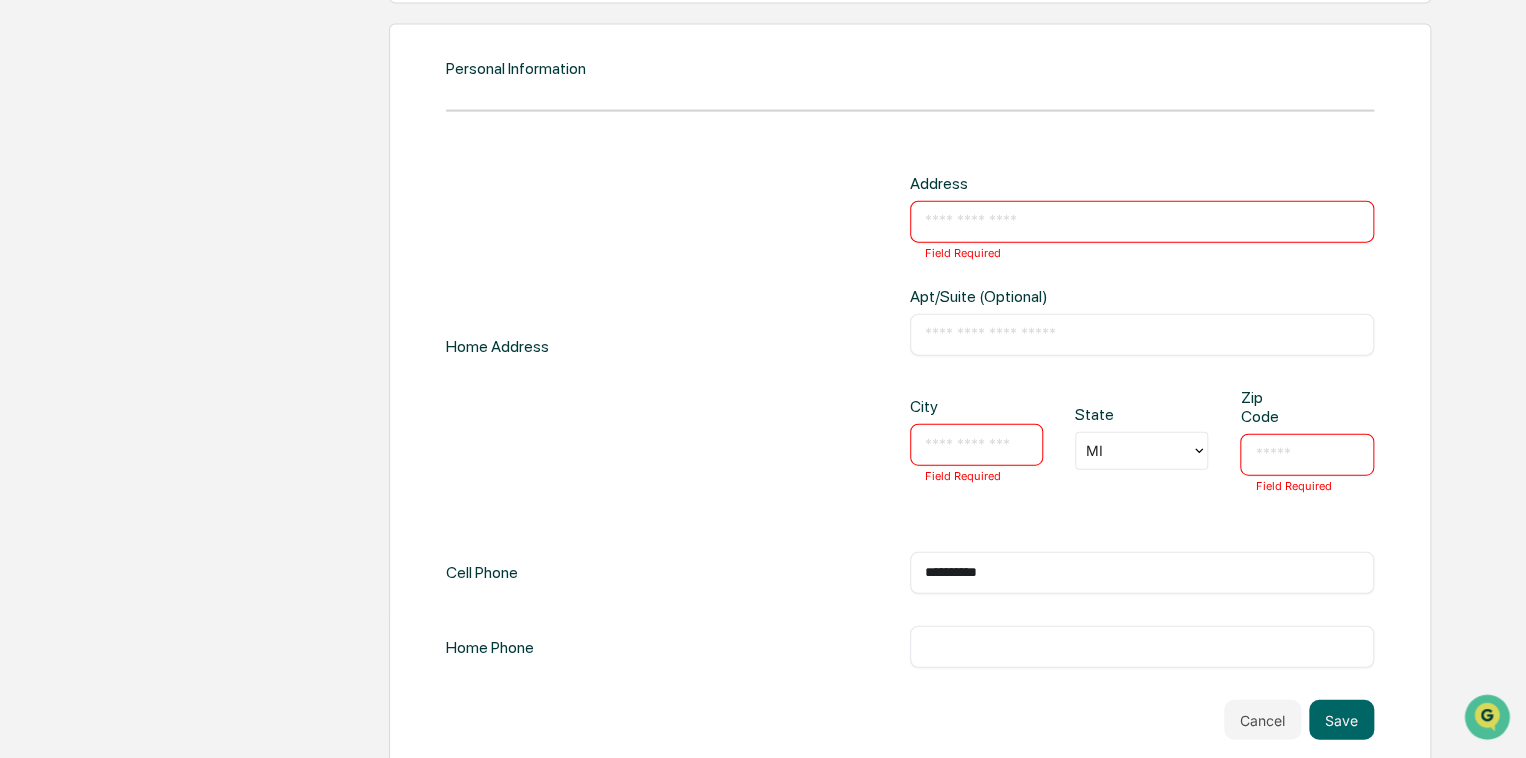 click at bounding box center (1199, 451) 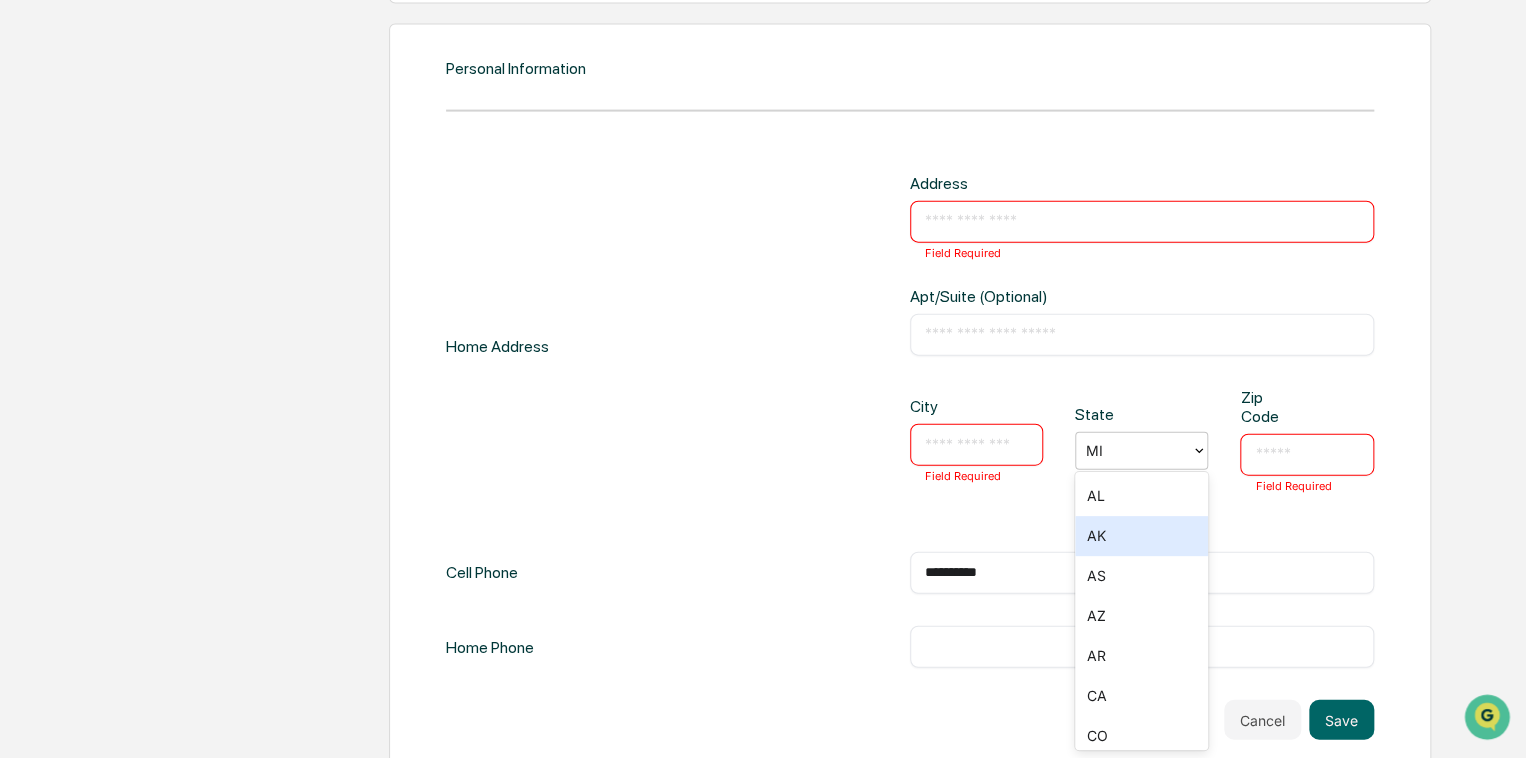 scroll, scrollTop: 0, scrollLeft: 0, axis: both 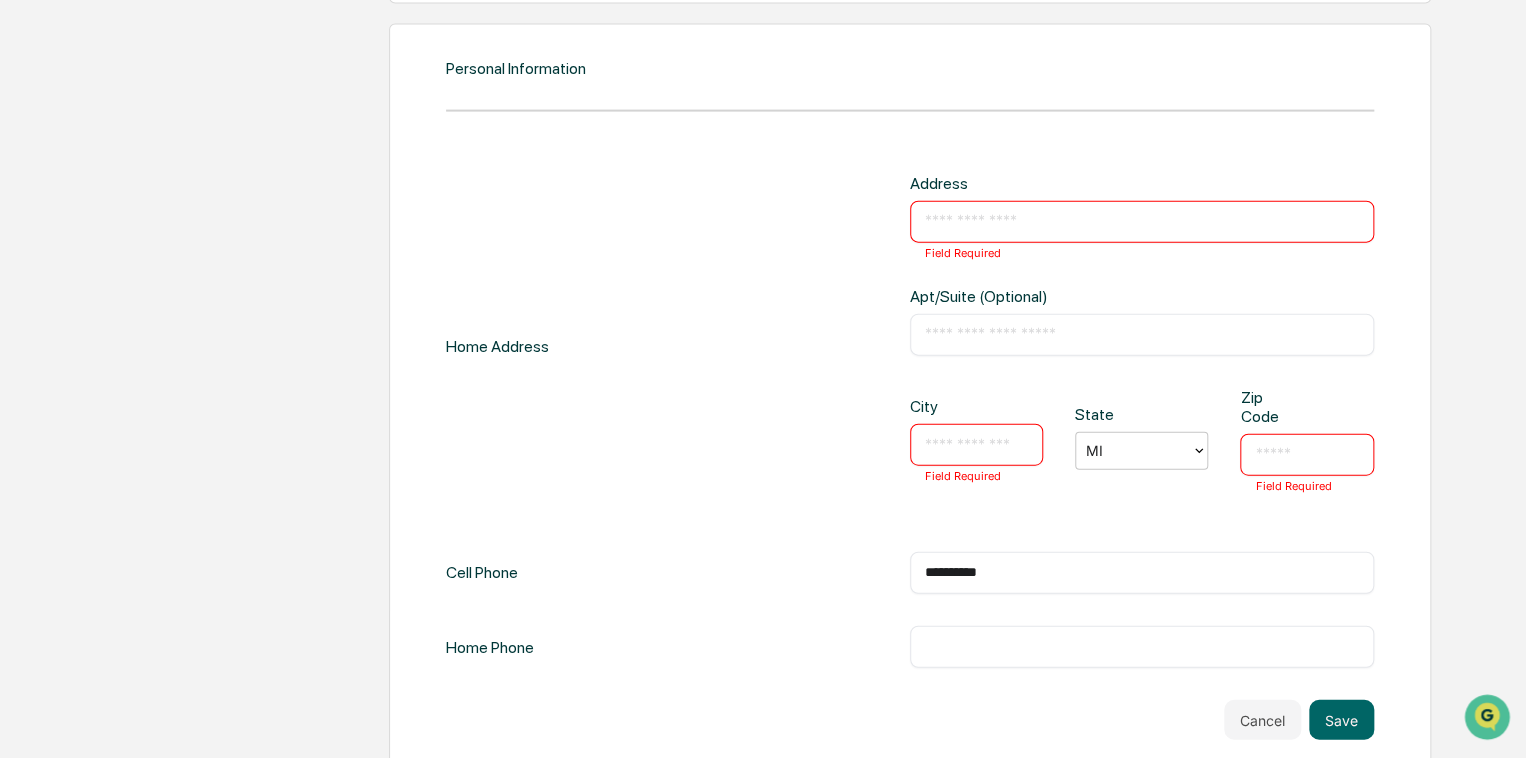 drag, startPoint x: 1137, startPoint y: 453, endPoint x: 1051, endPoint y: 450, distance: 86.05231 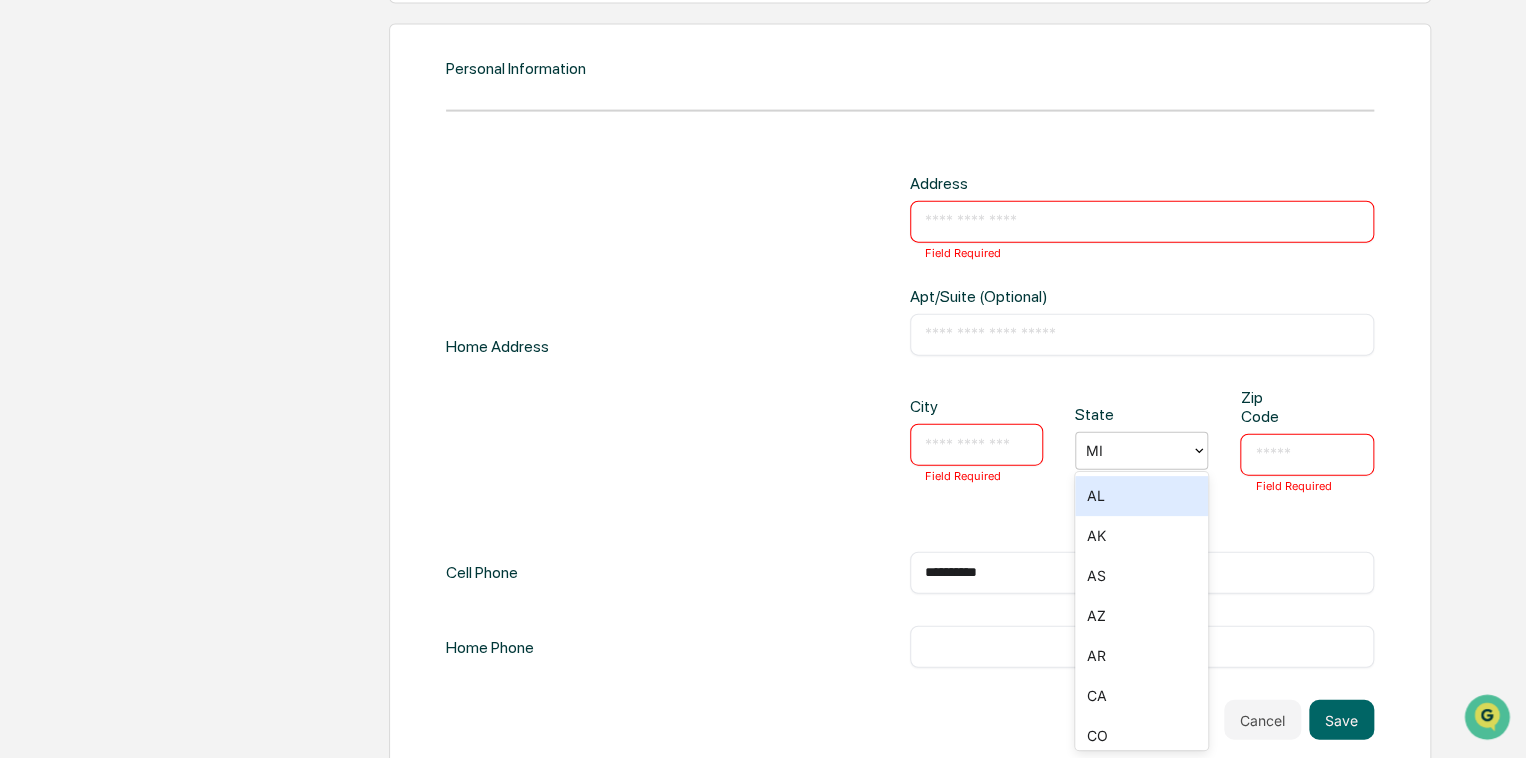 drag, startPoint x: 1124, startPoint y: 448, endPoint x: 1024, endPoint y: 447, distance: 100.005 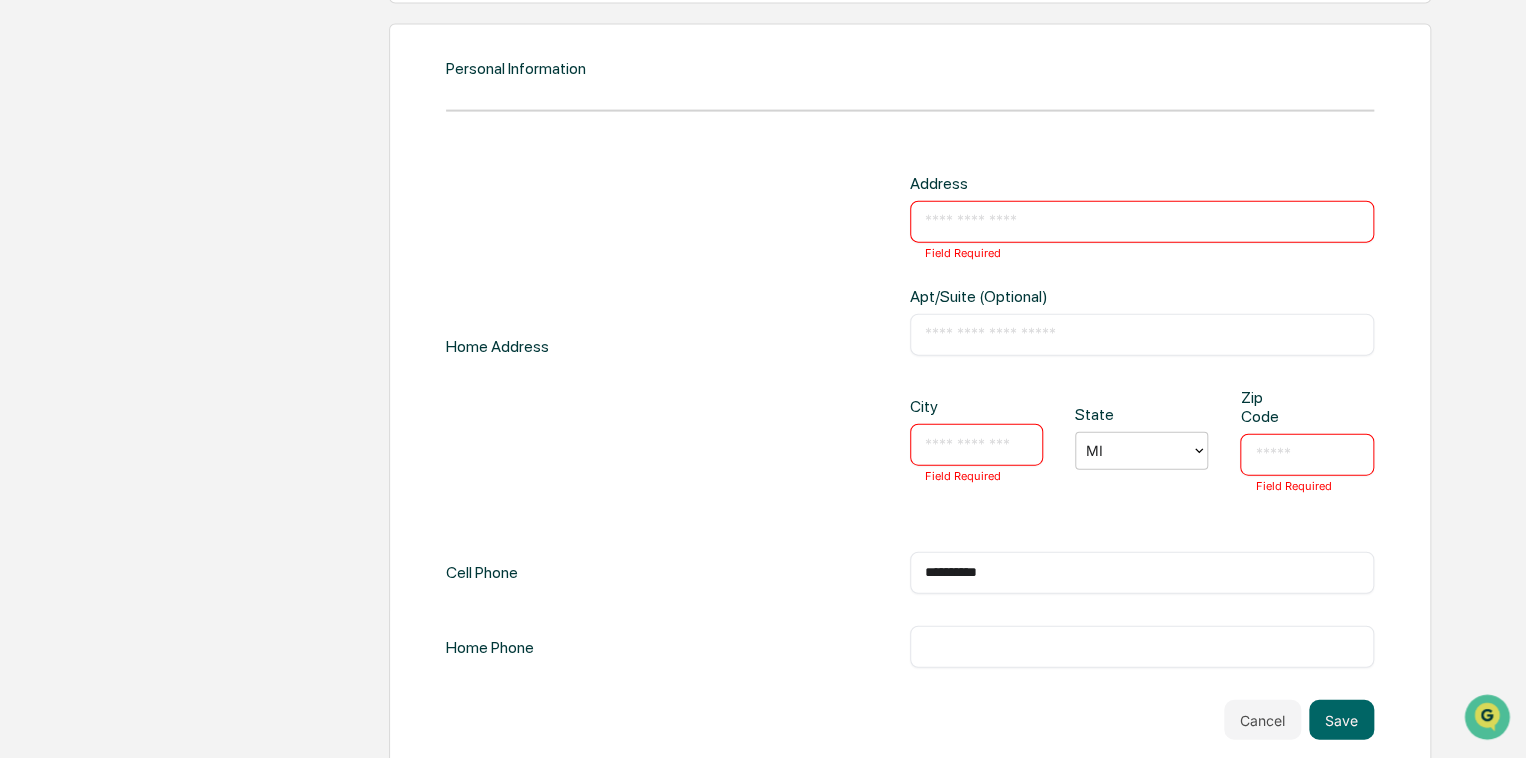 drag, startPoint x: 1139, startPoint y: 448, endPoint x: 1201, endPoint y: 518, distance: 93.50936 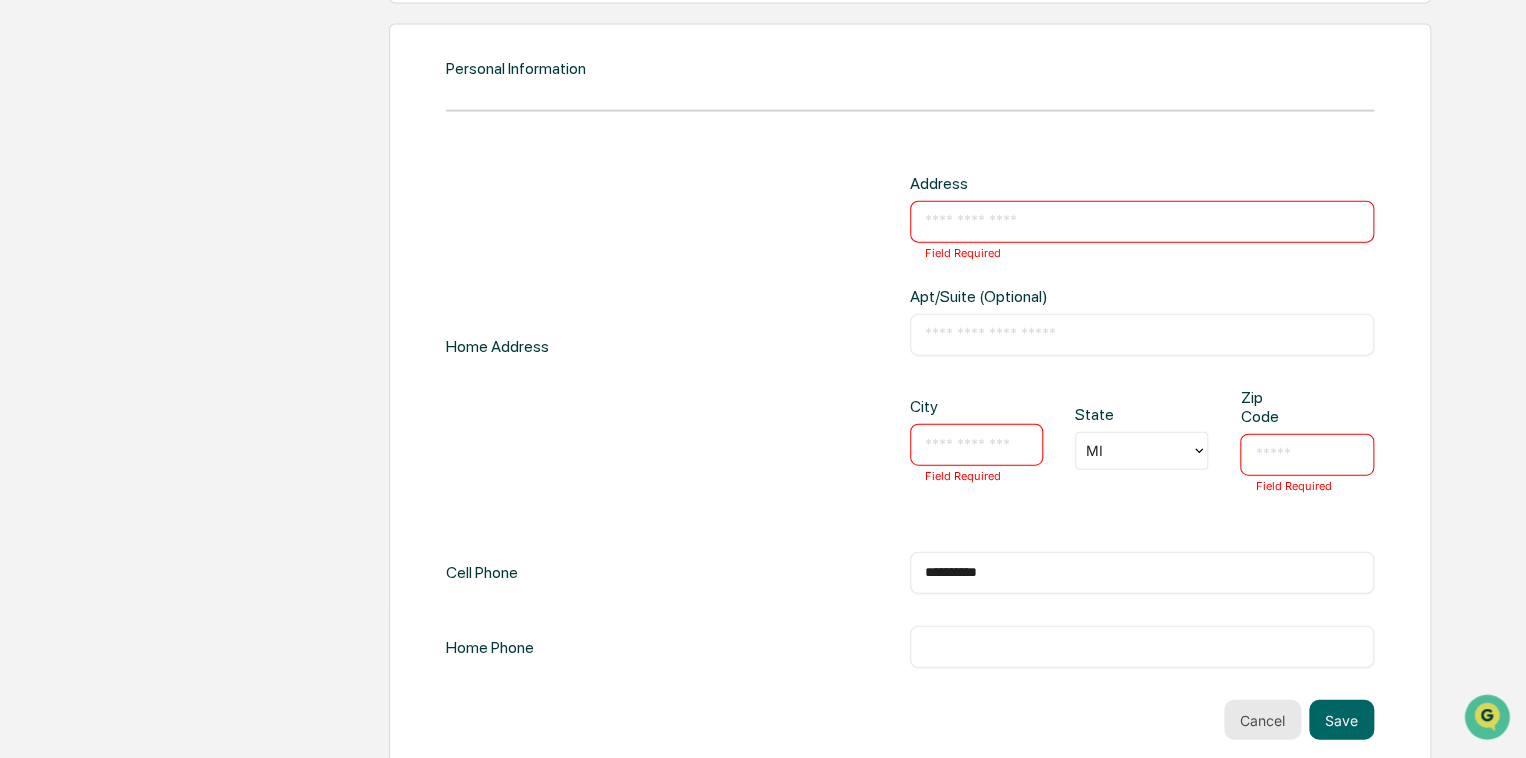 click on "Cancel" at bounding box center (1262, 720) 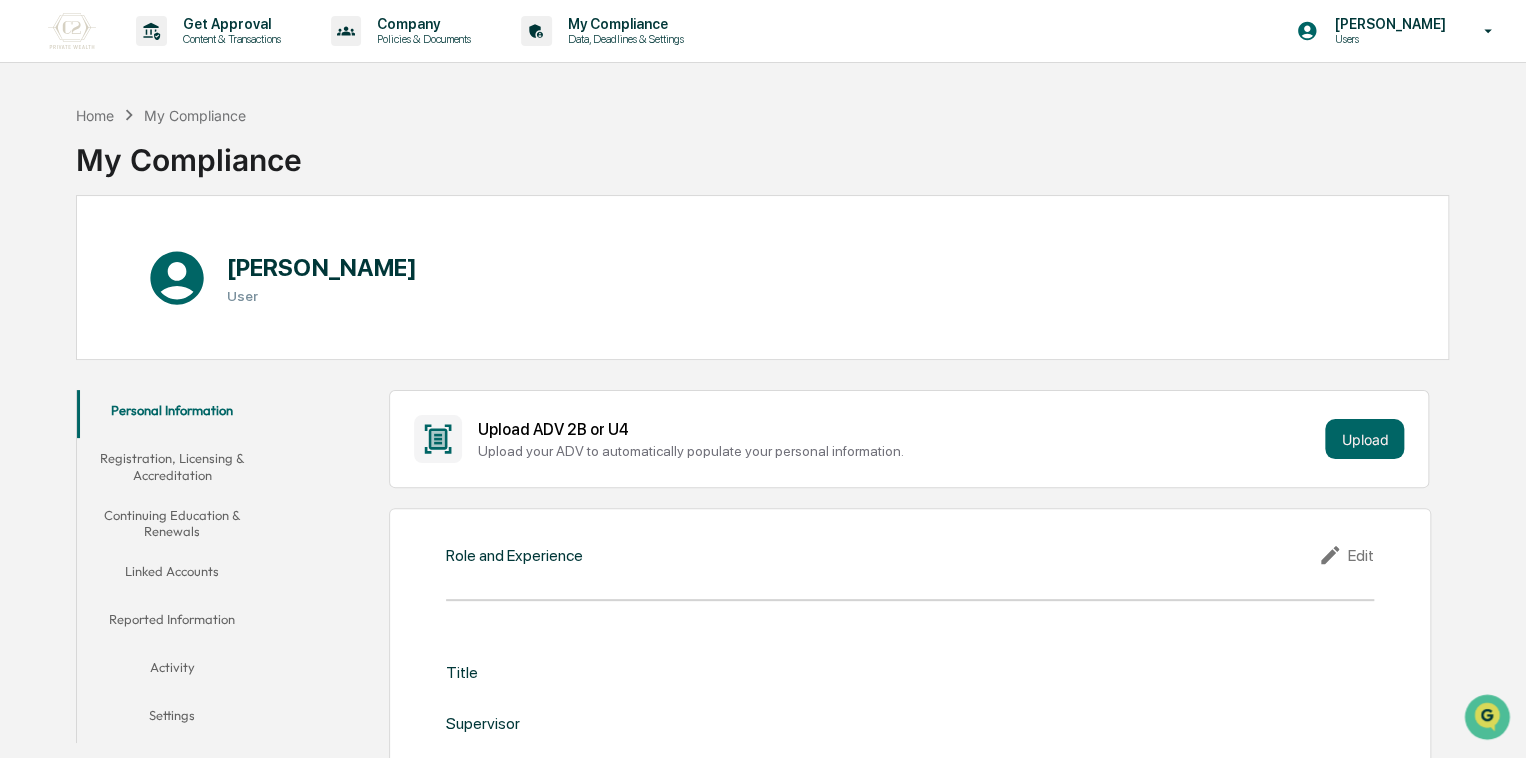 scroll, scrollTop: 0, scrollLeft: 0, axis: both 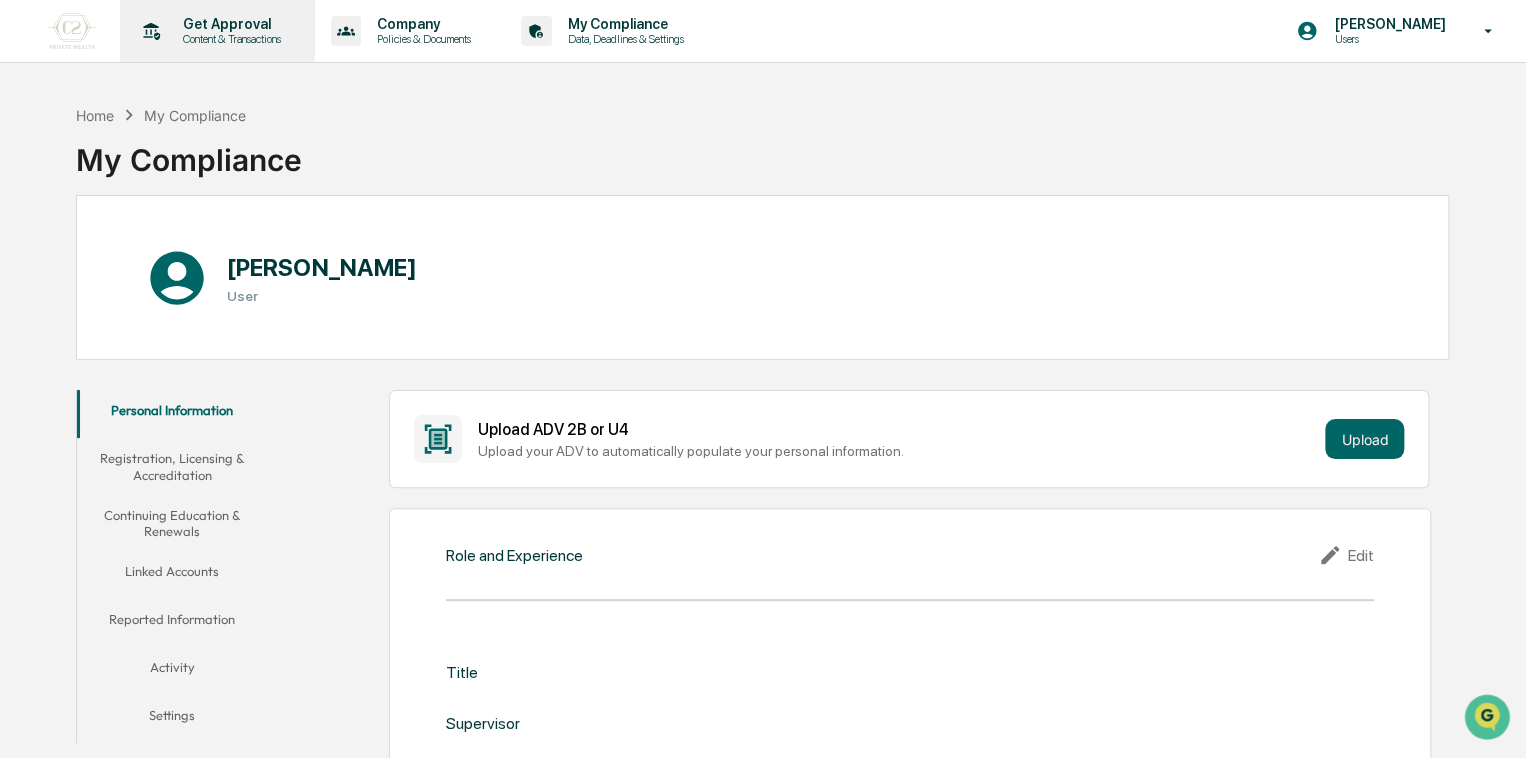 click on "Content & Transactions" at bounding box center (229, 39) 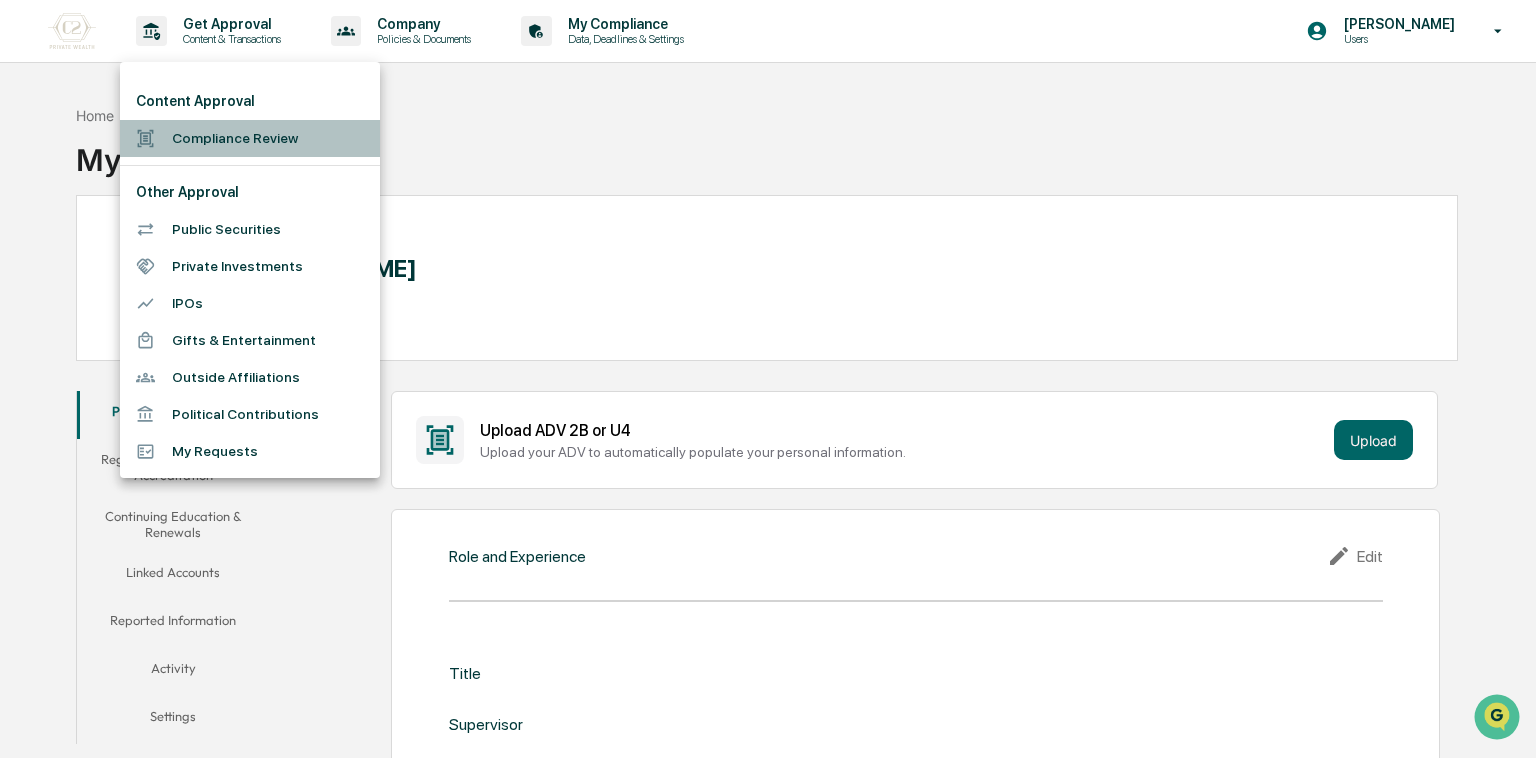 click on "Compliance Review" at bounding box center (250, 138) 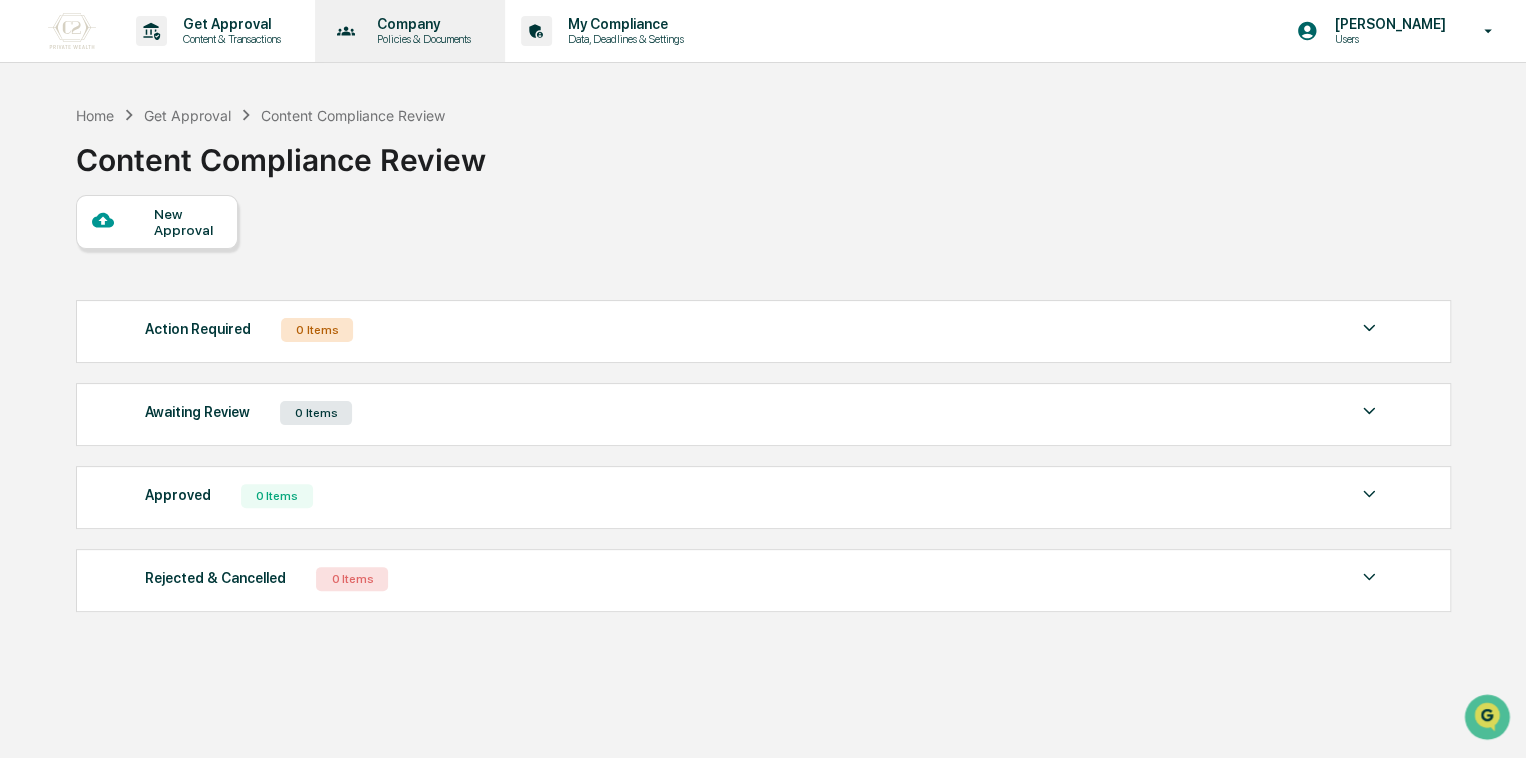 click on "Company" at bounding box center [421, 24] 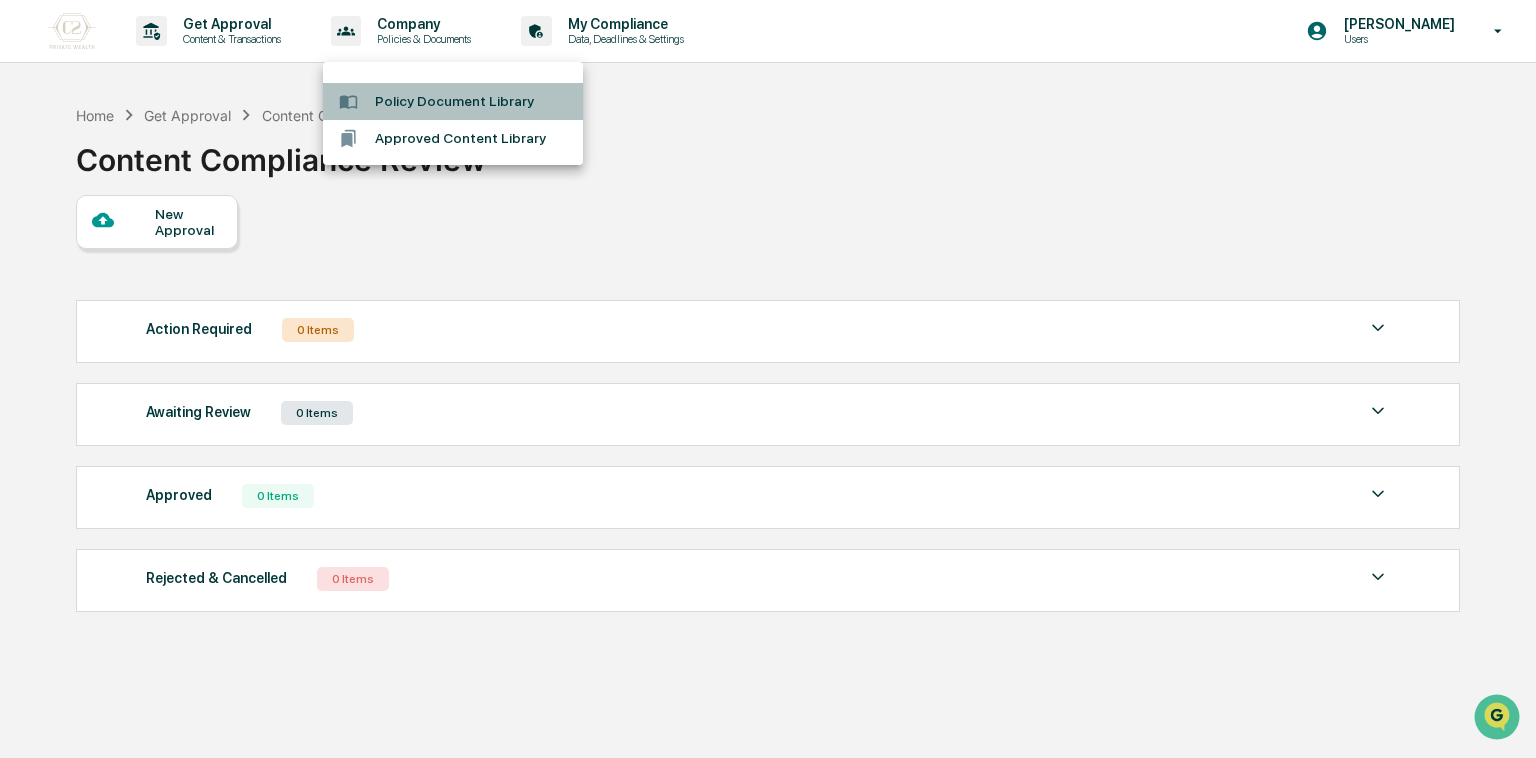 click on "Policy Document Library" at bounding box center [453, 101] 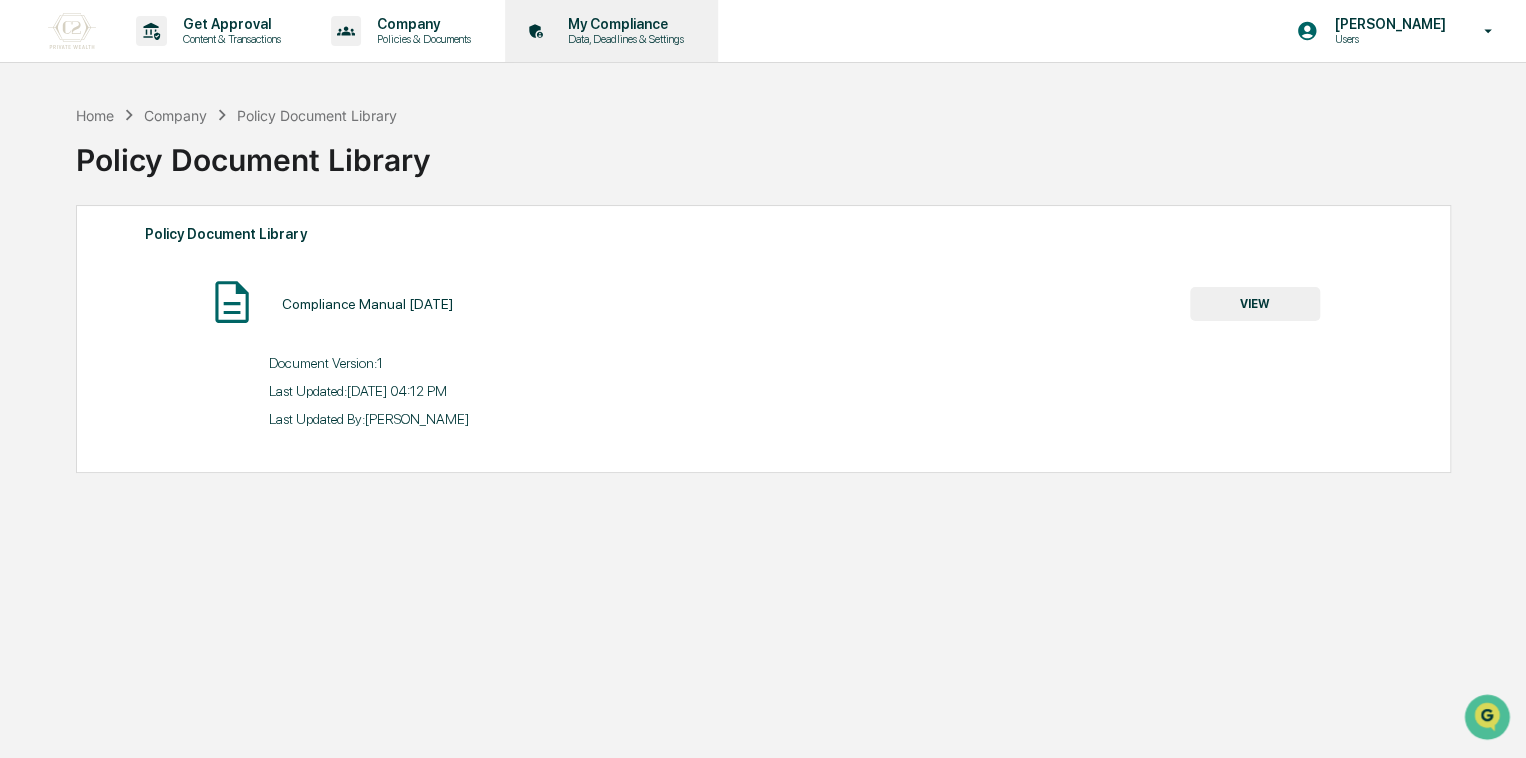 click on "My Compliance" at bounding box center (623, 24) 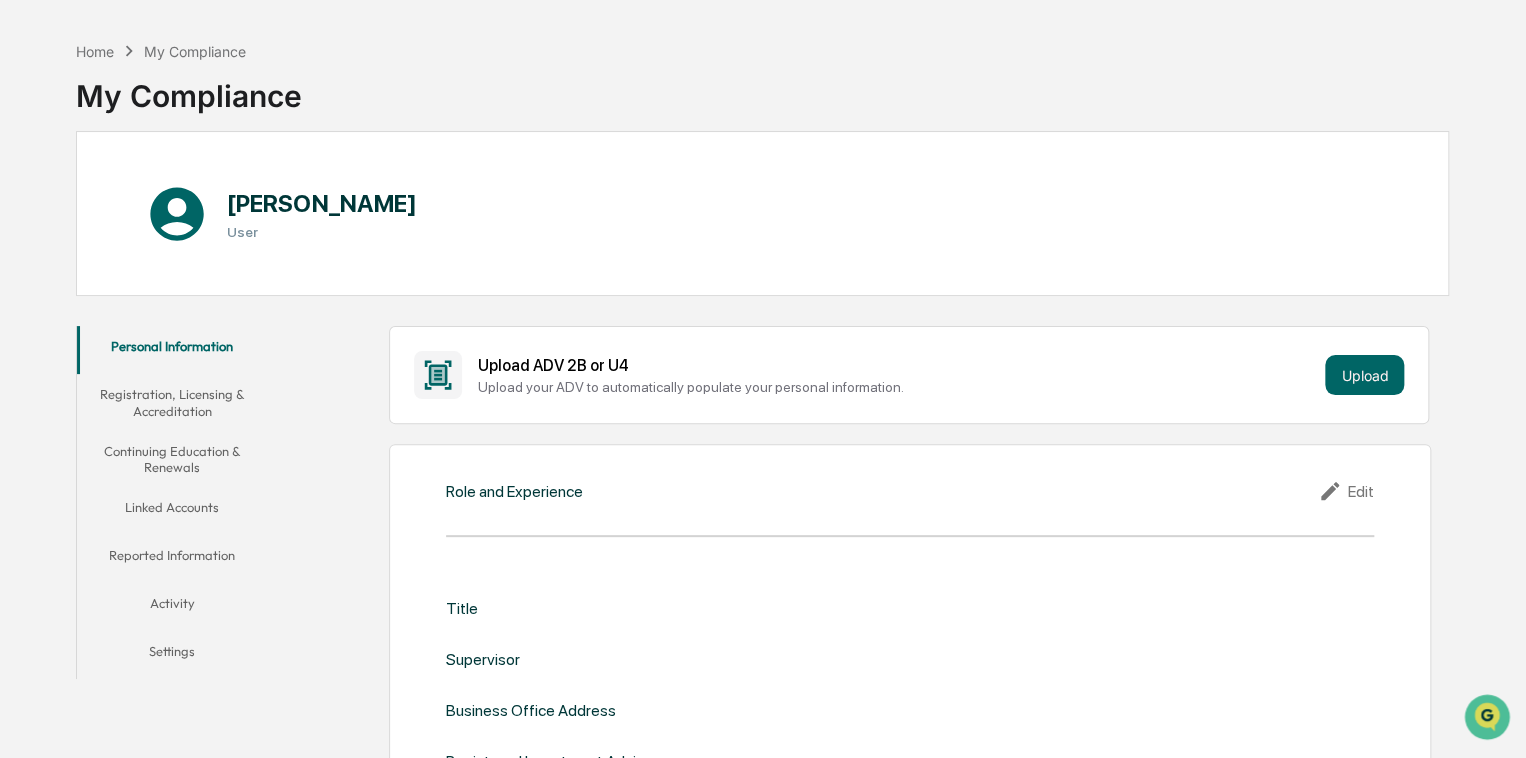 scroll, scrollTop: 0, scrollLeft: 0, axis: both 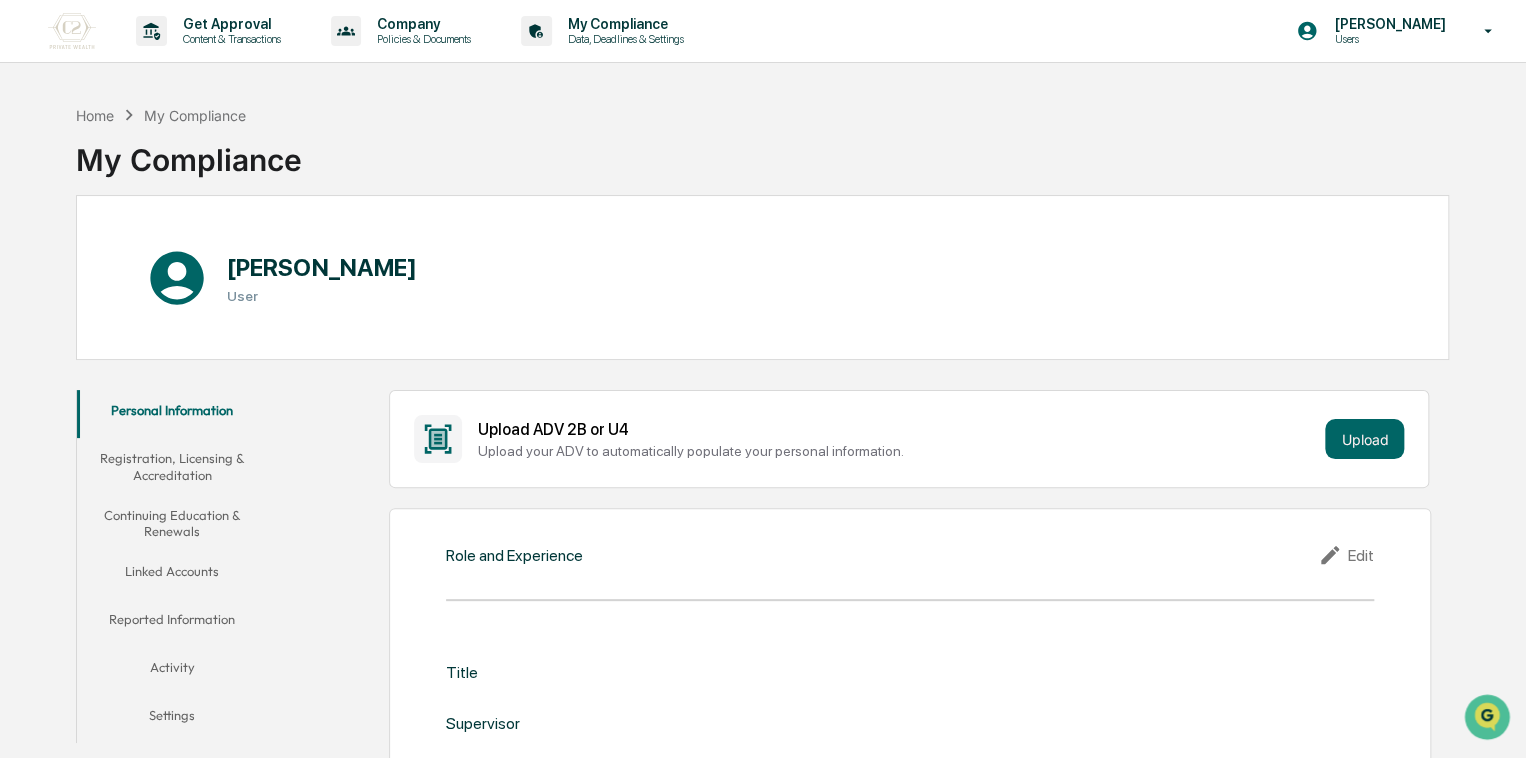 click on "Get Approval Content & Transactions Company Policies & Documents My Compliance Data, Deadlines & Settings Imari Williams Users" at bounding box center (763, 31) 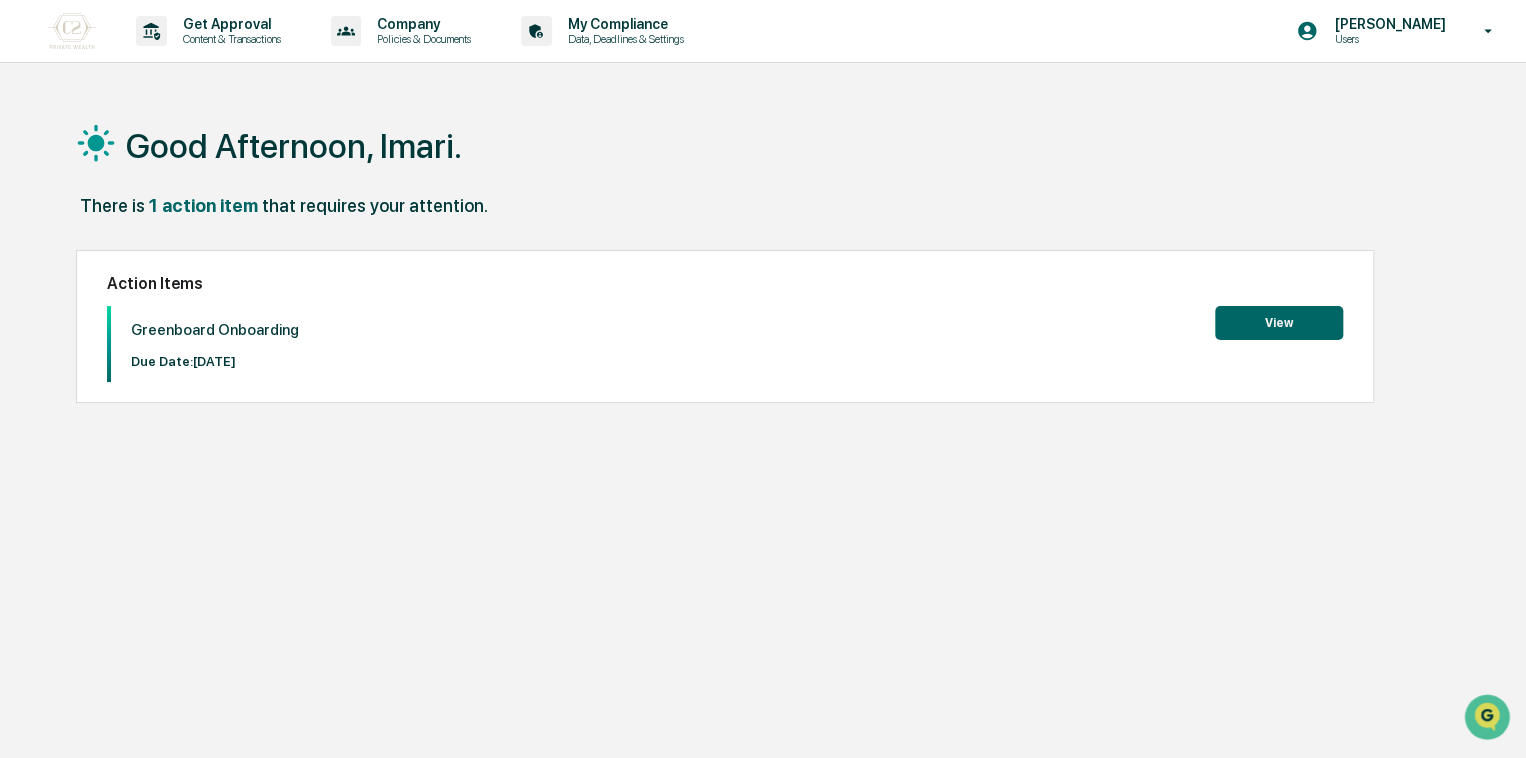click on "View" at bounding box center (1279, 323) 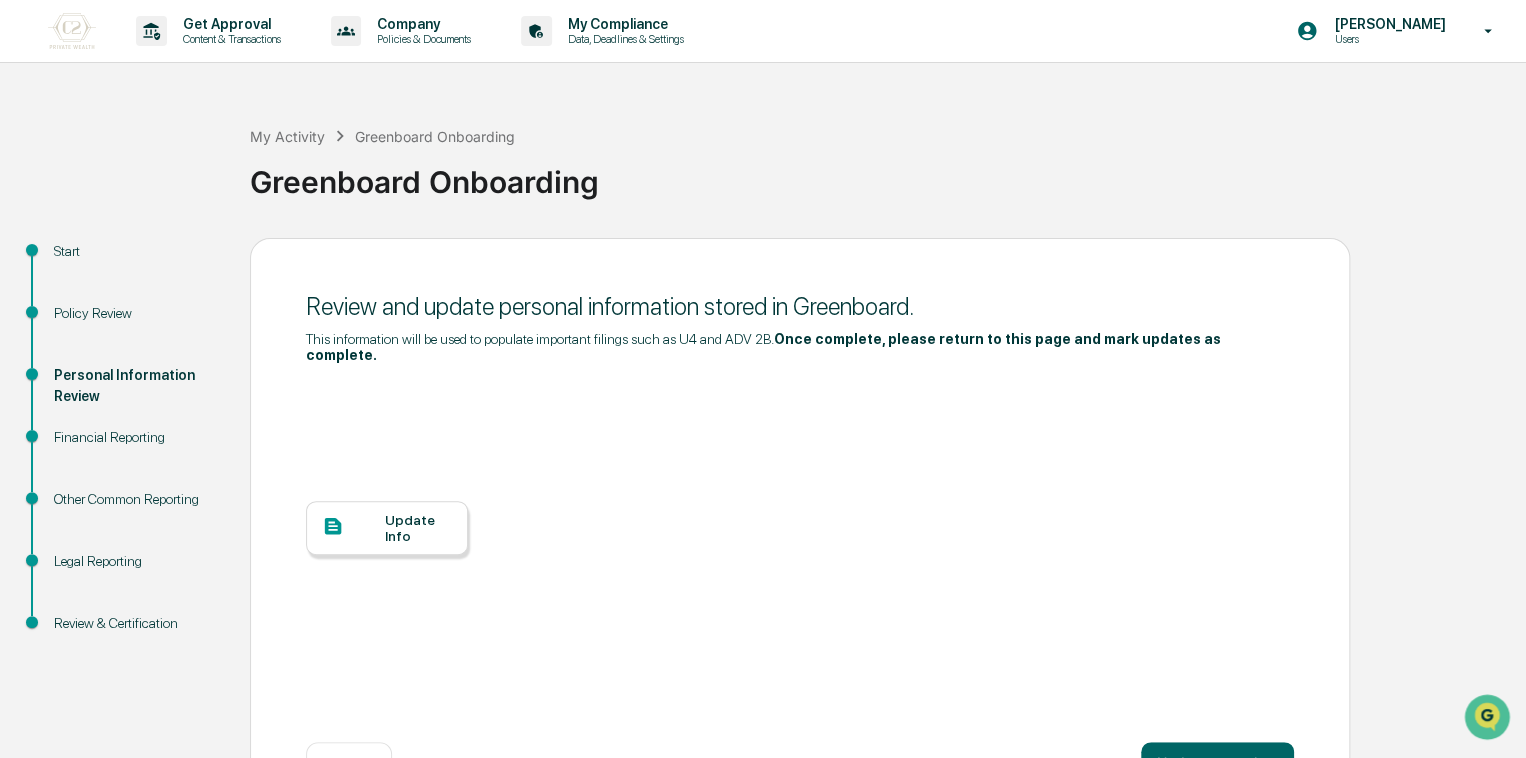 scroll, scrollTop: 55, scrollLeft: 0, axis: vertical 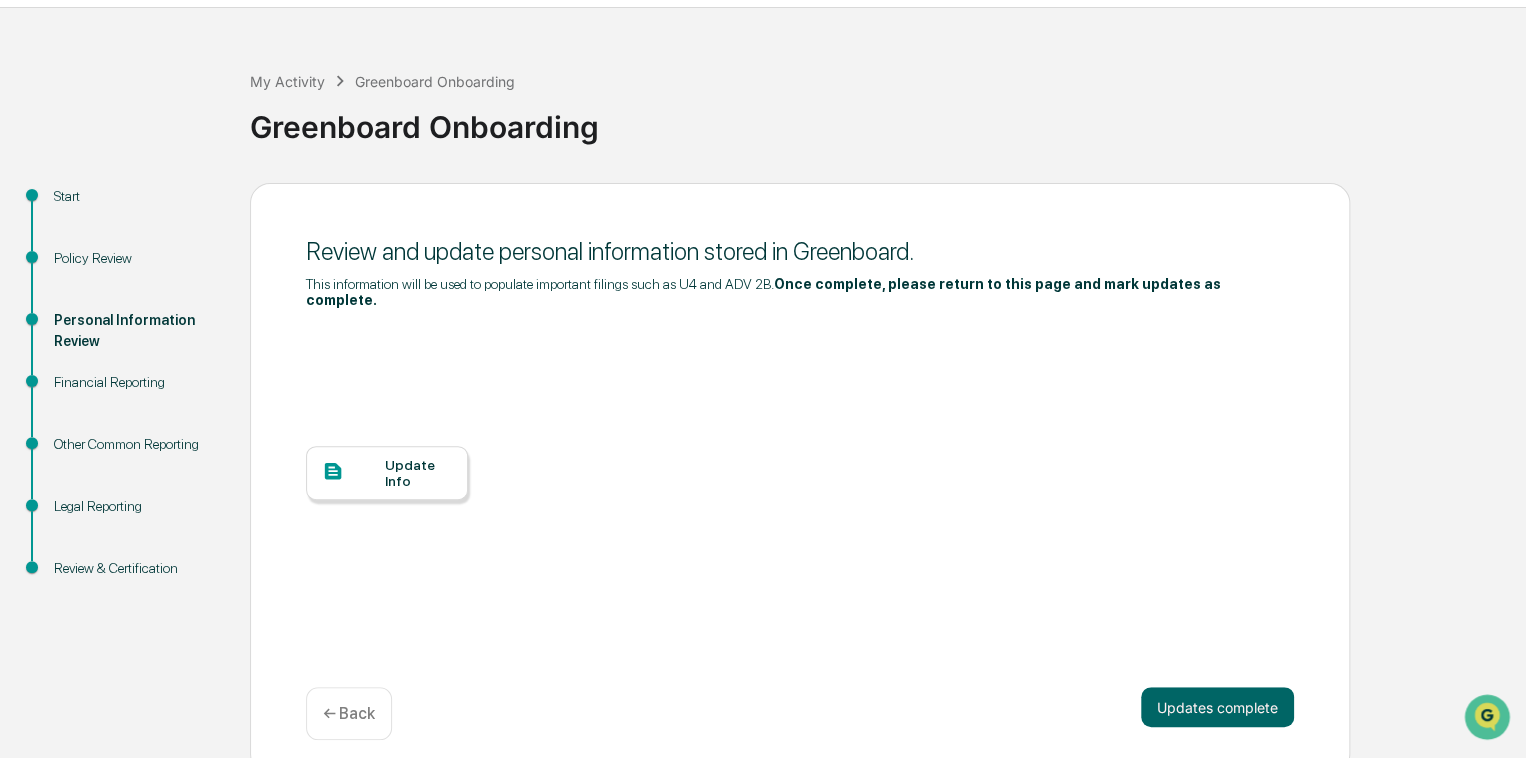 click on "Update Info" at bounding box center (418, 473) 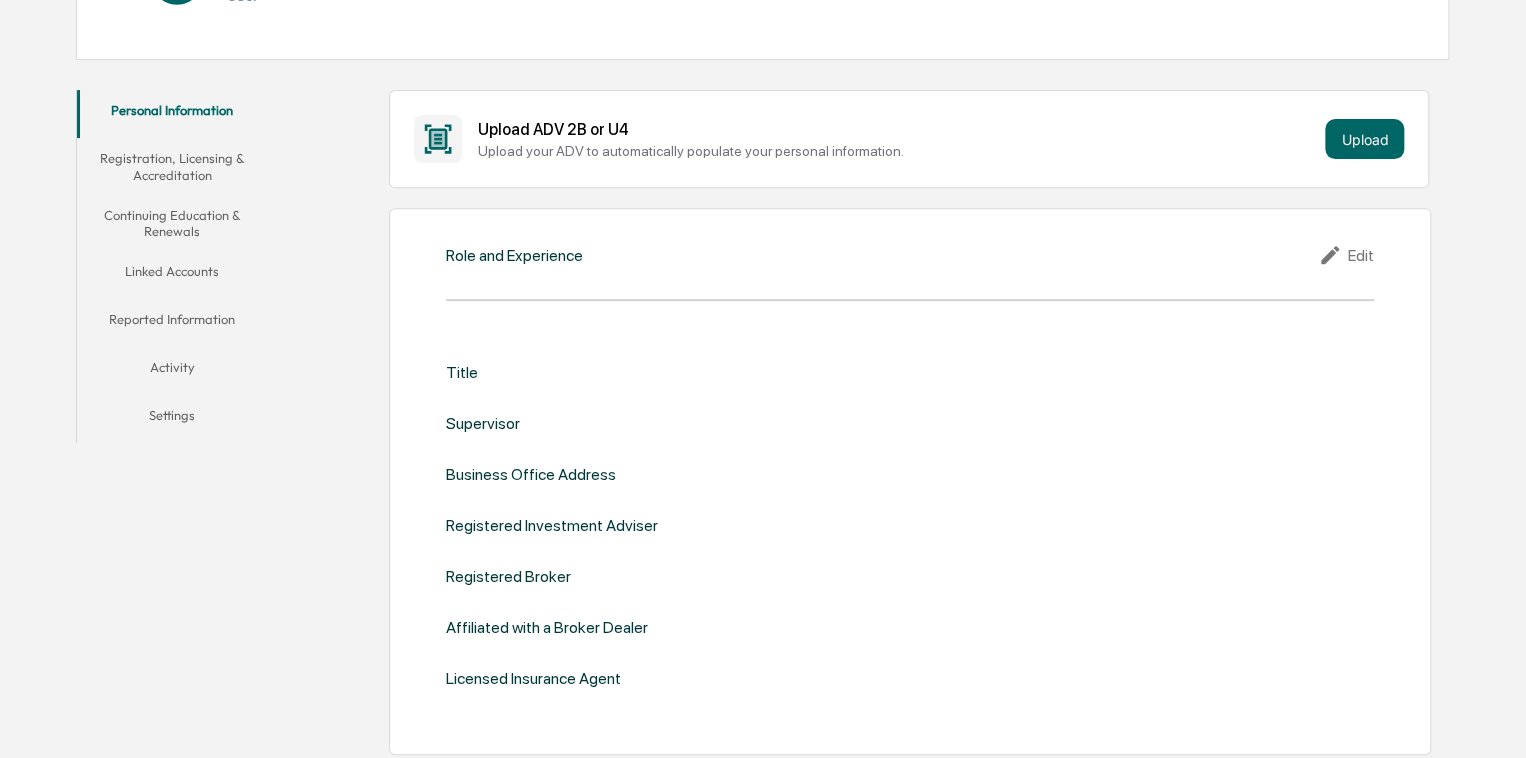 scroll, scrollTop: 0, scrollLeft: 0, axis: both 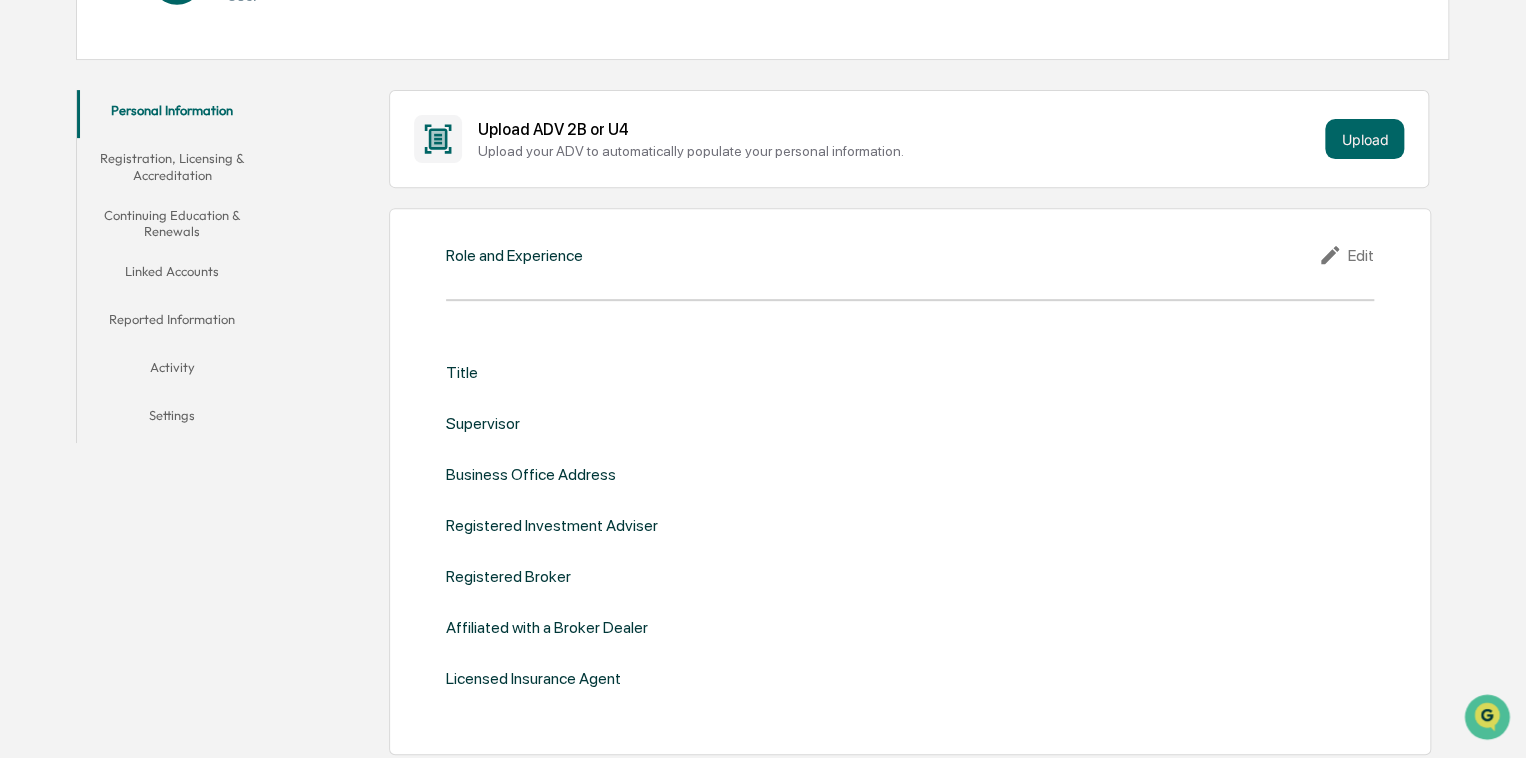 click on "Role and Experience Edit Title Supervisor Business Office Address Registered Investment Adviser Registered Broker Affiliated with a Broker Dealer Licensed Insurance Agent" at bounding box center [910, 481] 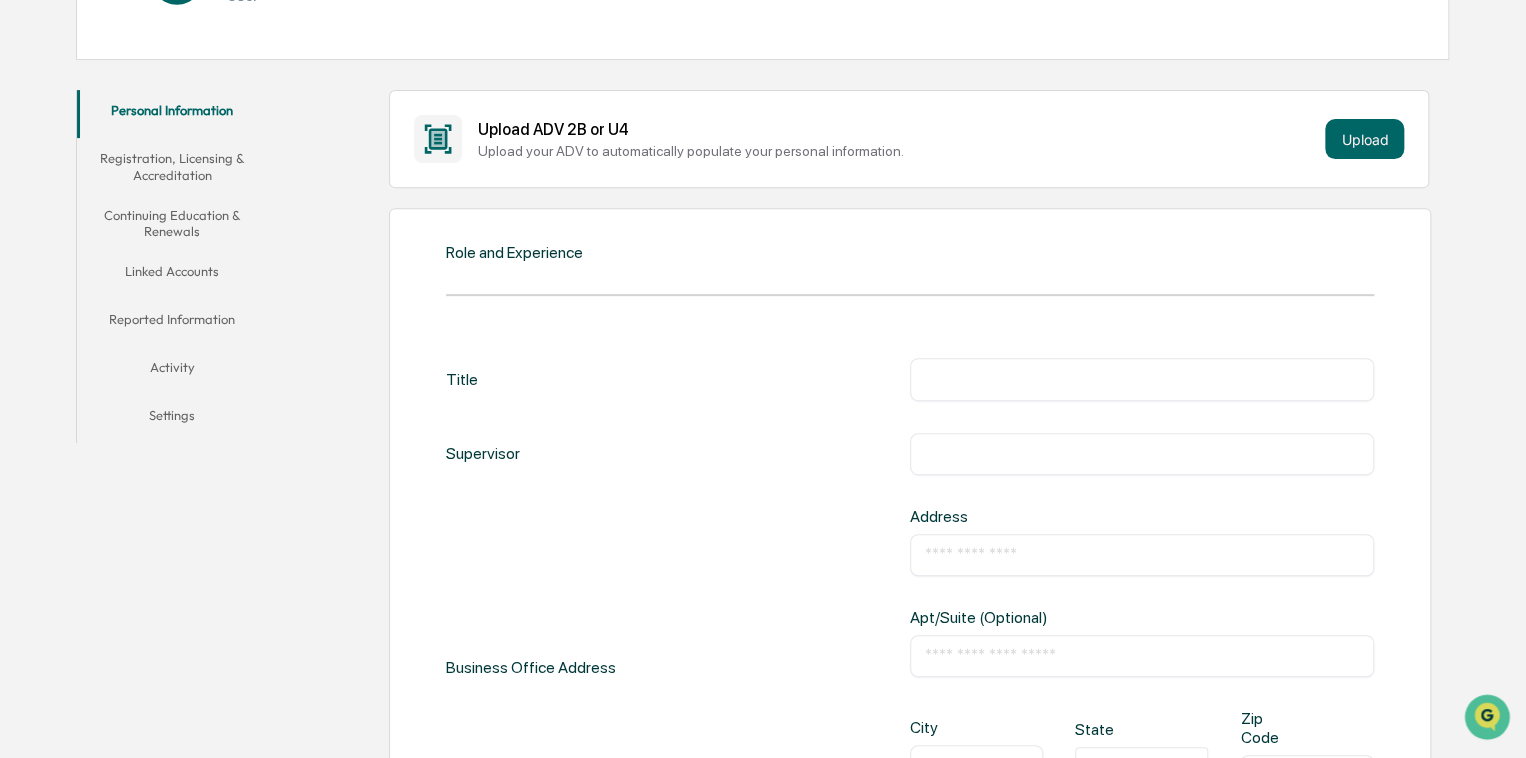 click at bounding box center [1142, 379] 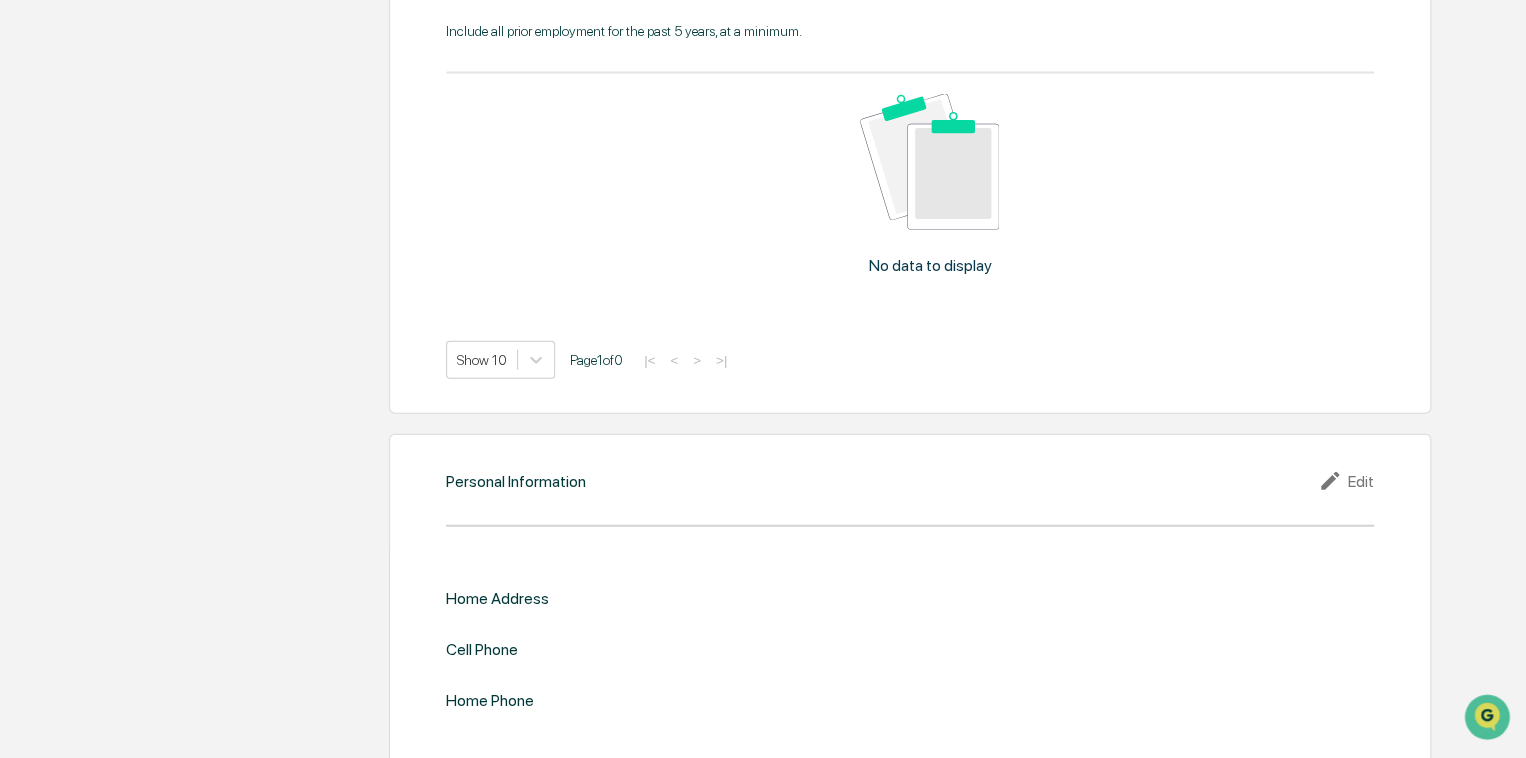scroll, scrollTop: 2270, scrollLeft: 0, axis: vertical 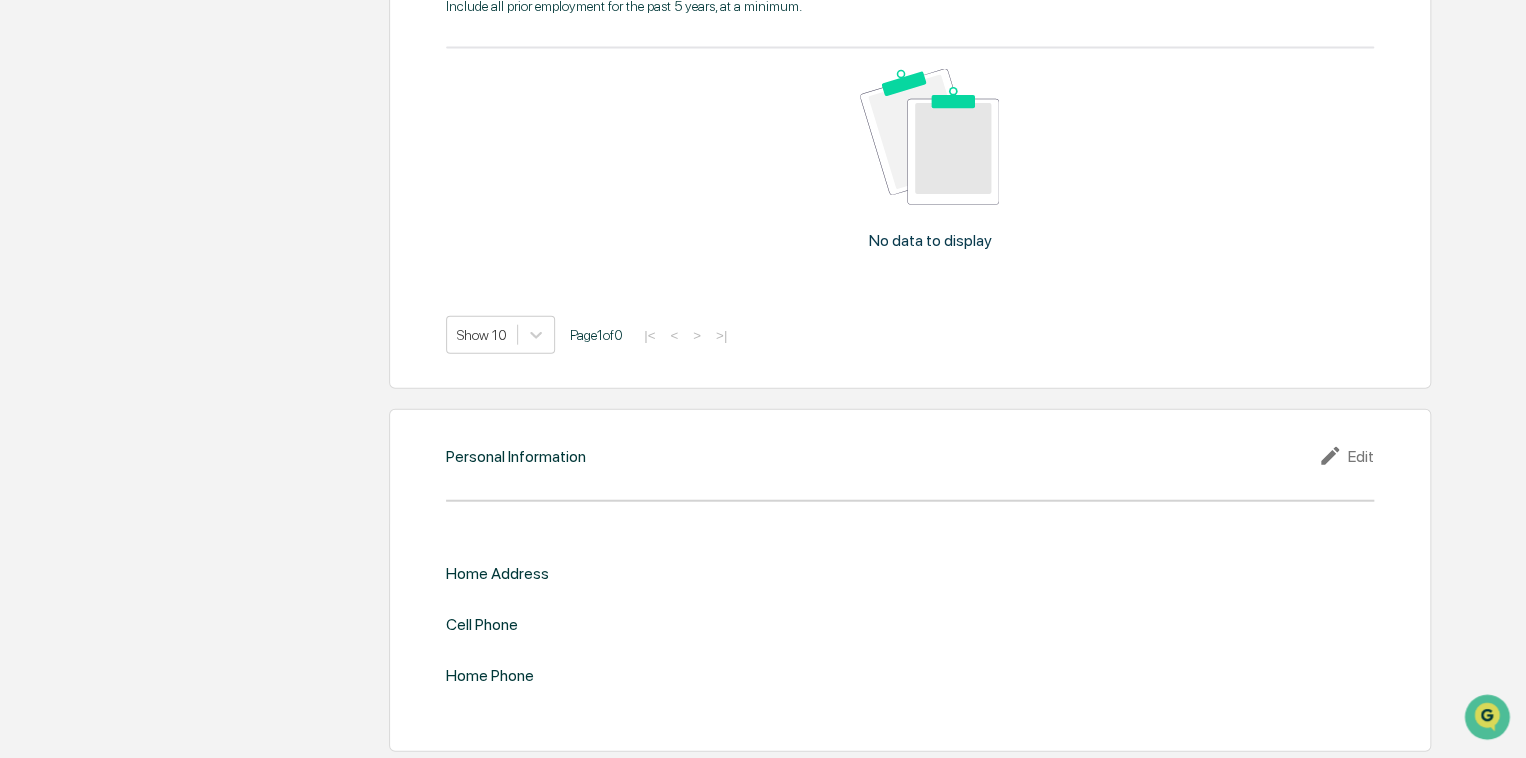 type on "**********" 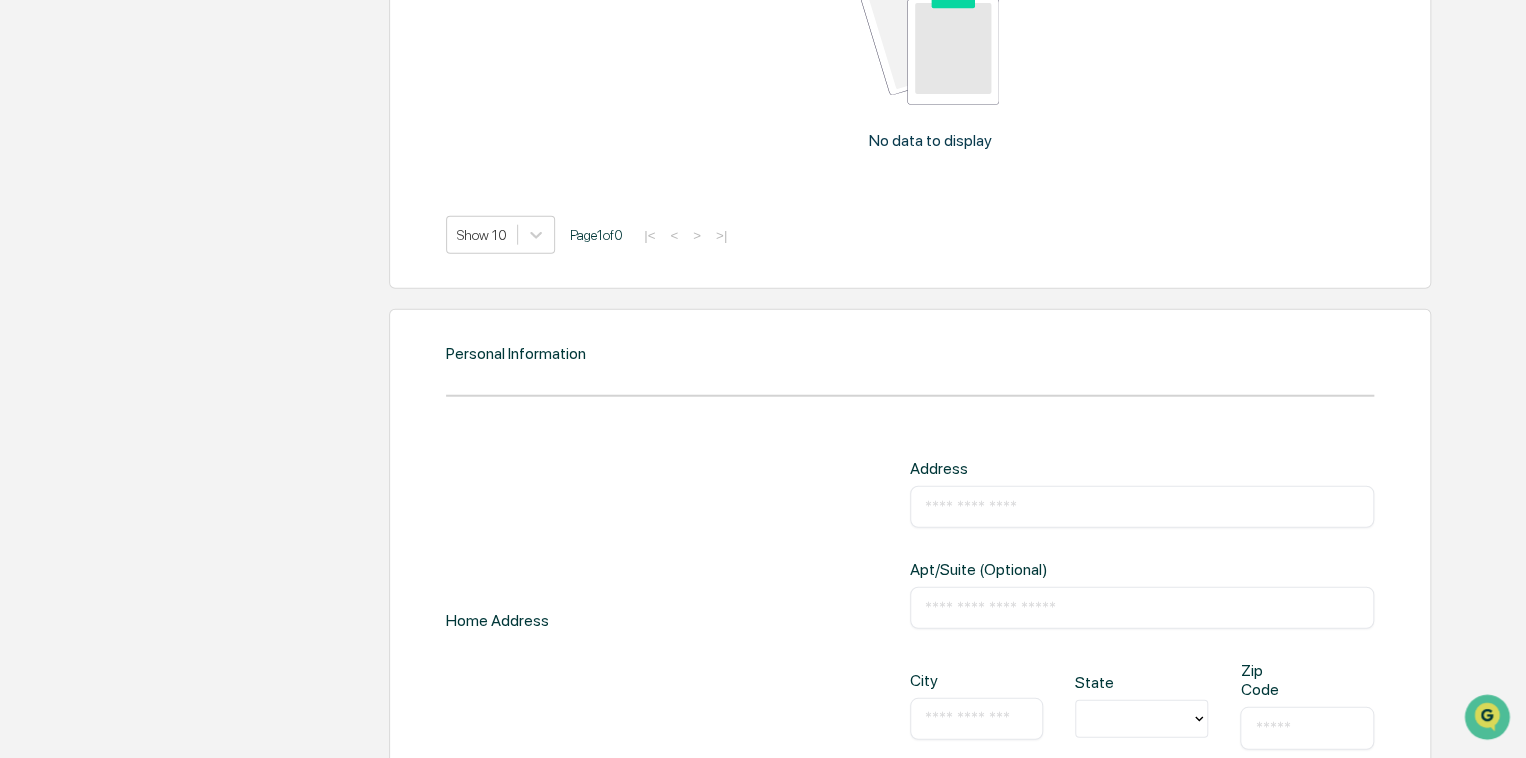 scroll, scrollTop: 2653, scrollLeft: 0, axis: vertical 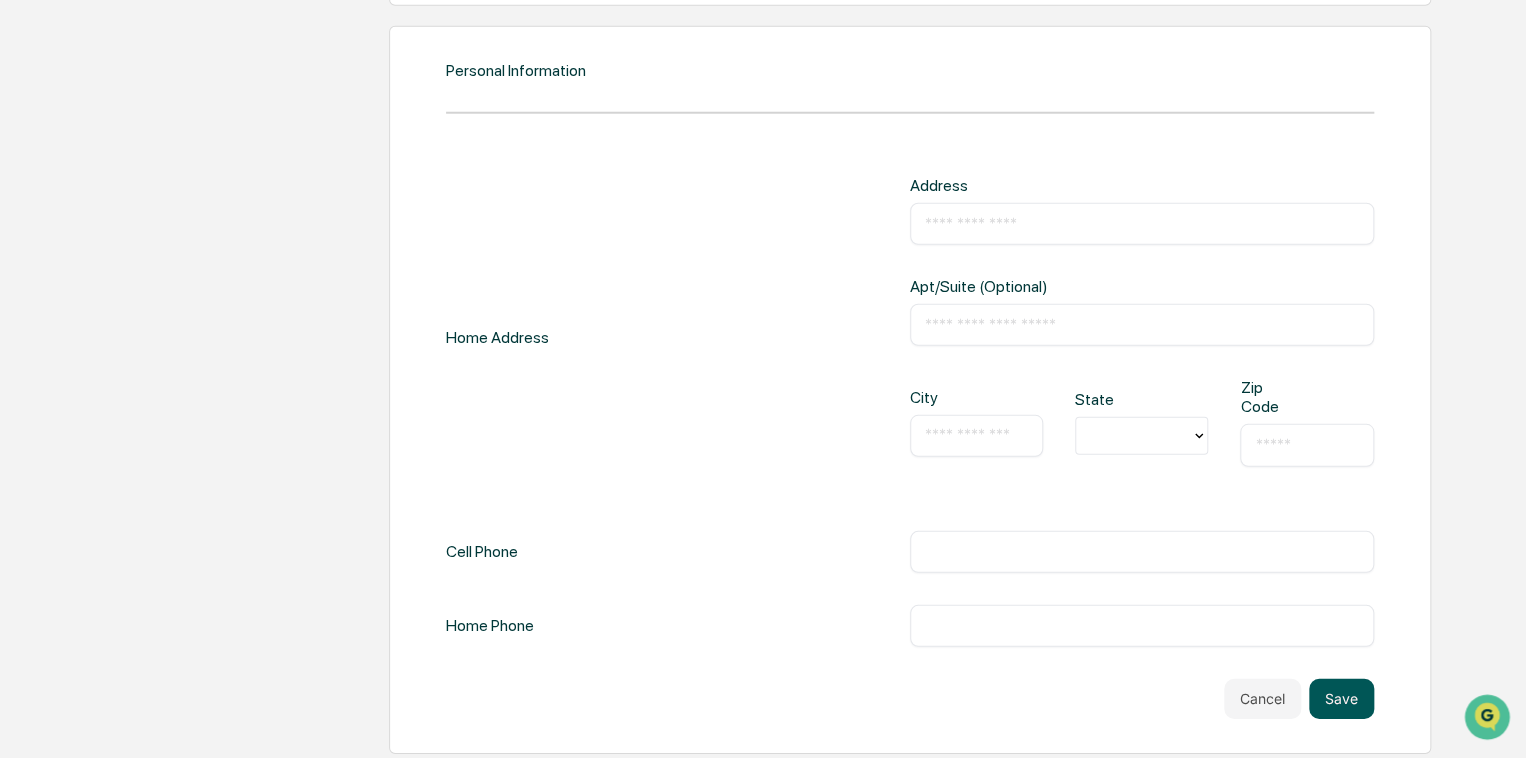 click on "Save" at bounding box center (1341, 699) 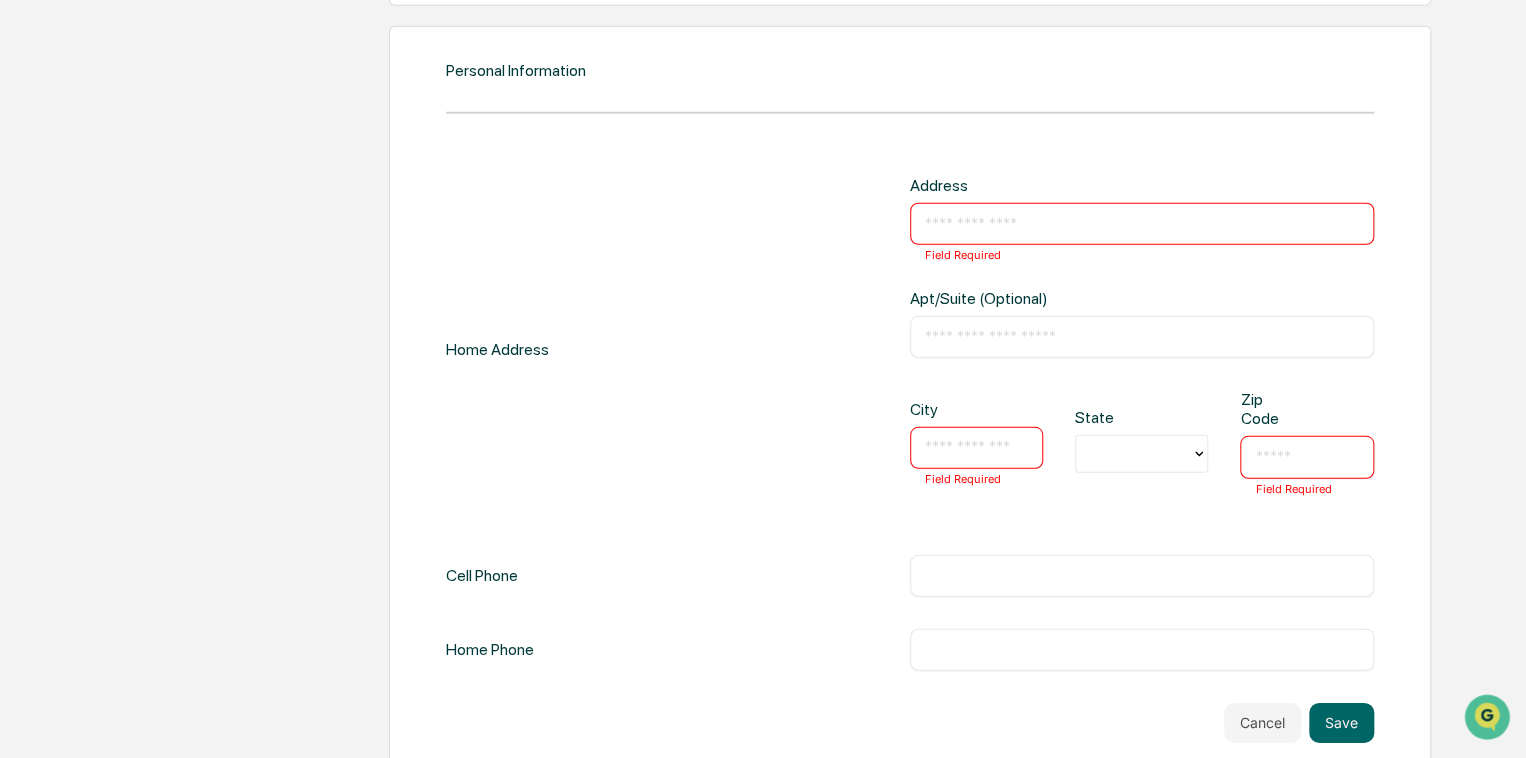 click at bounding box center [1142, 224] 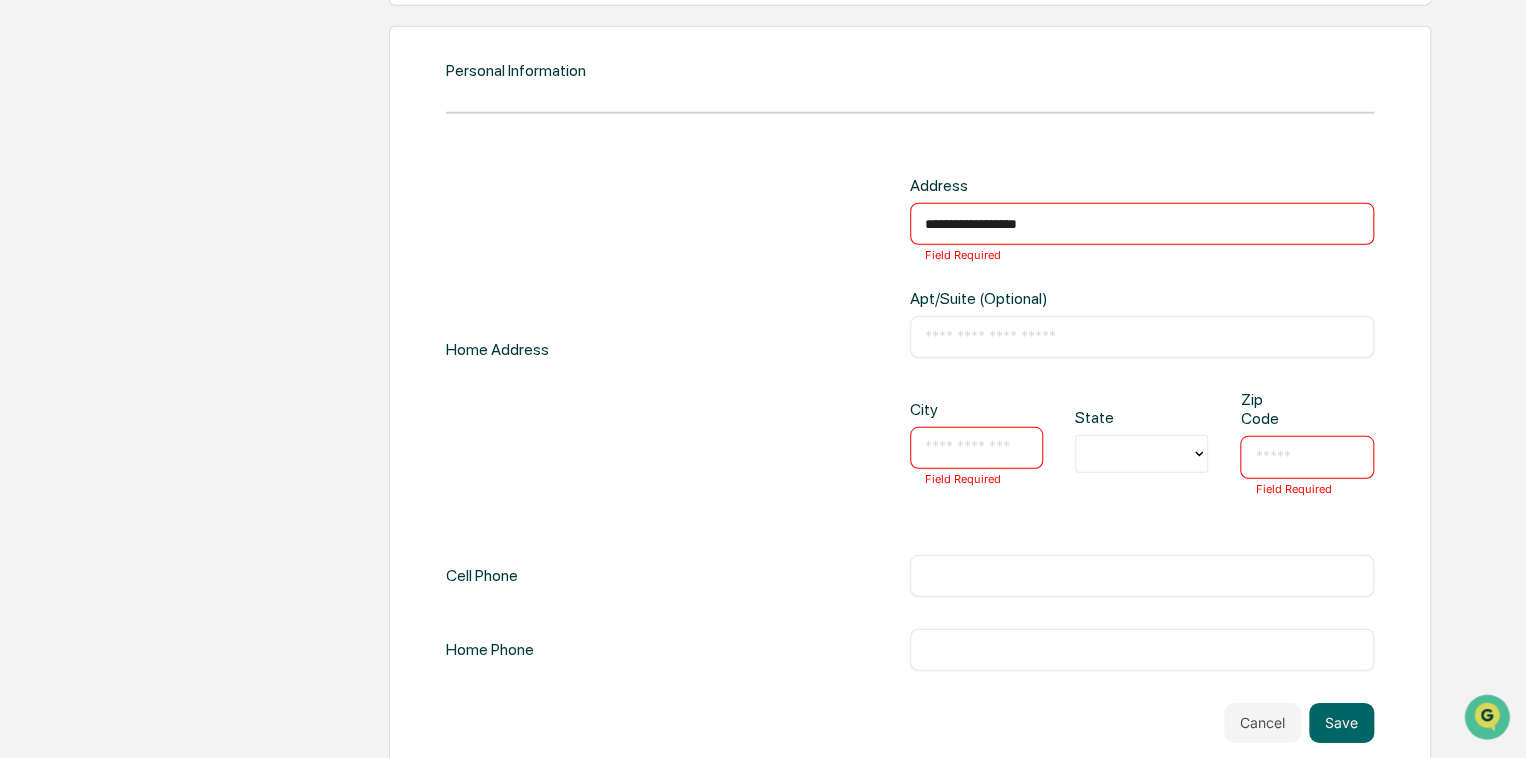 type on "**********" 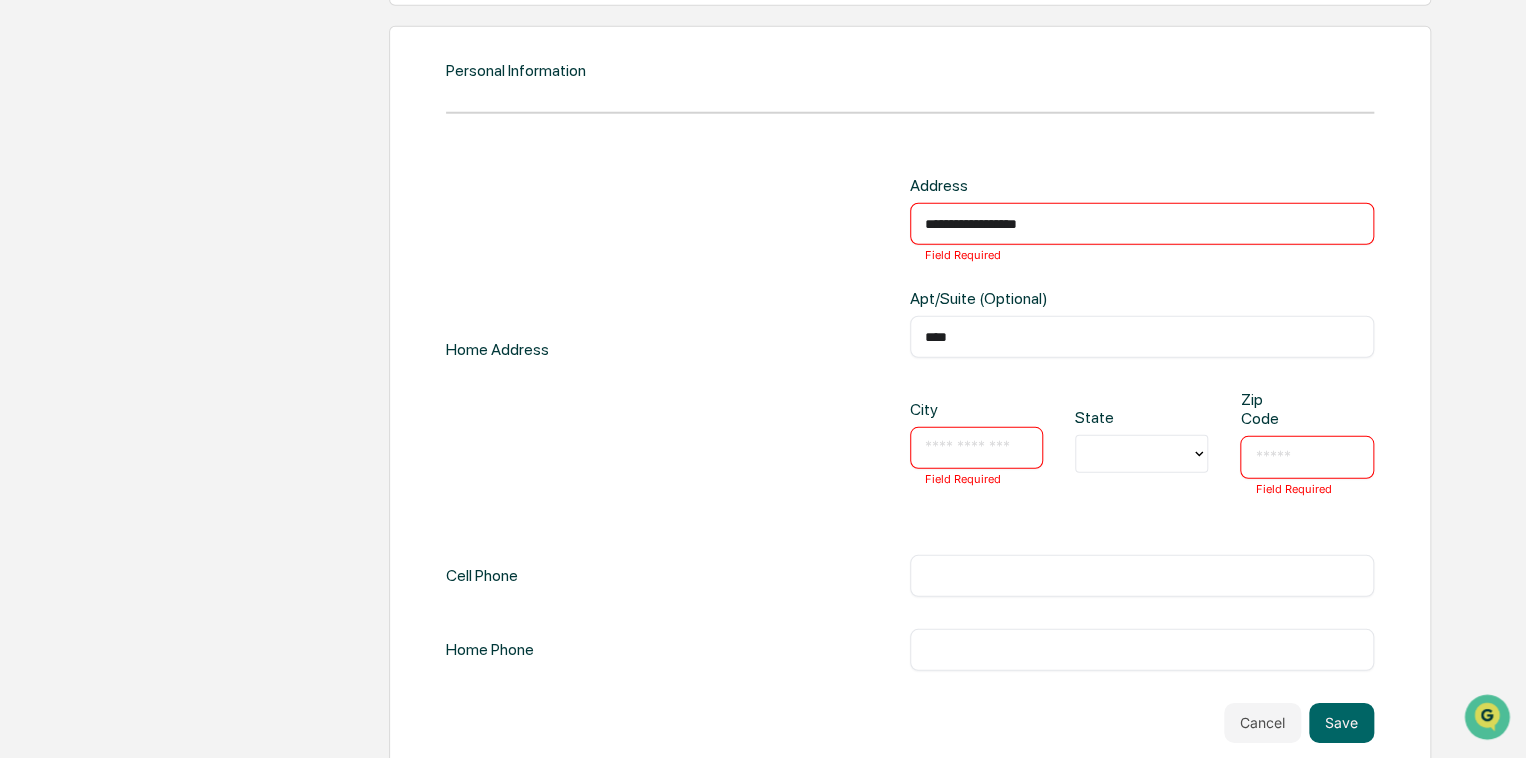 type on "****" 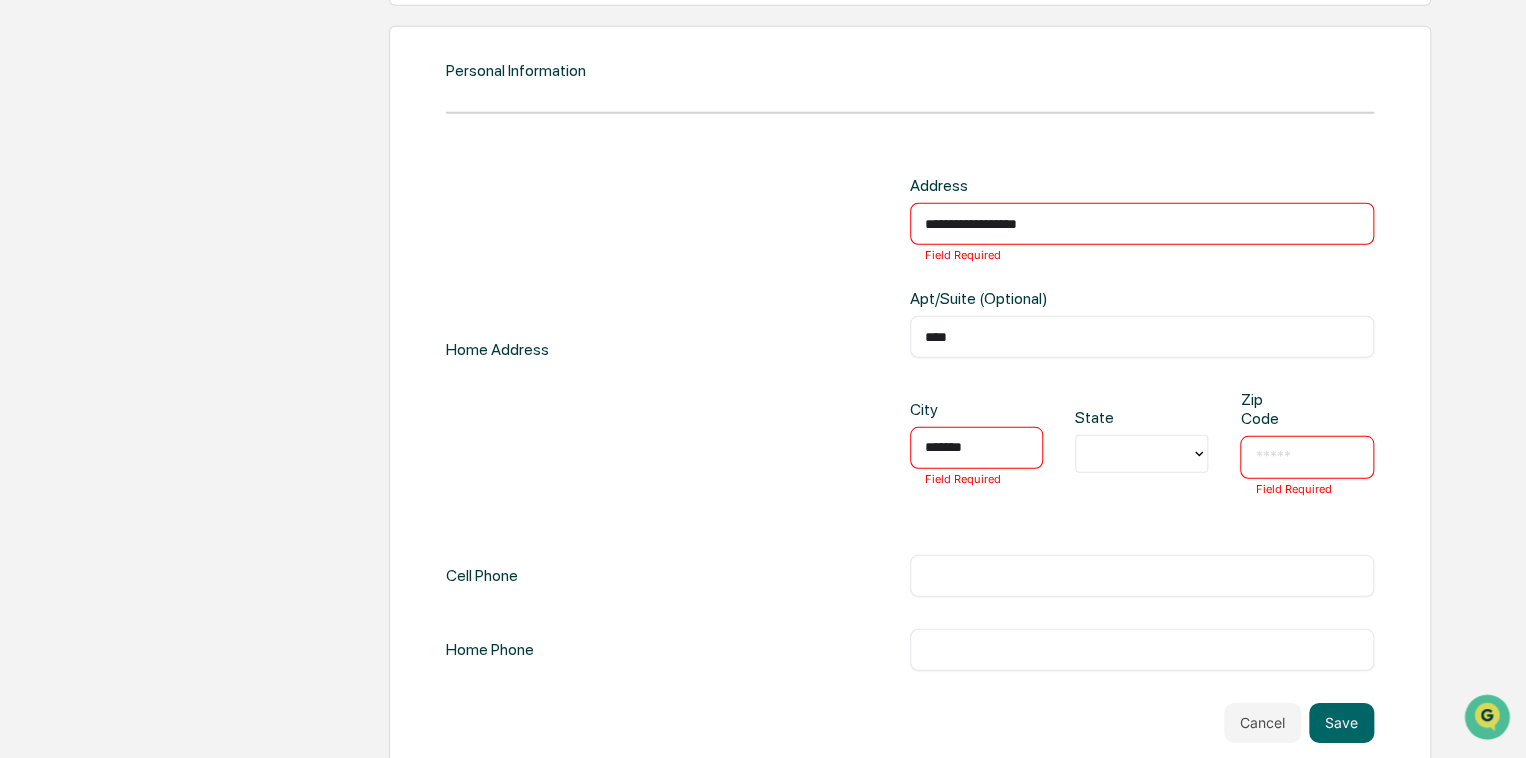 type on "*******" 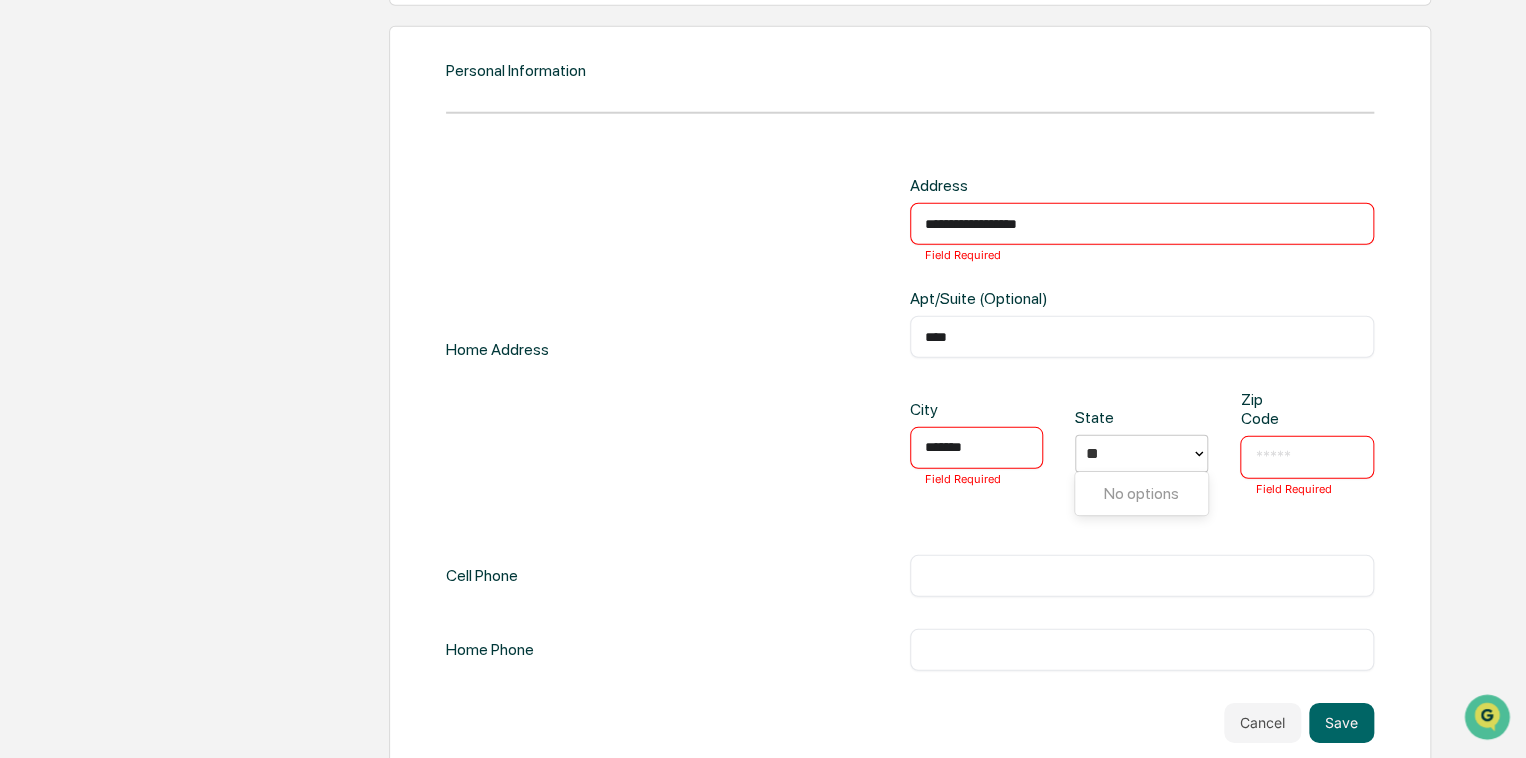 type on "*" 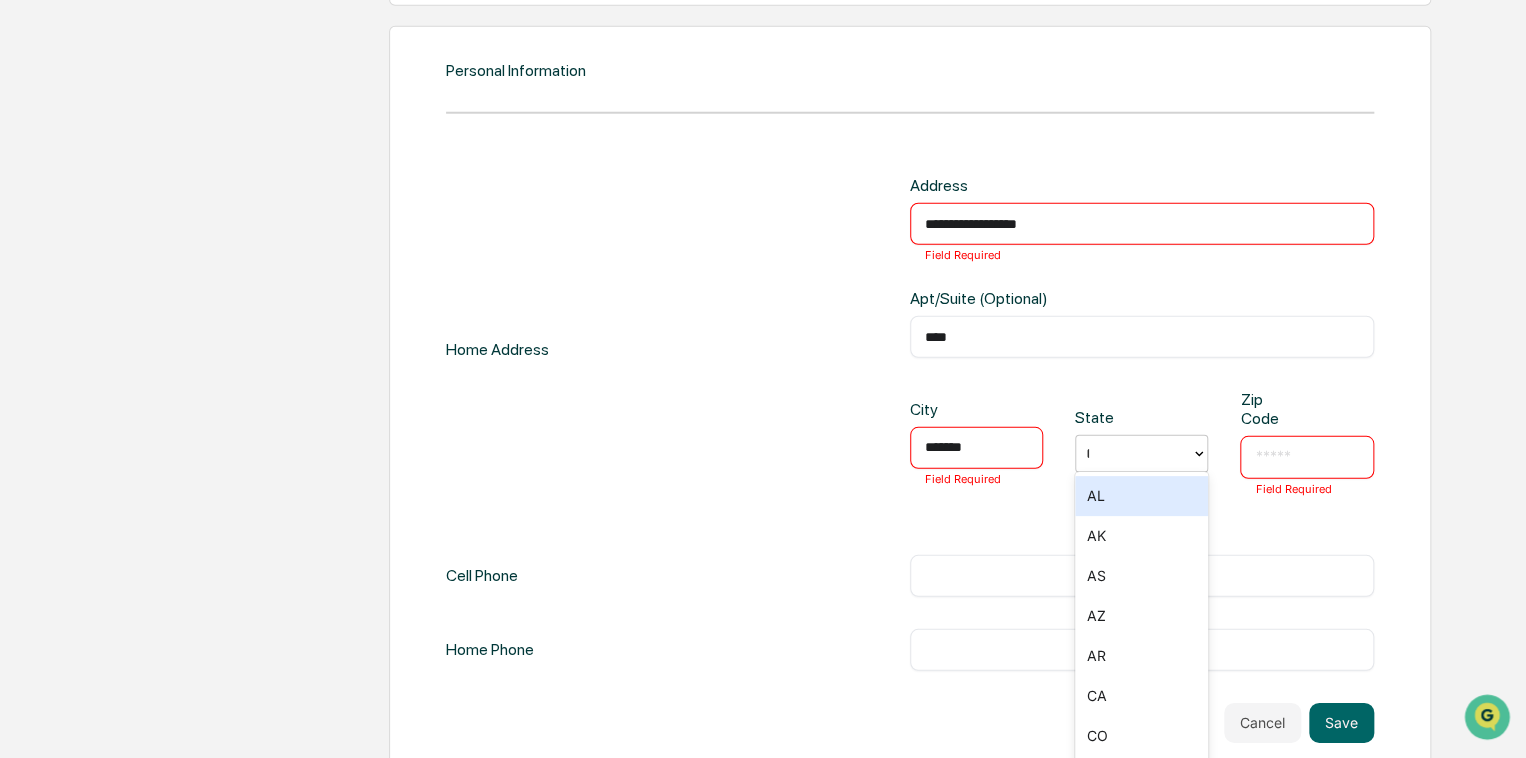type on "**" 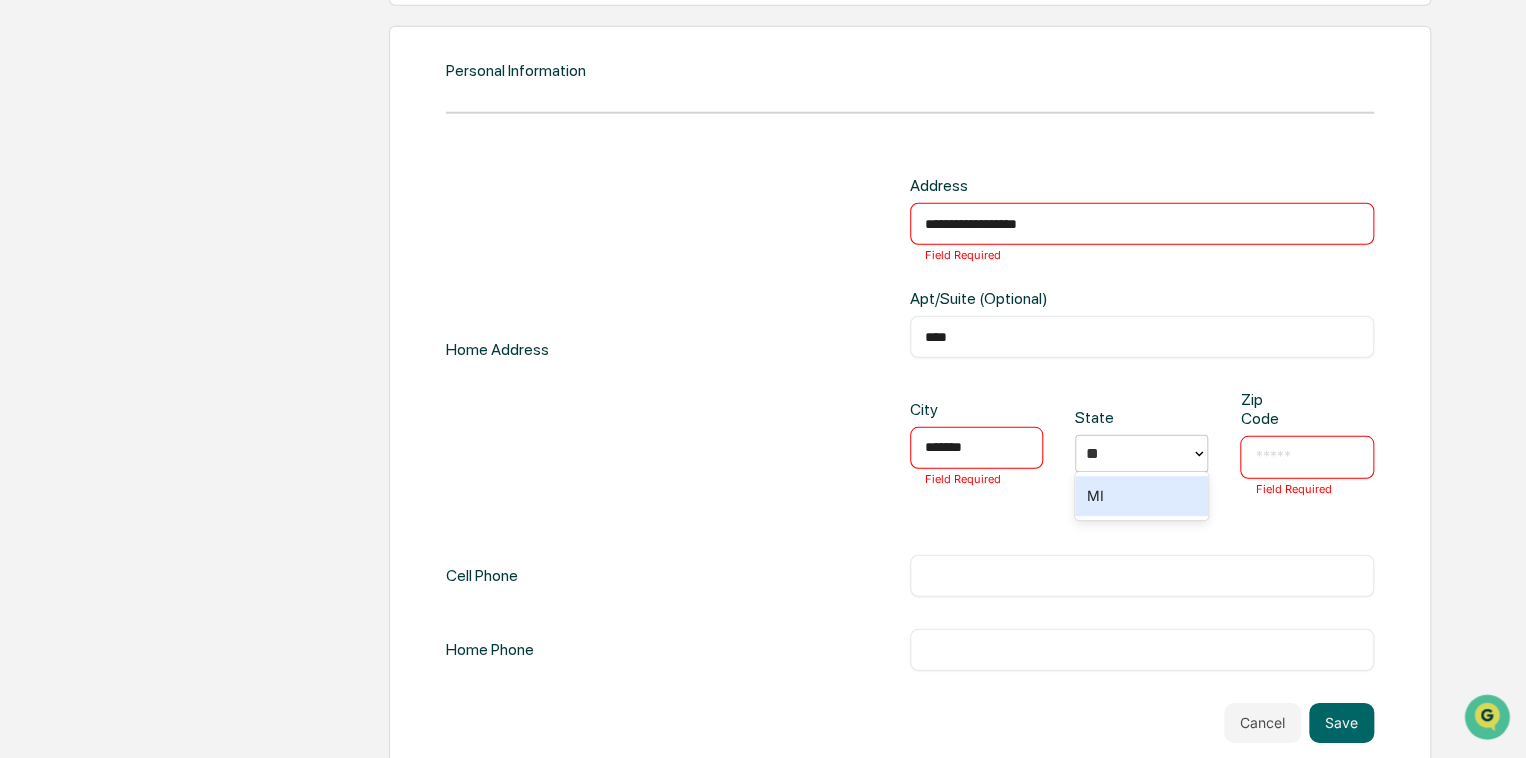 type 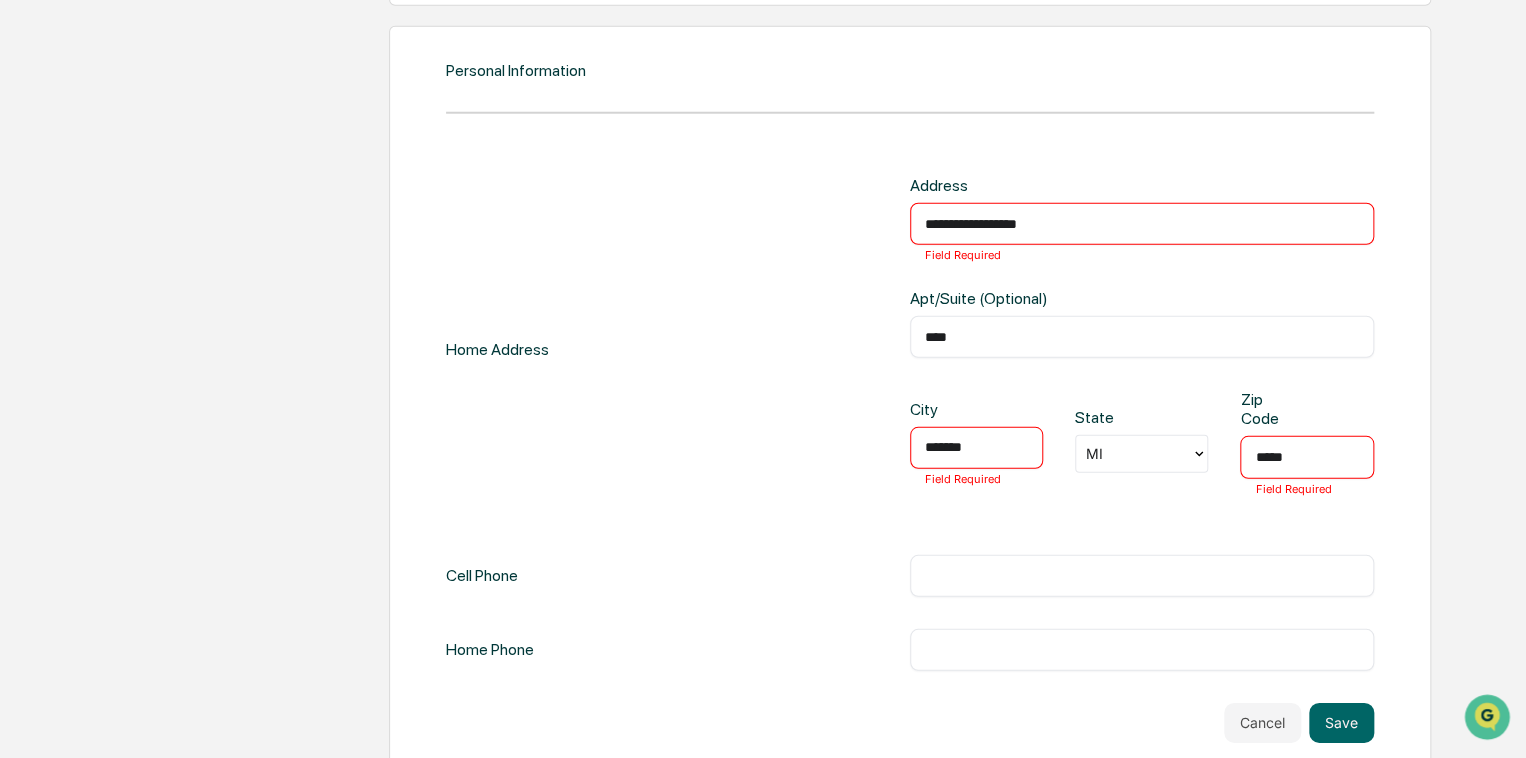 type on "*****" 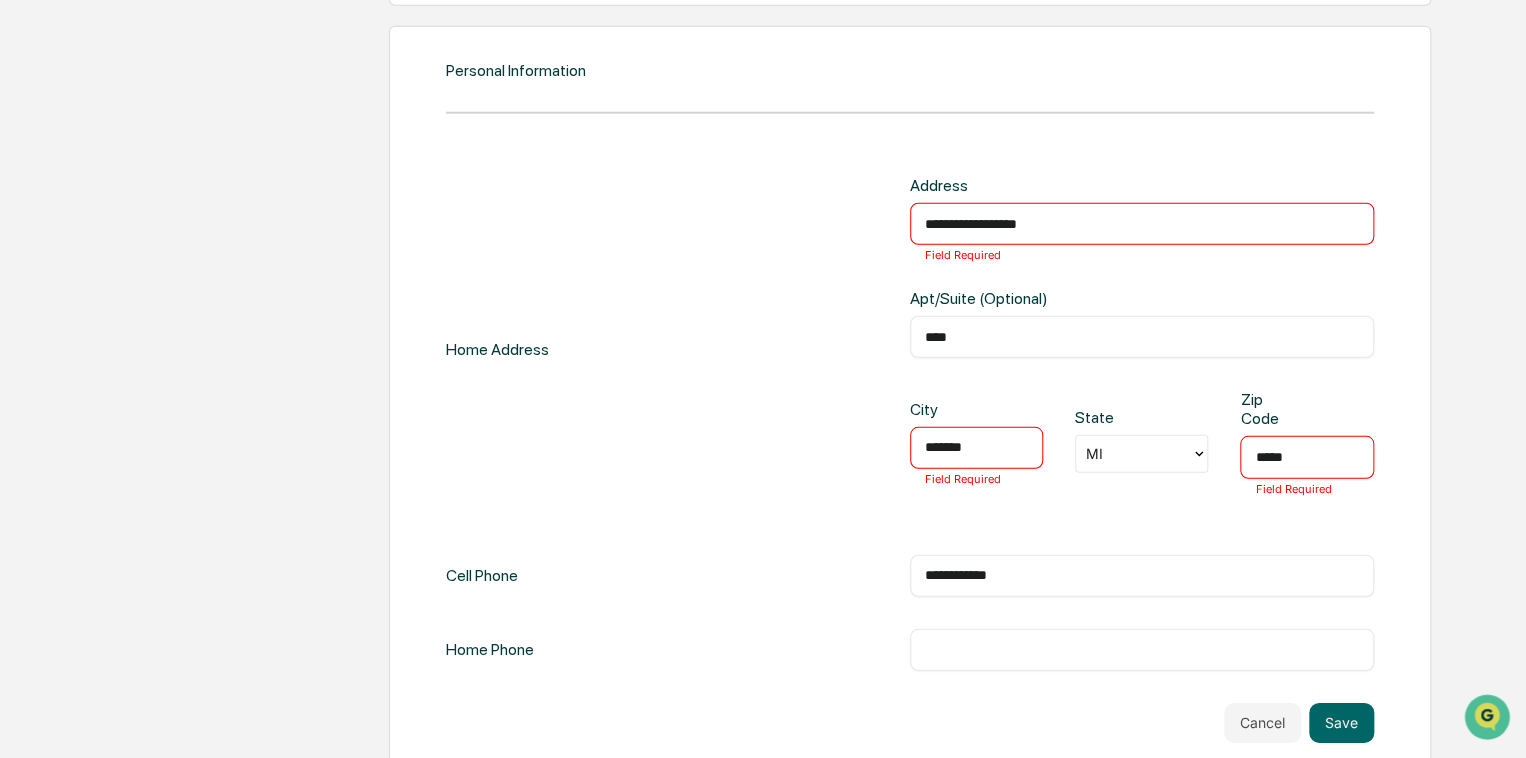 type on "**********" 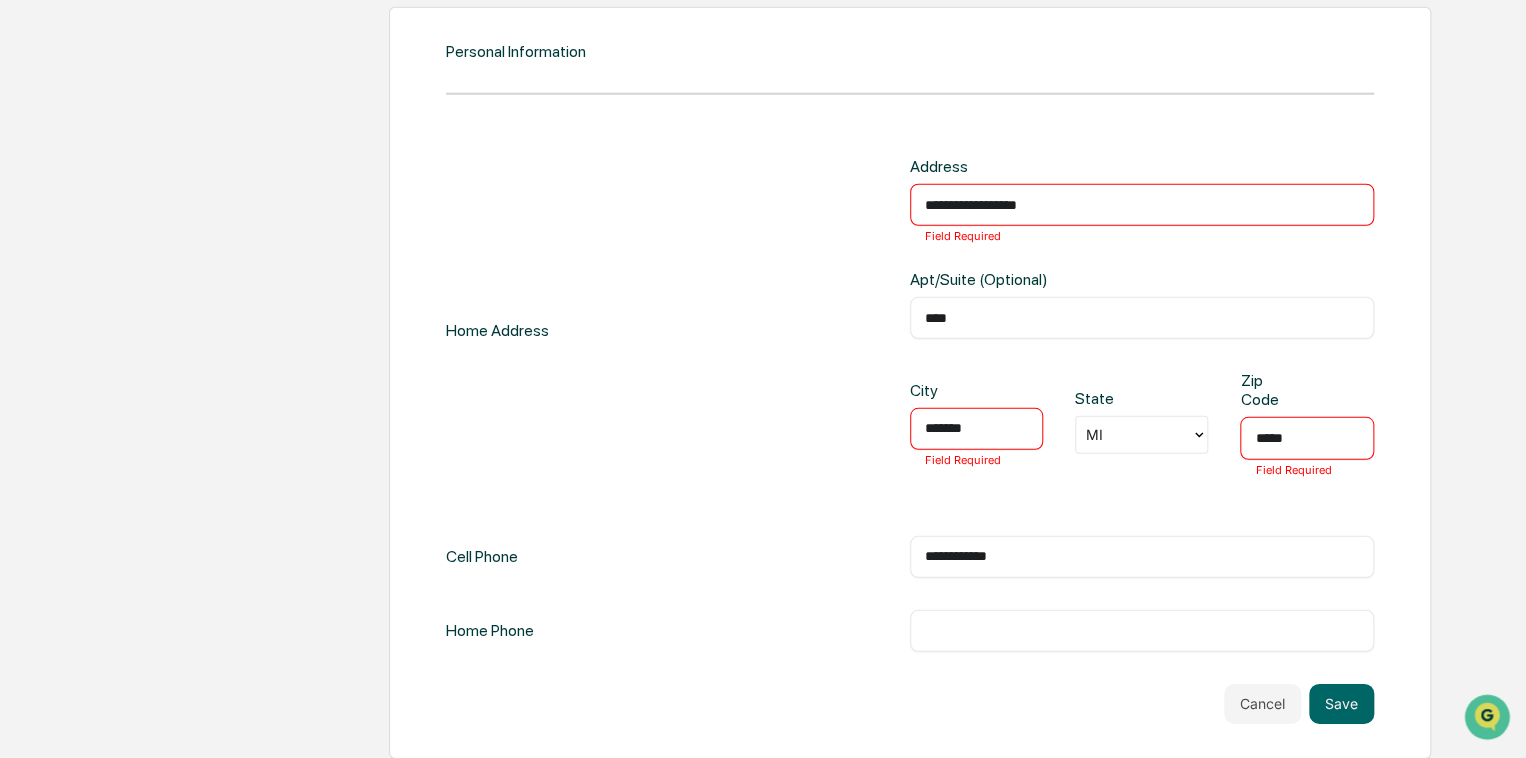 scroll, scrollTop: 2677, scrollLeft: 0, axis: vertical 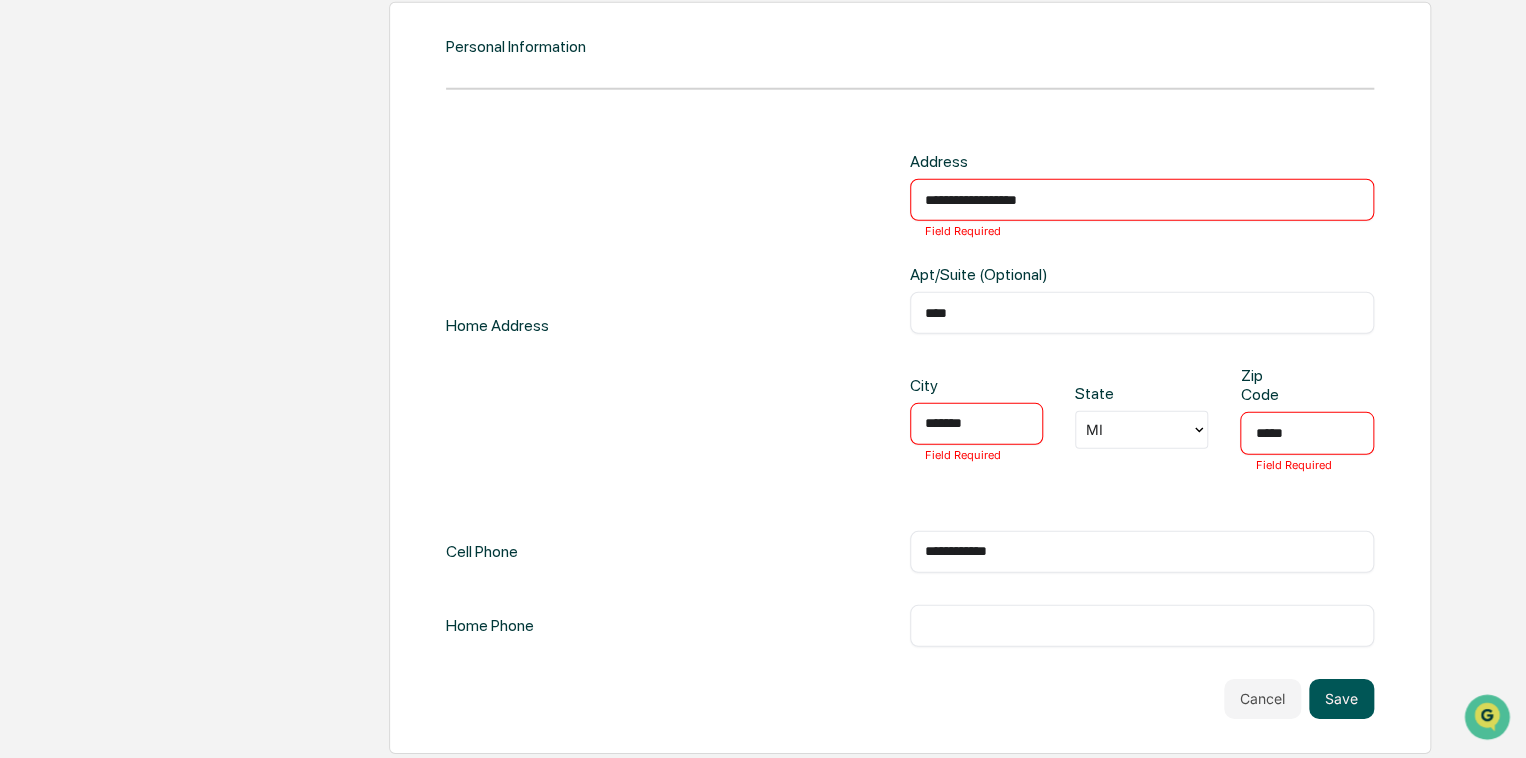 click on "Save" at bounding box center [1341, 699] 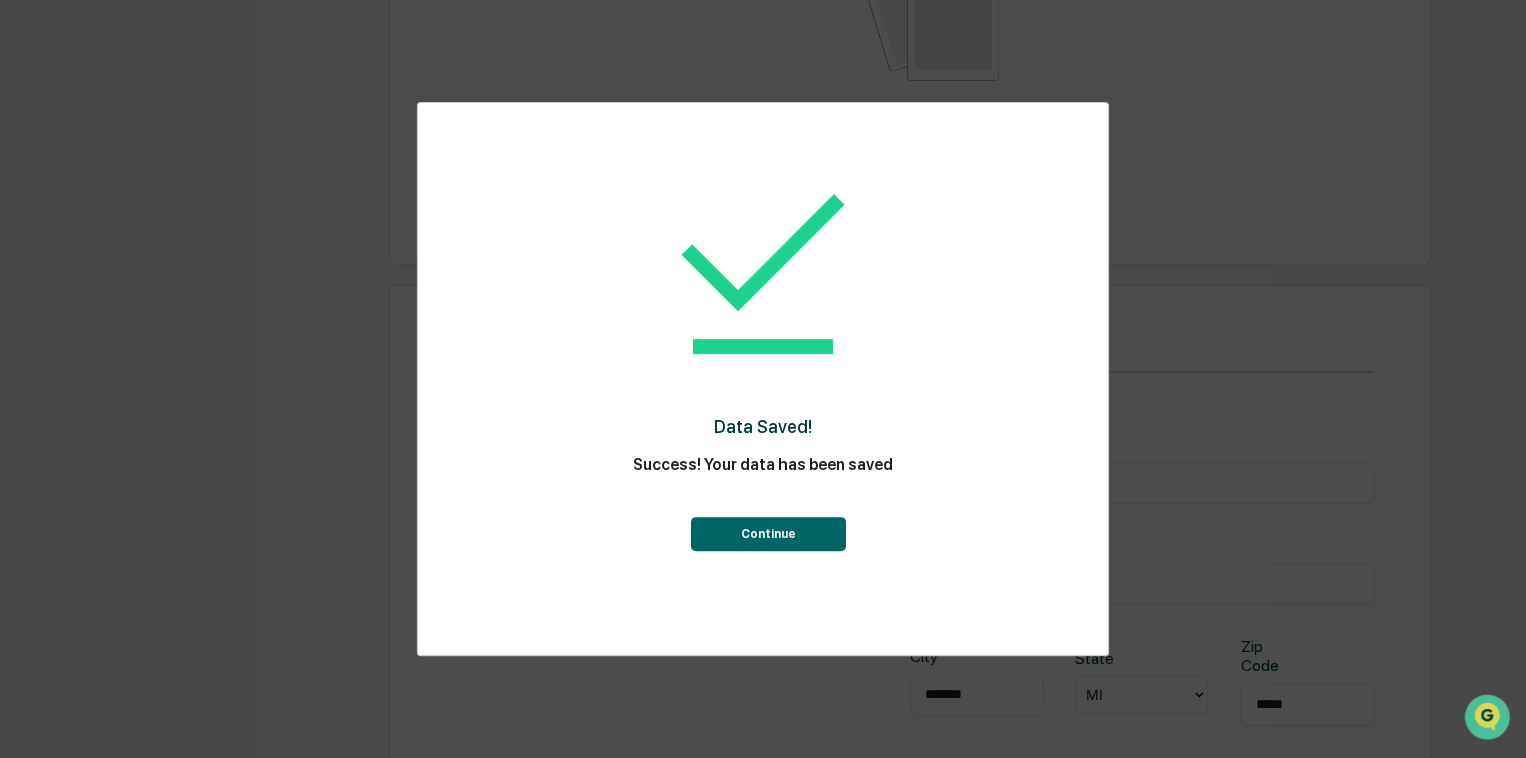 scroll, scrollTop: 2653, scrollLeft: 0, axis: vertical 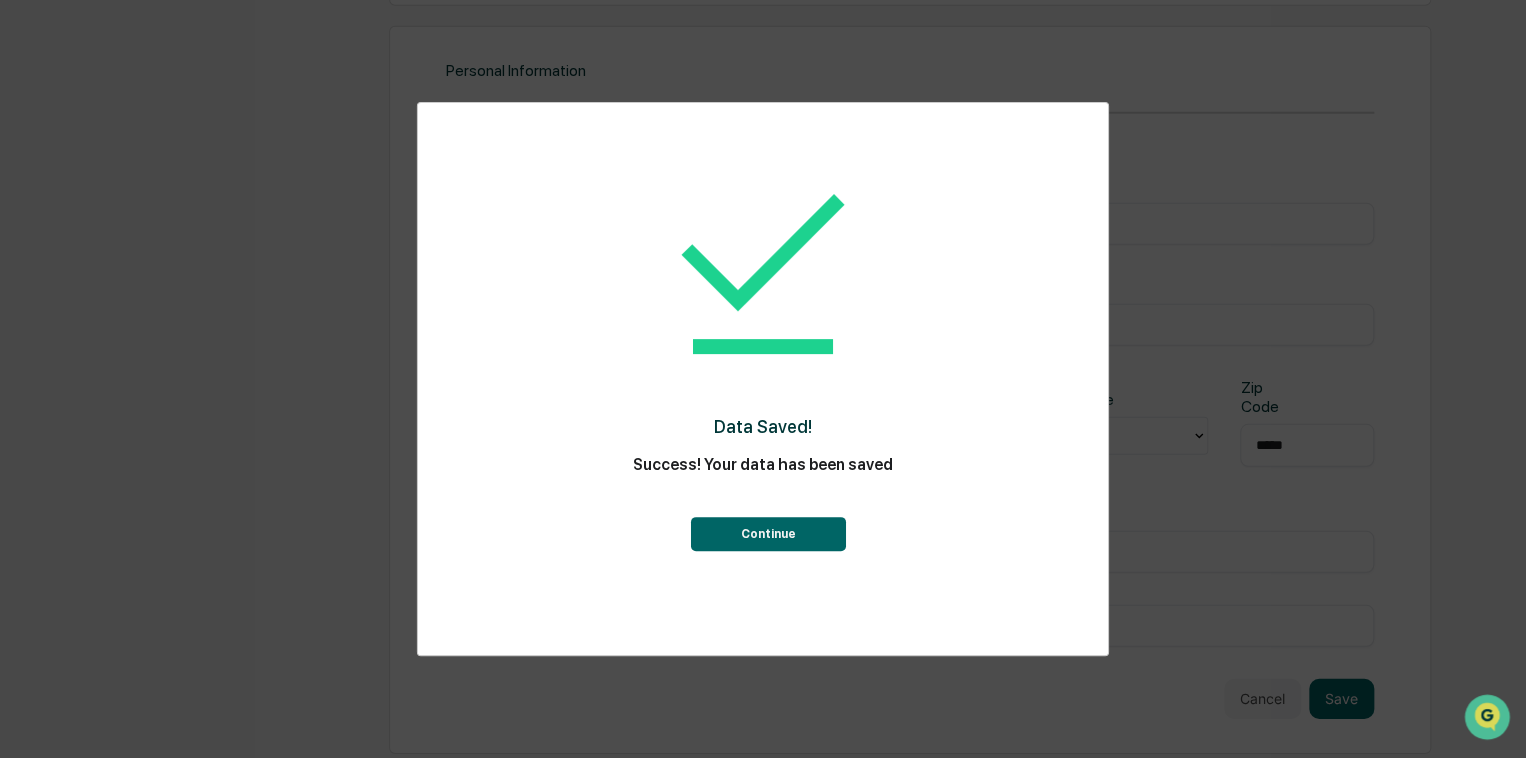 click on "Continue" at bounding box center (767, 534) 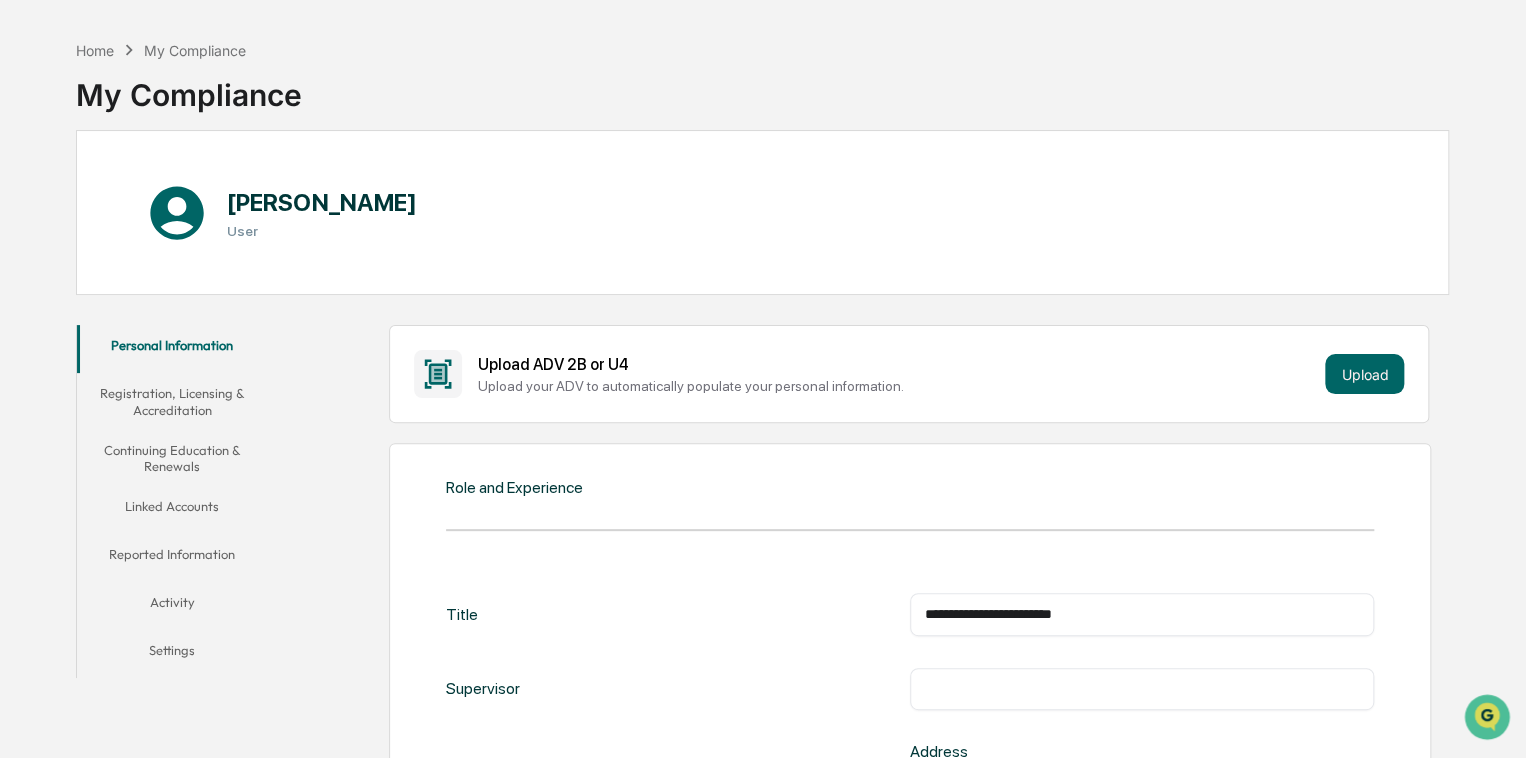 scroll, scrollTop: 100, scrollLeft: 0, axis: vertical 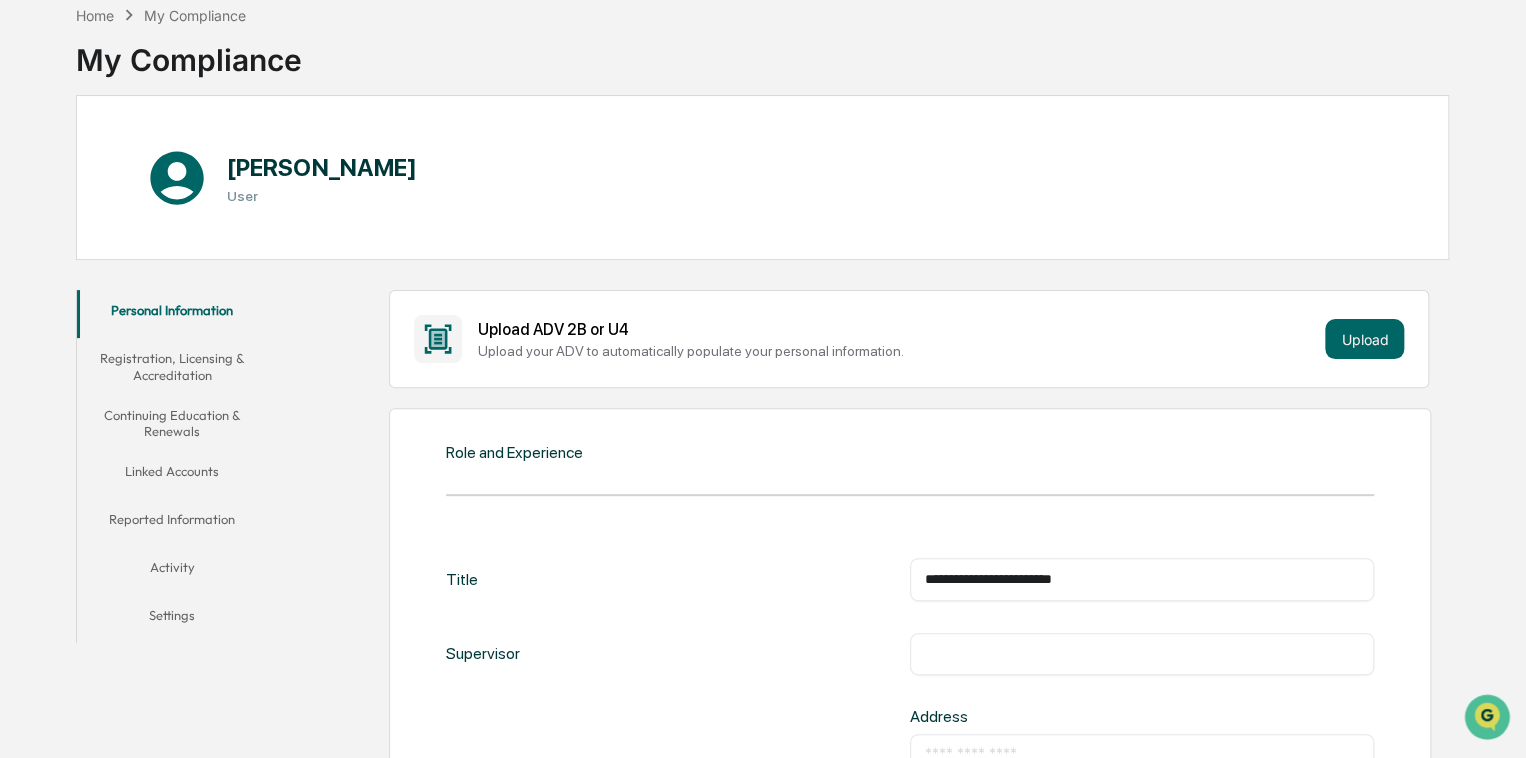 click on "Upload ADV 2B or U4" at bounding box center (898, 329) 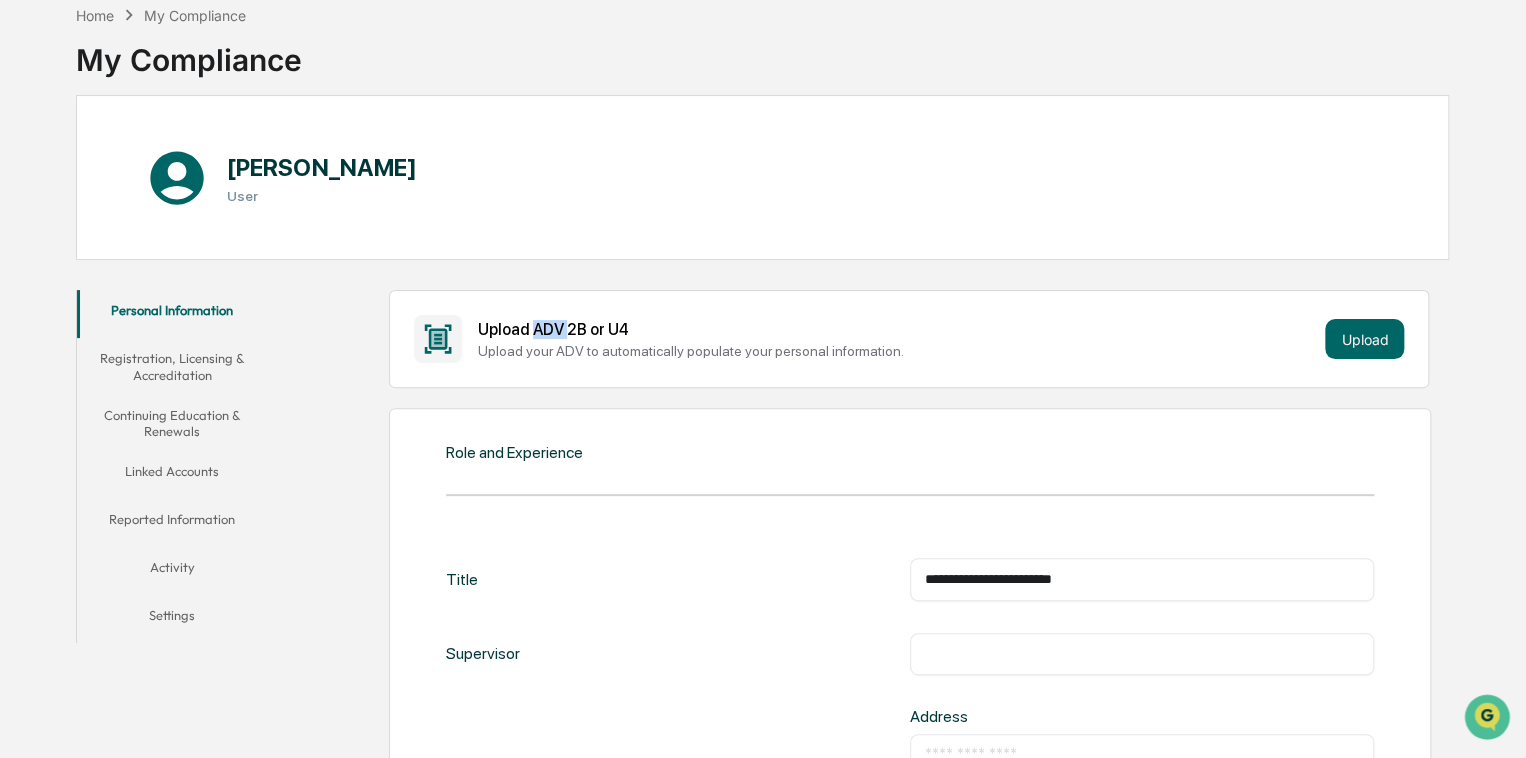 click on "Upload ADV 2B or U4" at bounding box center (898, 329) 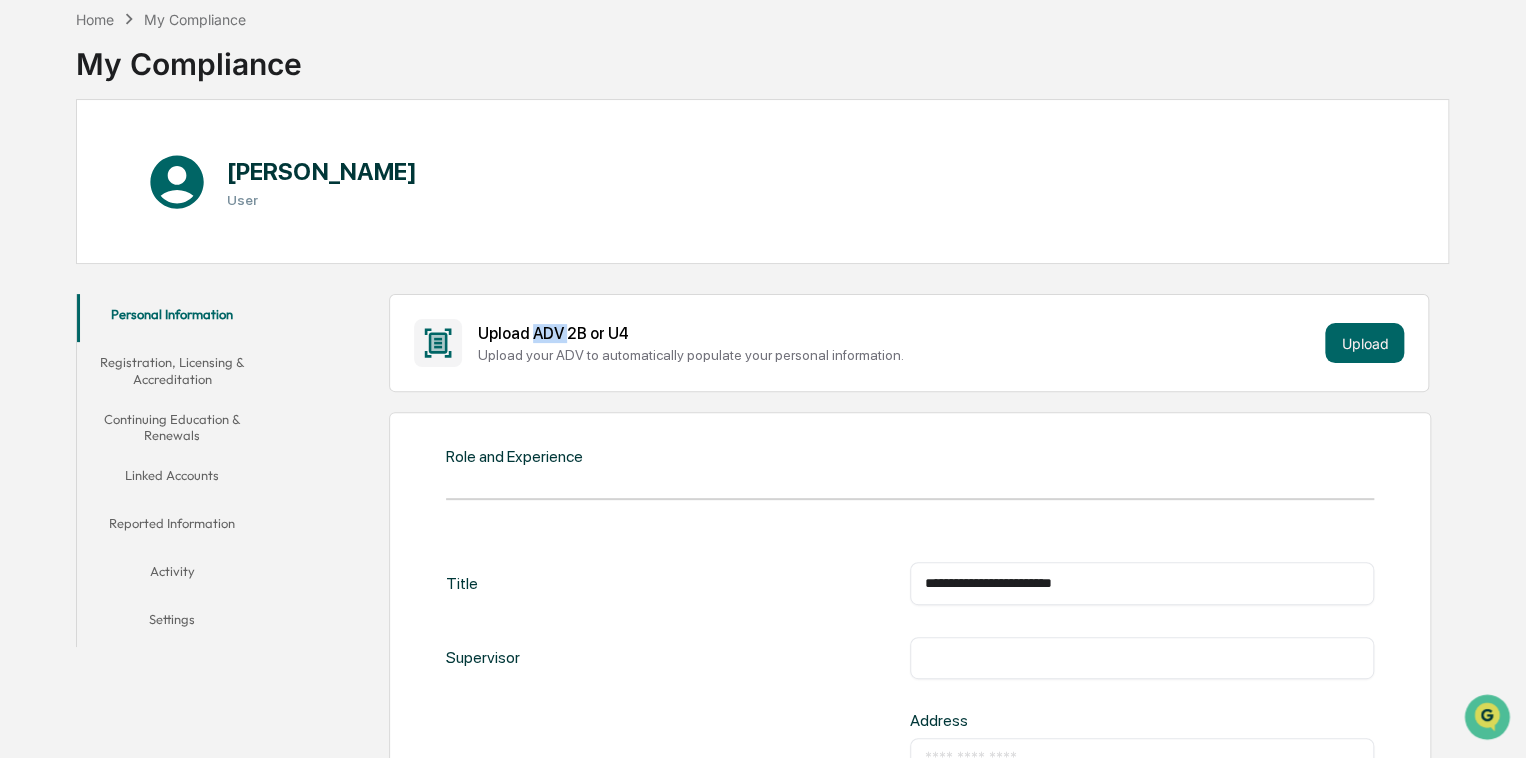 scroll, scrollTop: 0, scrollLeft: 0, axis: both 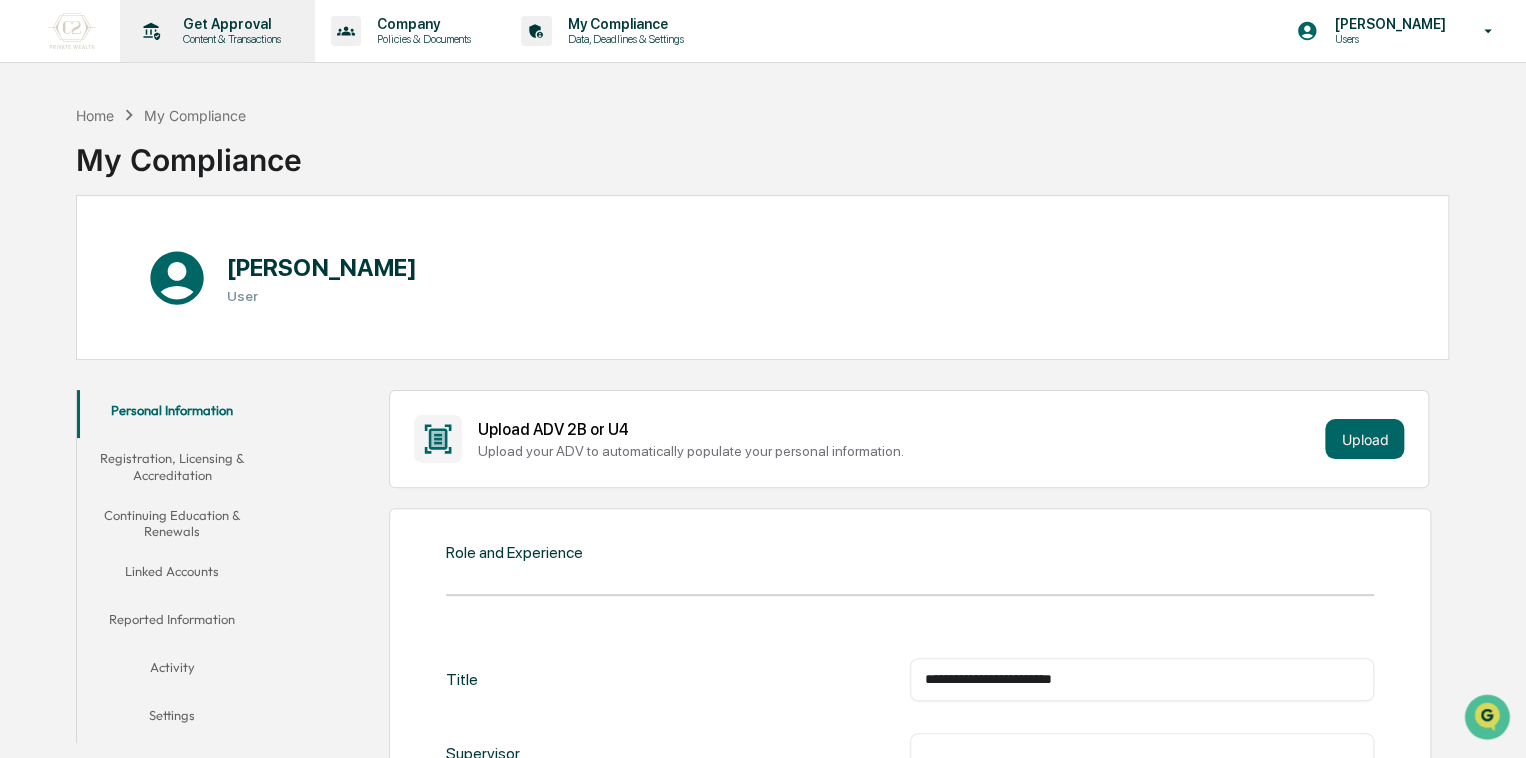 click on "Content & Transactions" at bounding box center [229, 39] 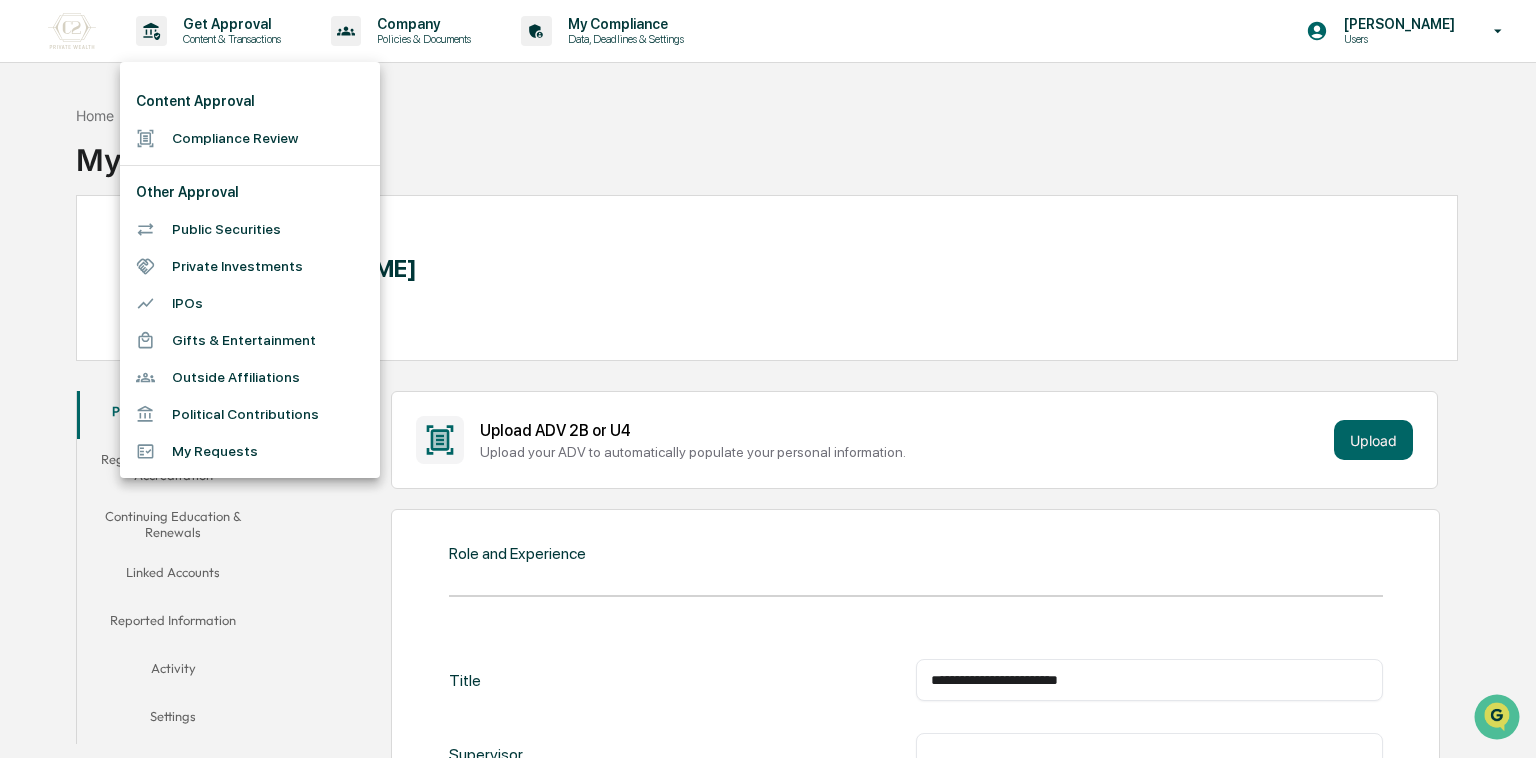 click at bounding box center [768, 379] 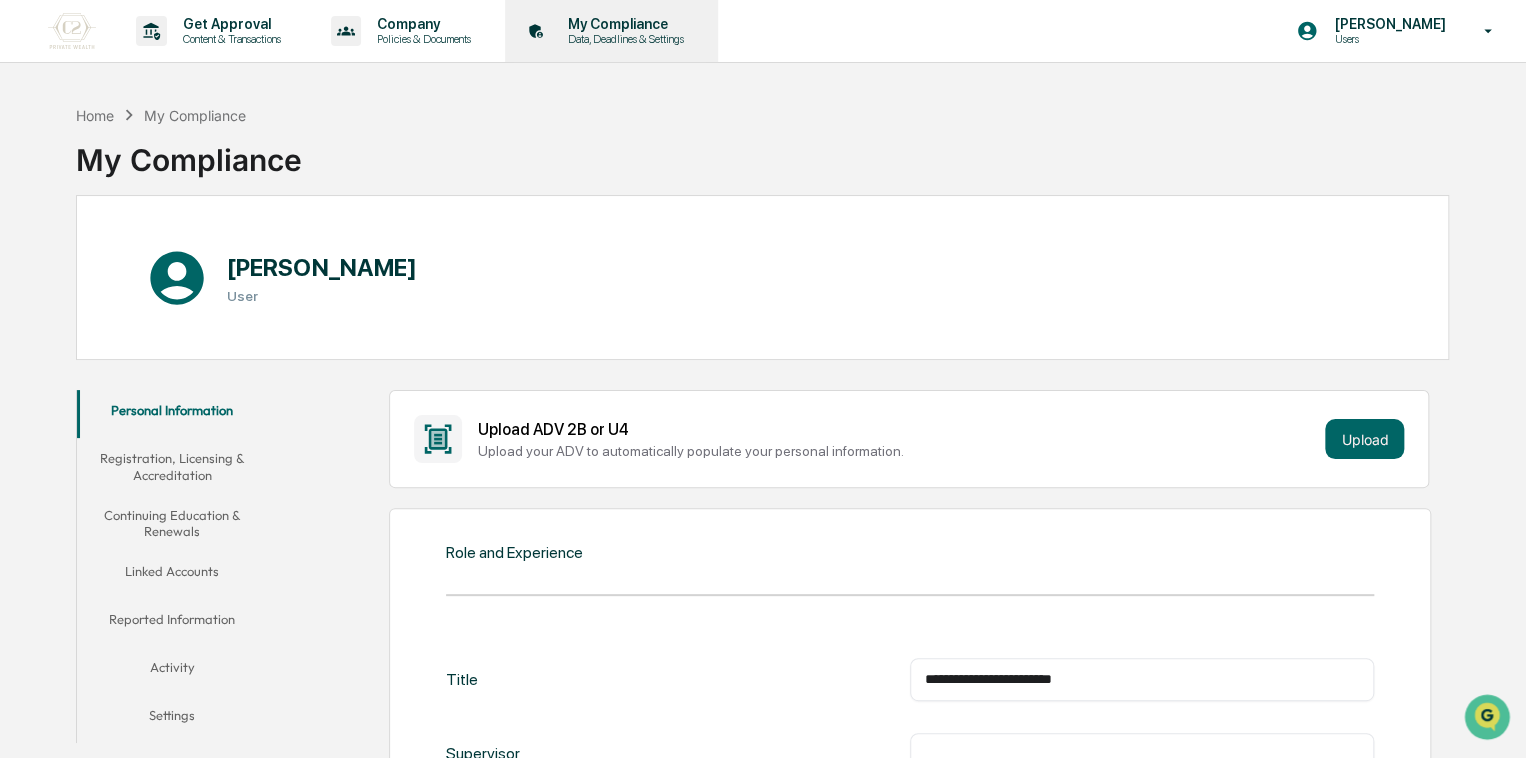 click on "My Compliance" at bounding box center [623, 24] 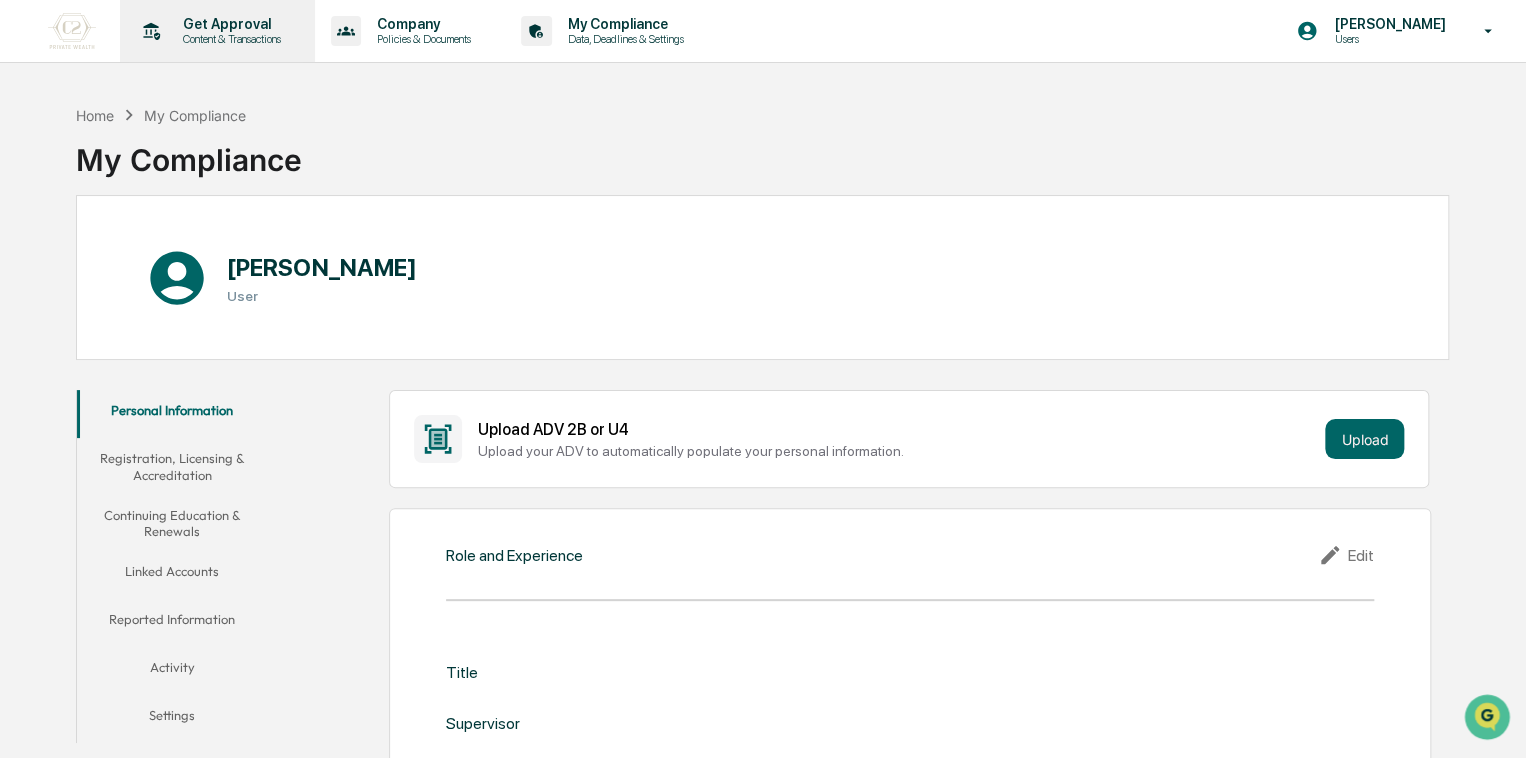 click on "Content & Transactions" at bounding box center [229, 39] 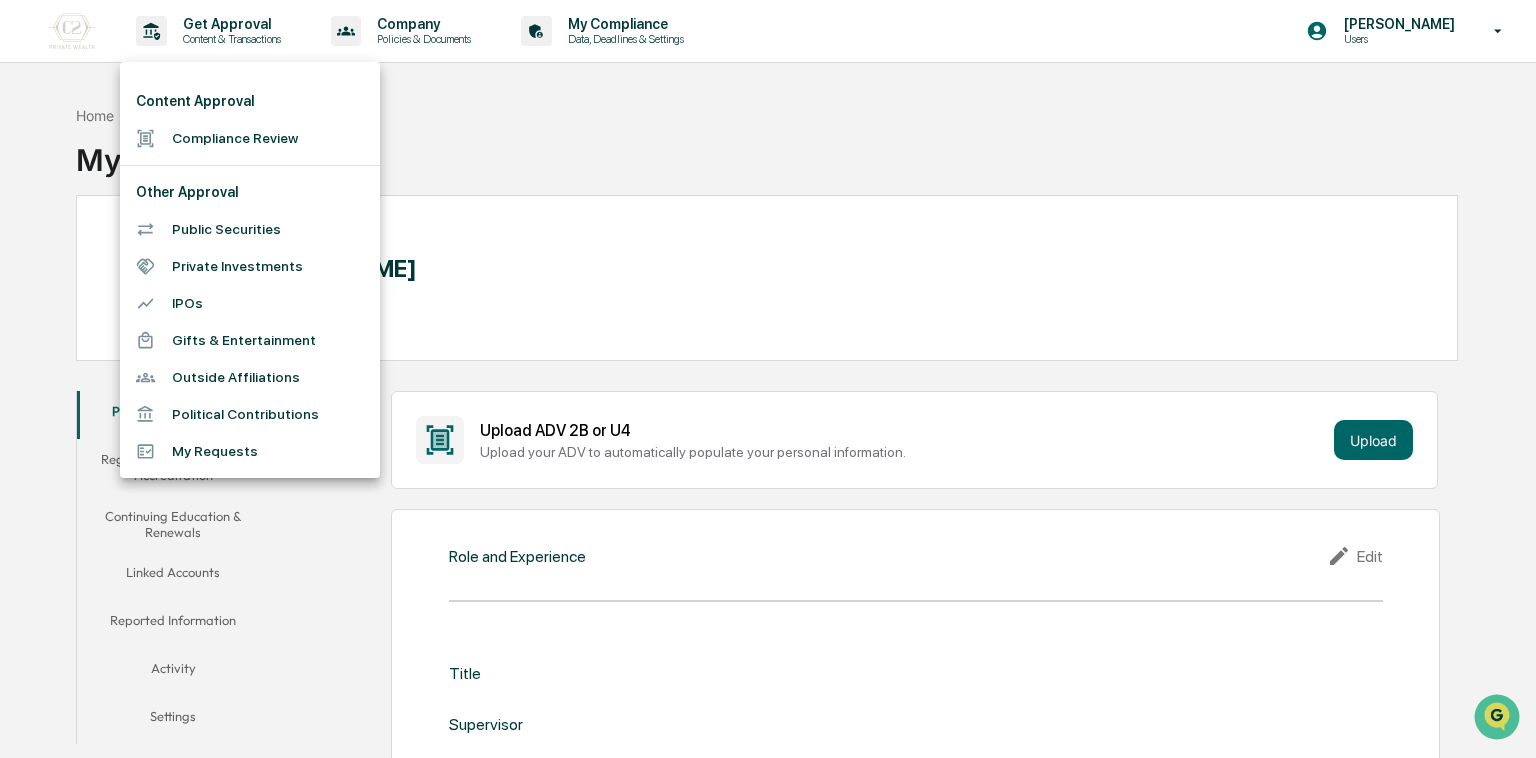 click at bounding box center [768, 379] 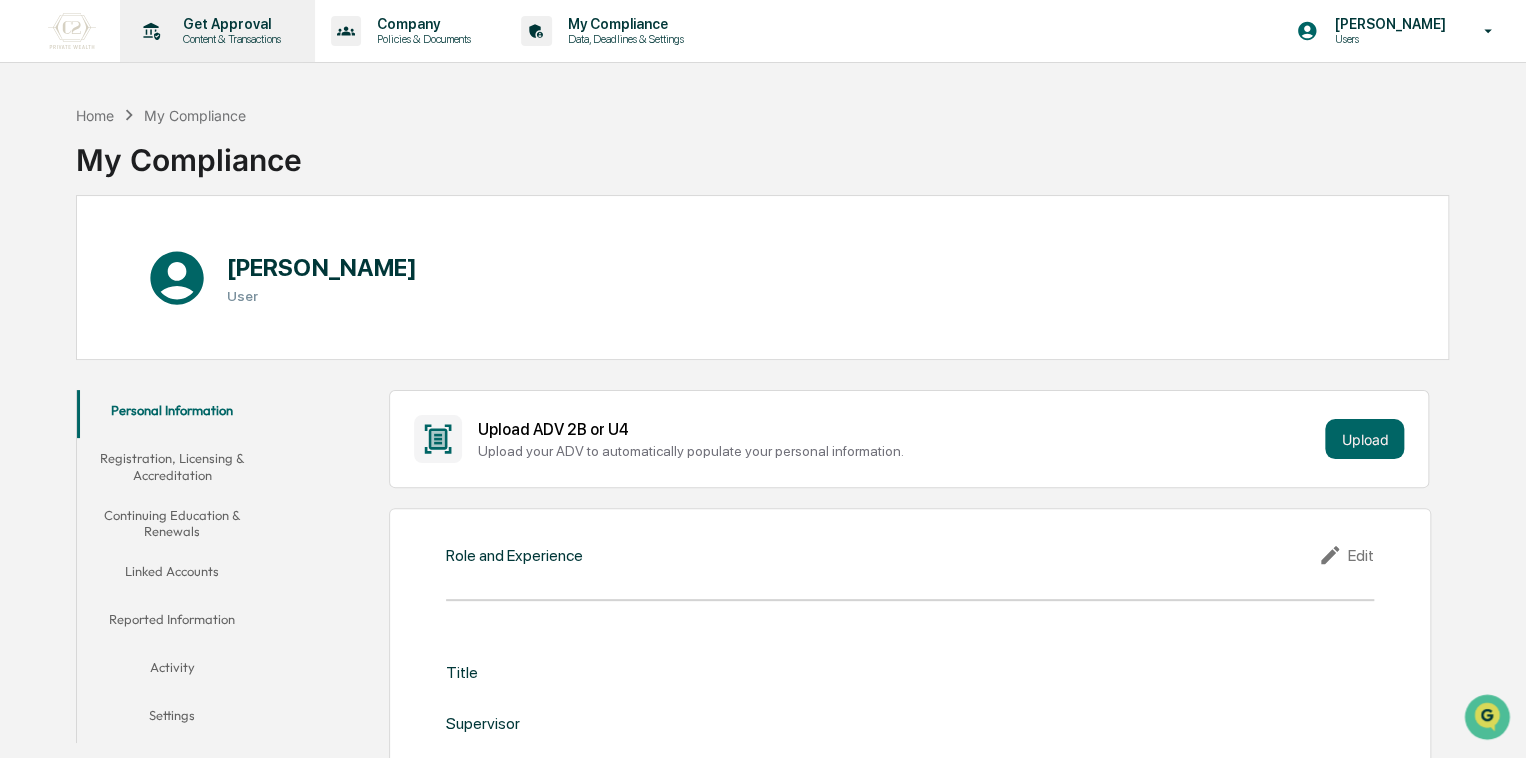 click on "Content & Transactions" at bounding box center (229, 39) 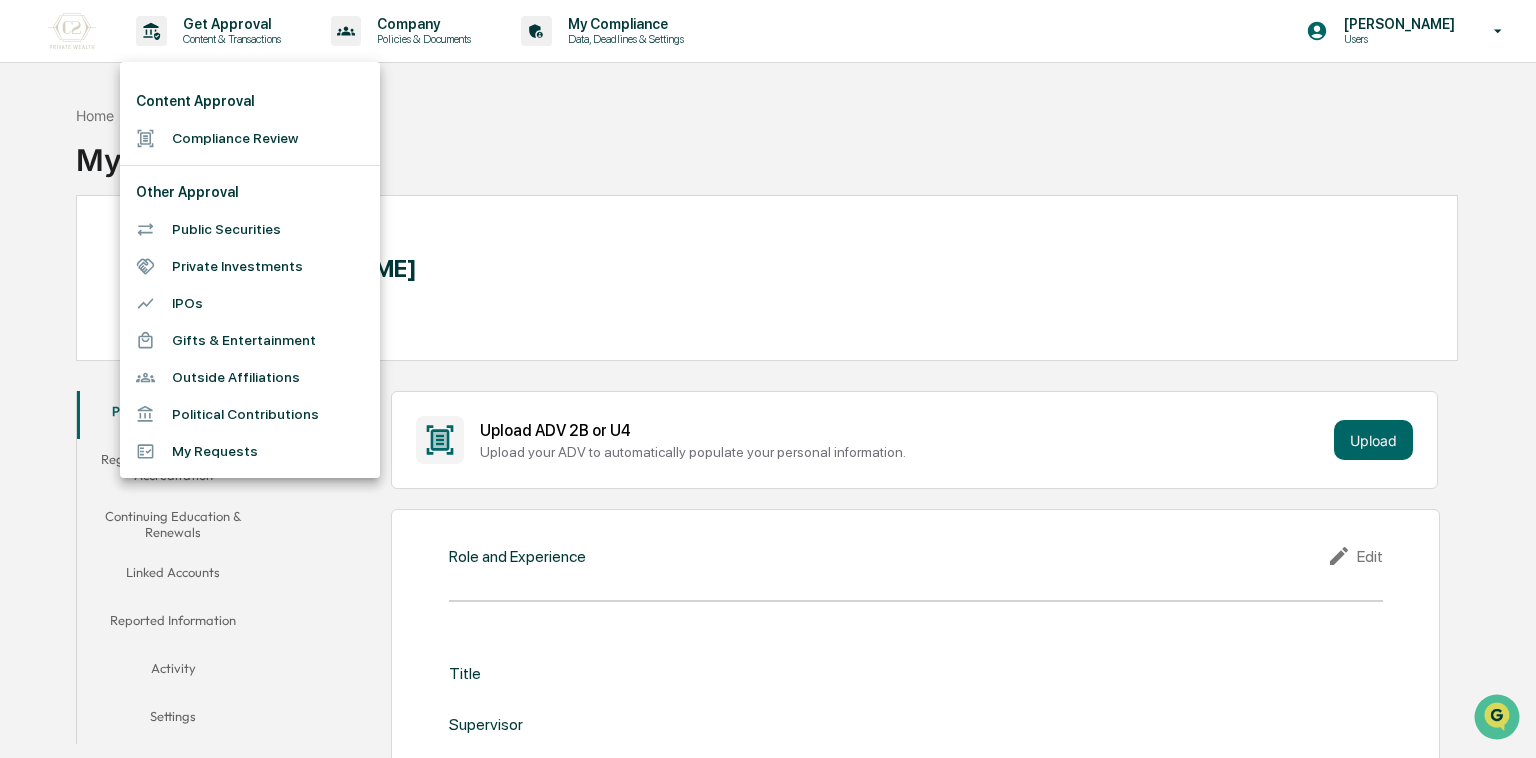 click on "Compliance Review" at bounding box center (250, 138) 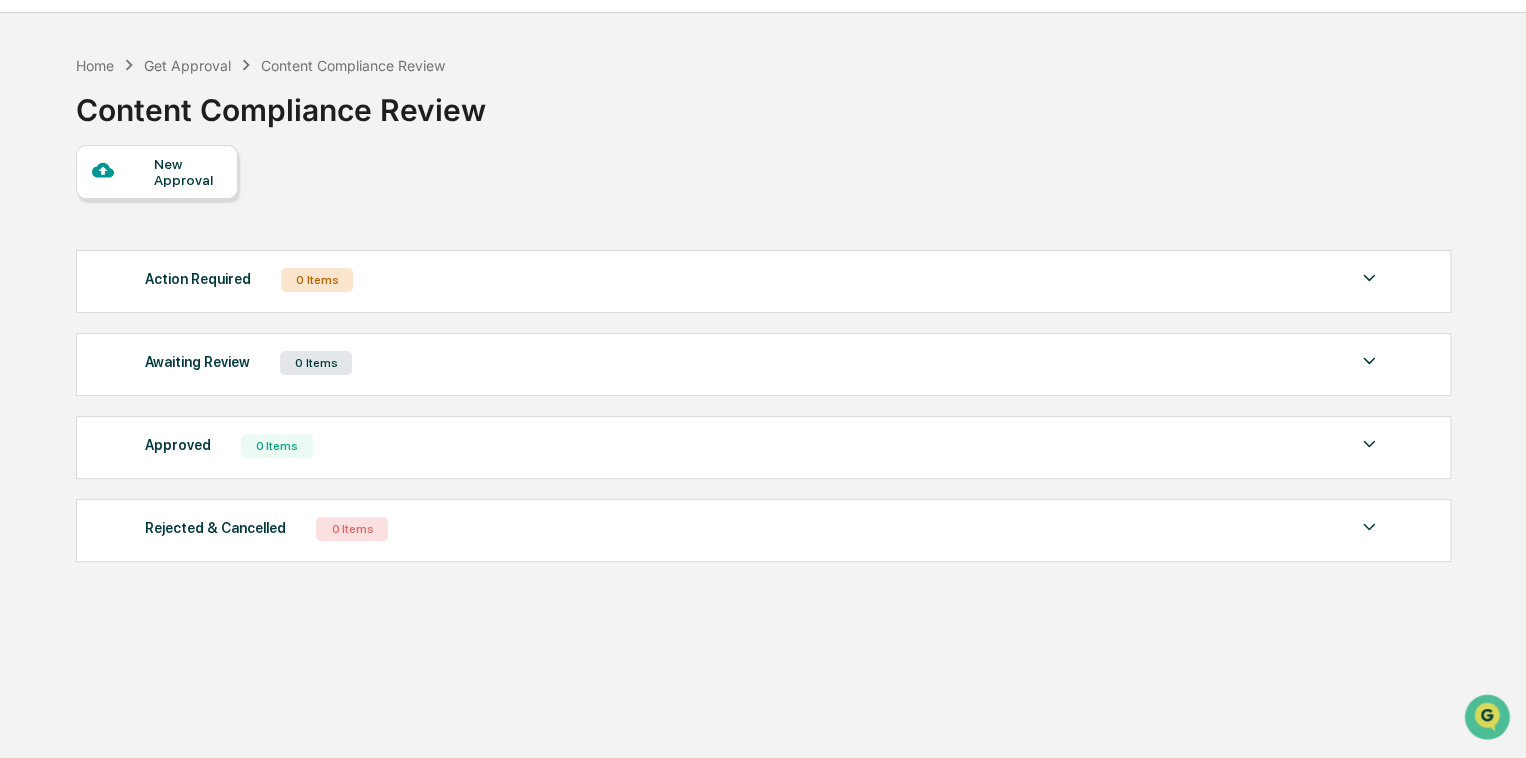 scroll, scrollTop: 95, scrollLeft: 0, axis: vertical 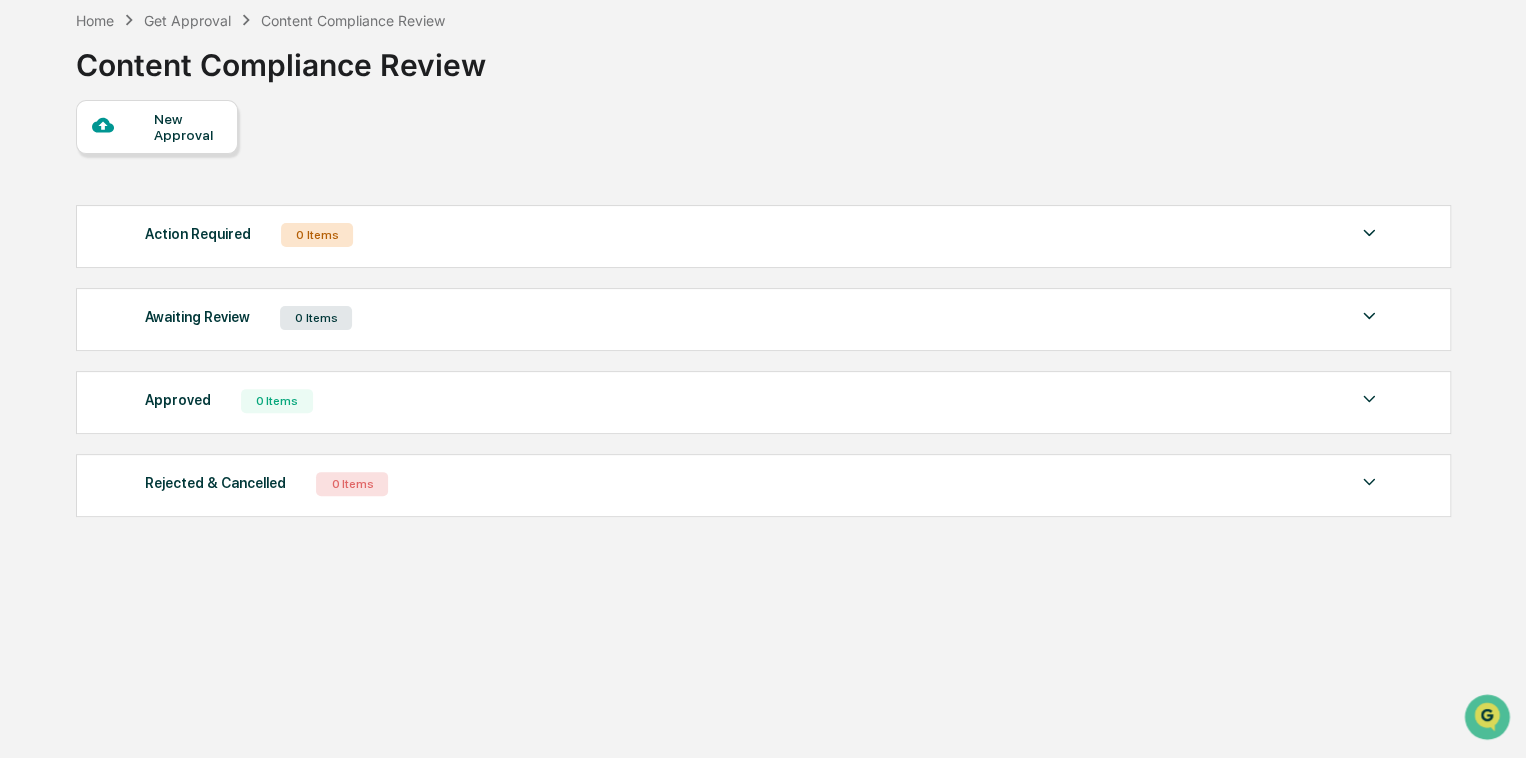 click on "New Approval" at bounding box center [187, 127] 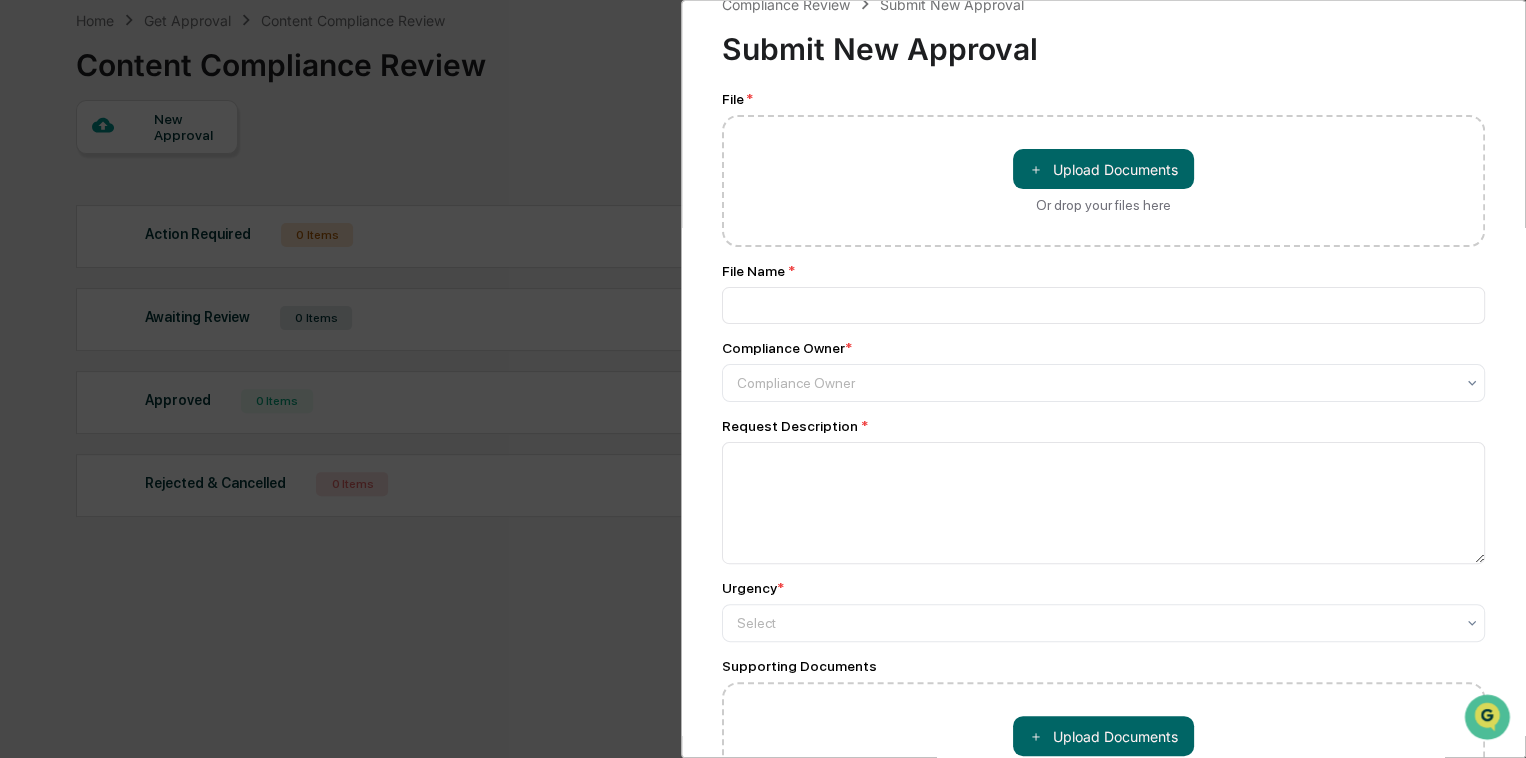 scroll, scrollTop: 0, scrollLeft: 0, axis: both 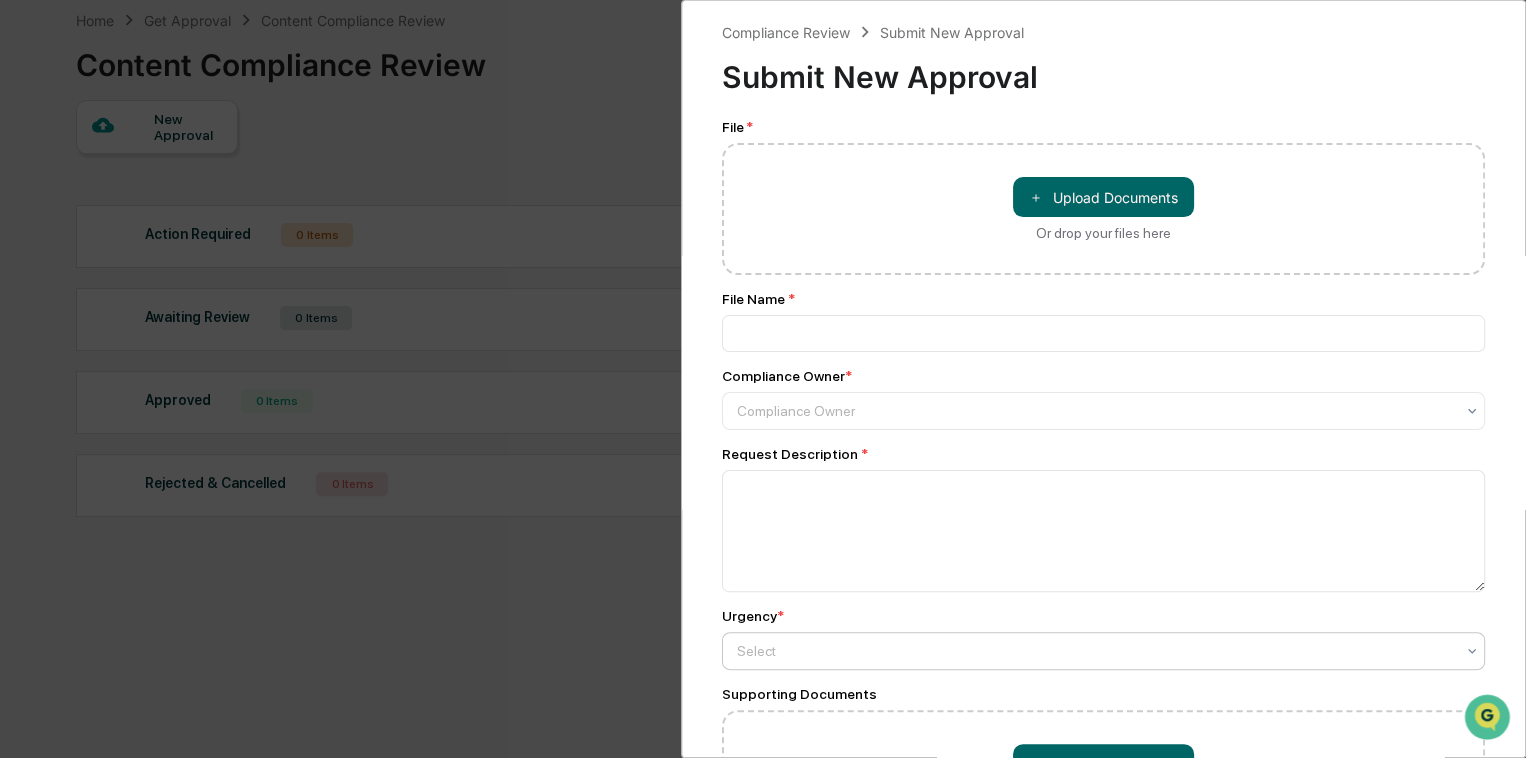 click at bounding box center [1095, 411] 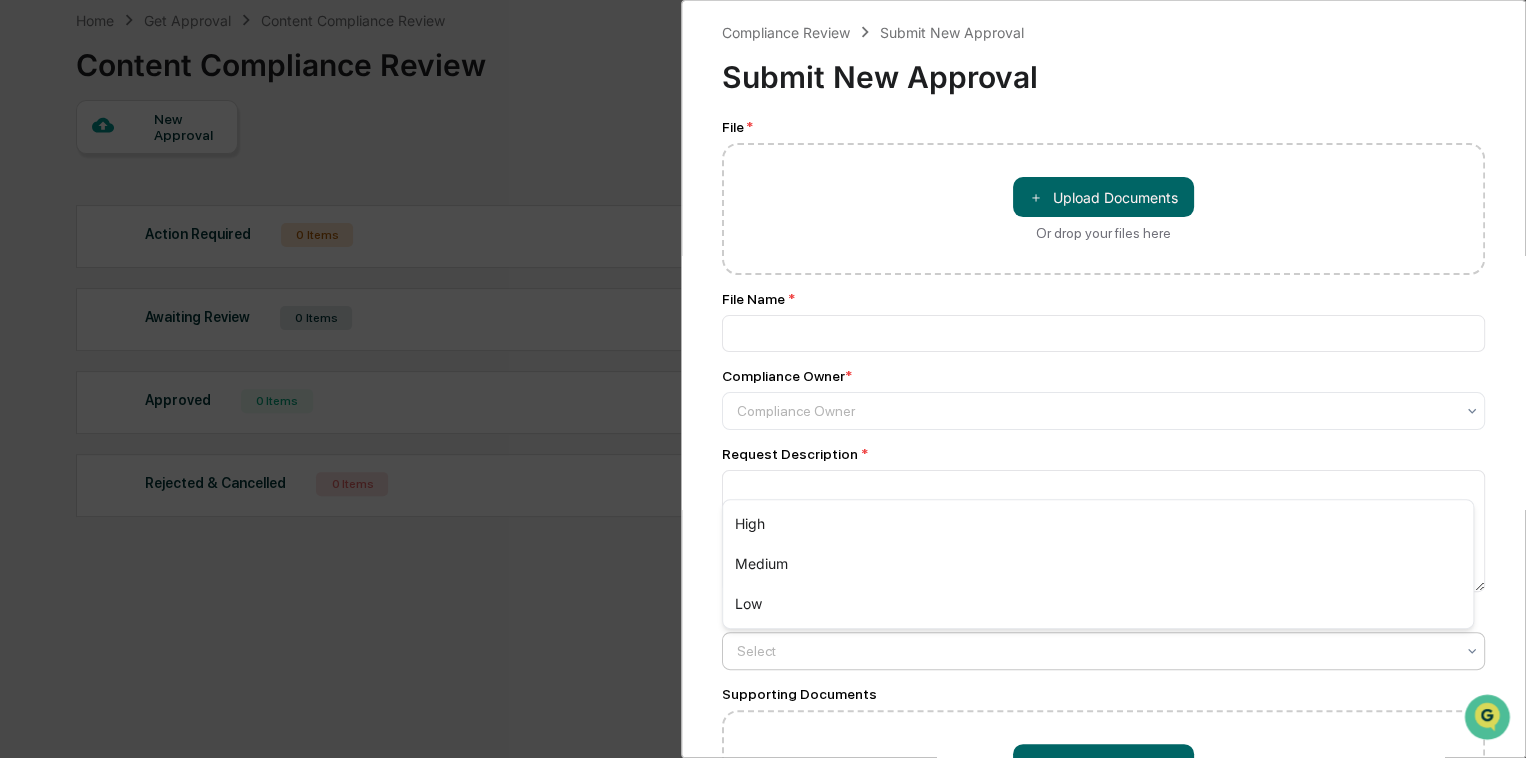 click at bounding box center [1095, 651] 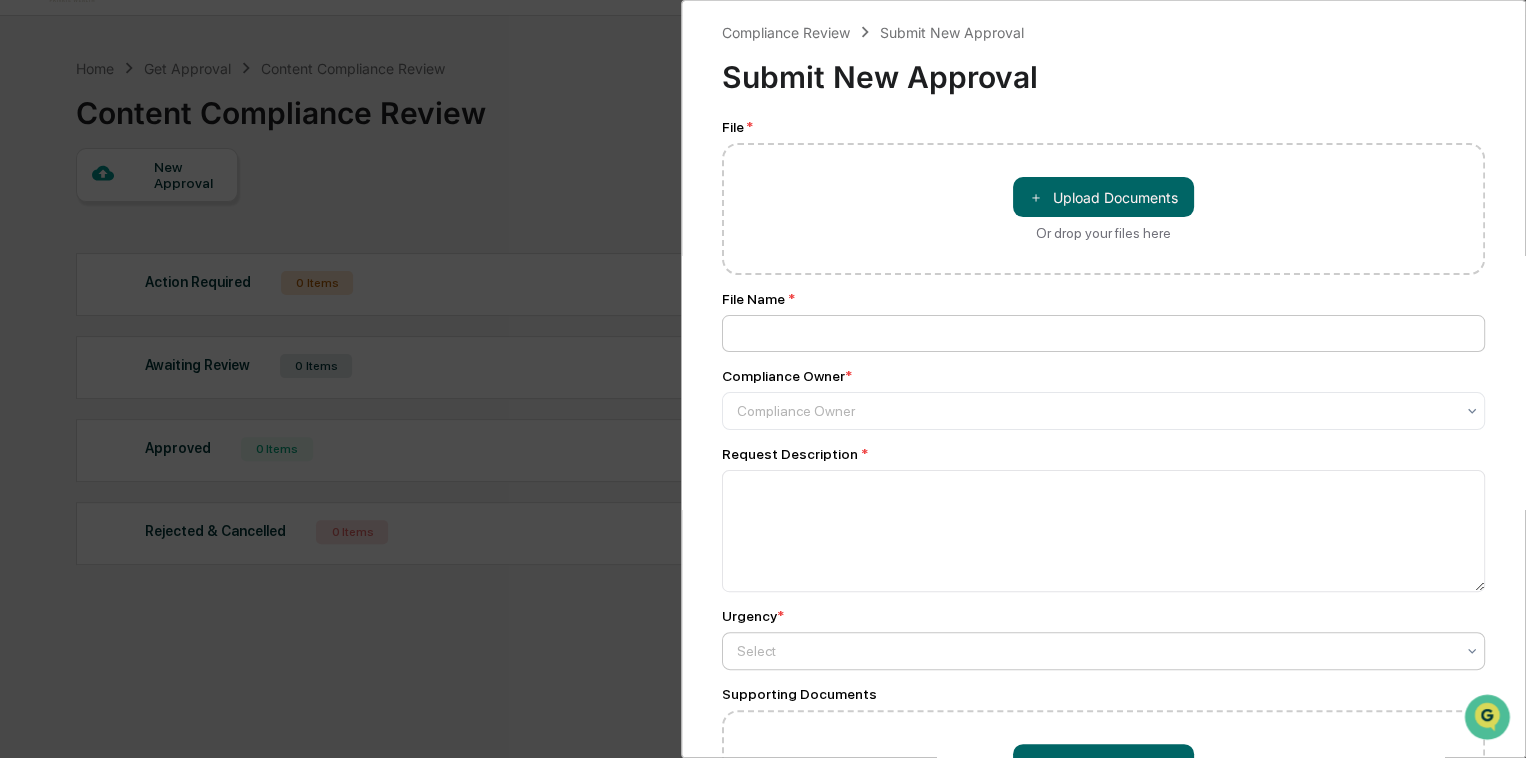 scroll, scrollTop: 0, scrollLeft: 0, axis: both 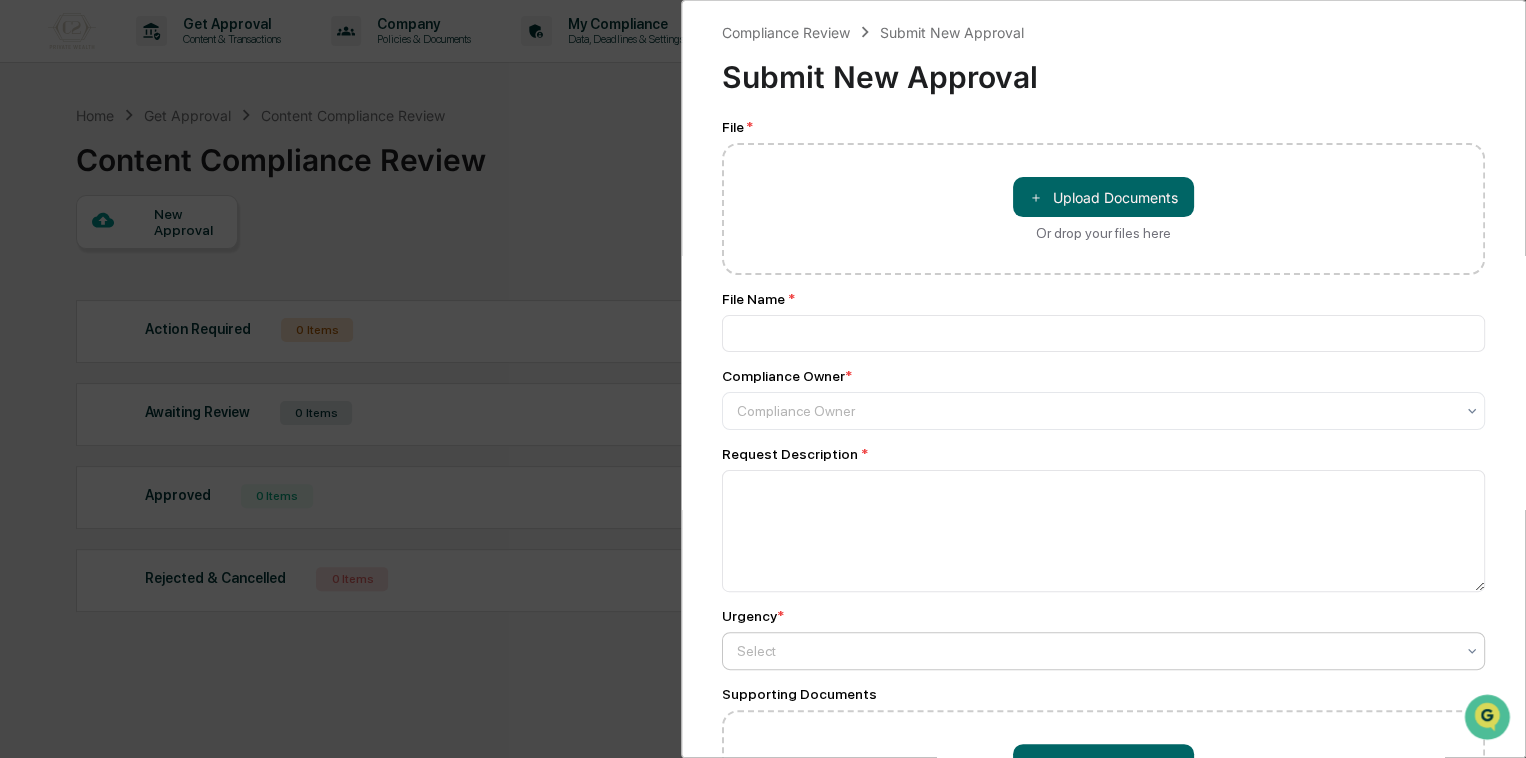 click on "Compliance Review Submit New Approval Submit New Approval File * ＋ Upload Documents Or drop your files here File Name   * Compliance Owner  * Compliance Owner Request Description   * Urgency  * Select Supporting Documents ＋ Upload Documents Or drop your files here Submit" at bounding box center [763, 379] 